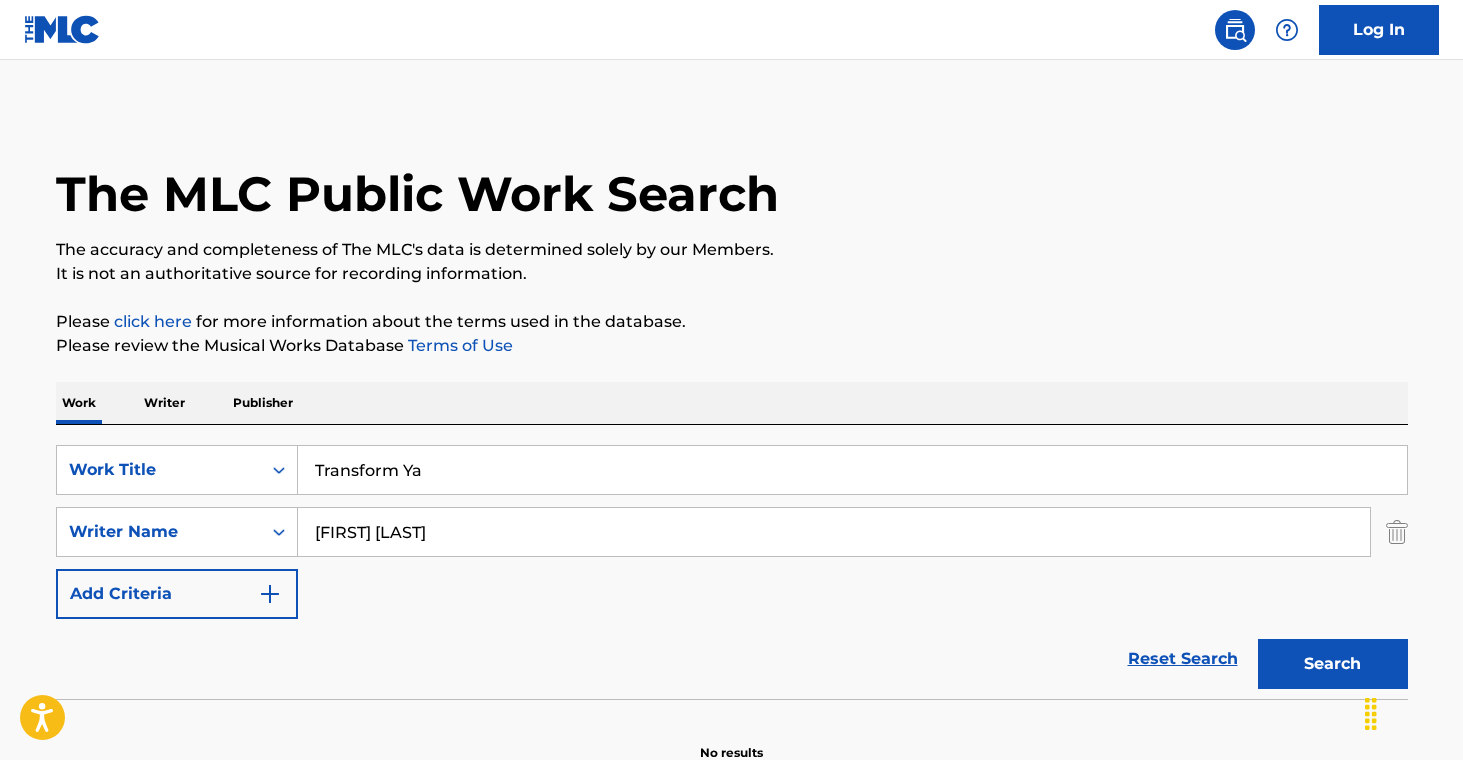 scroll, scrollTop: 108, scrollLeft: 0, axis: vertical 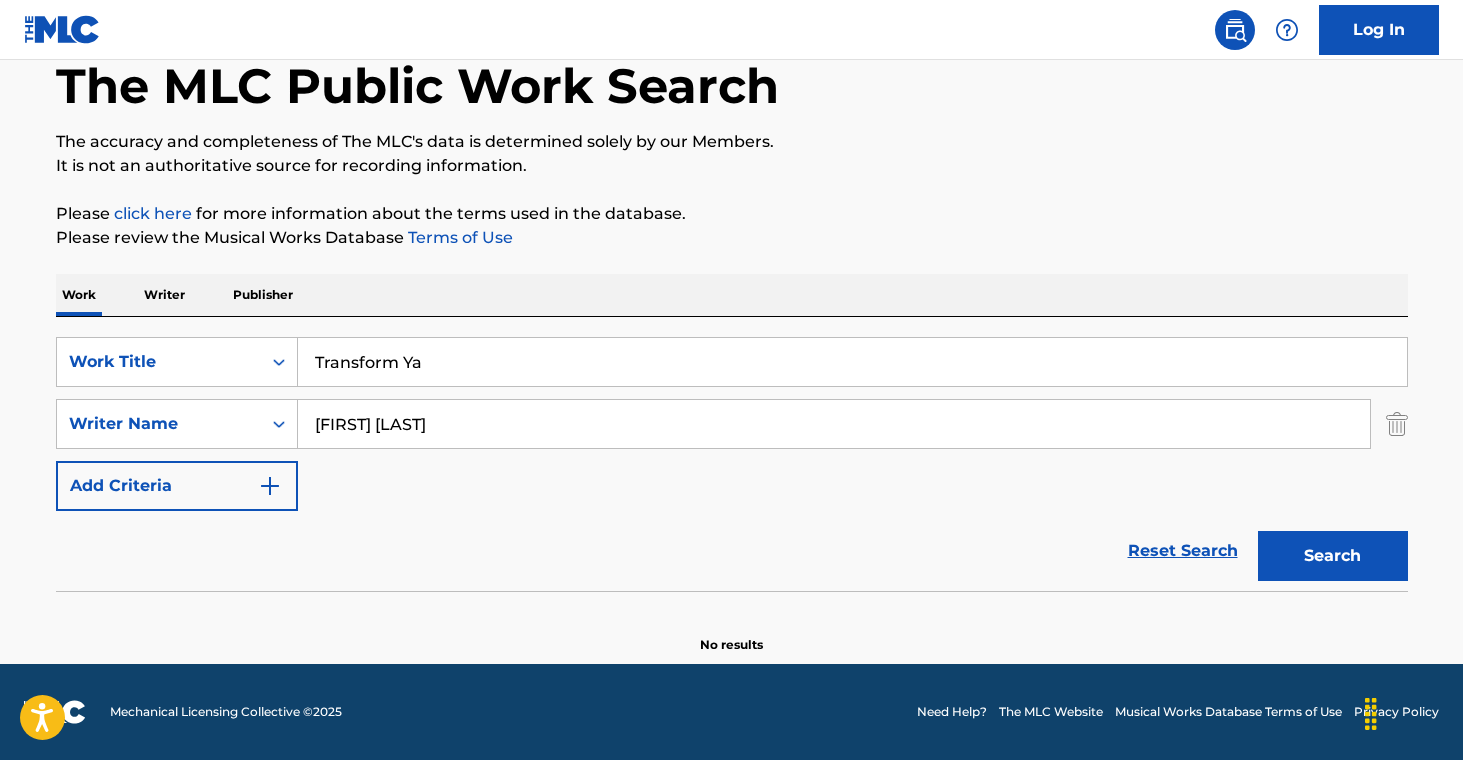 click on "Writer" at bounding box center (164, 295) 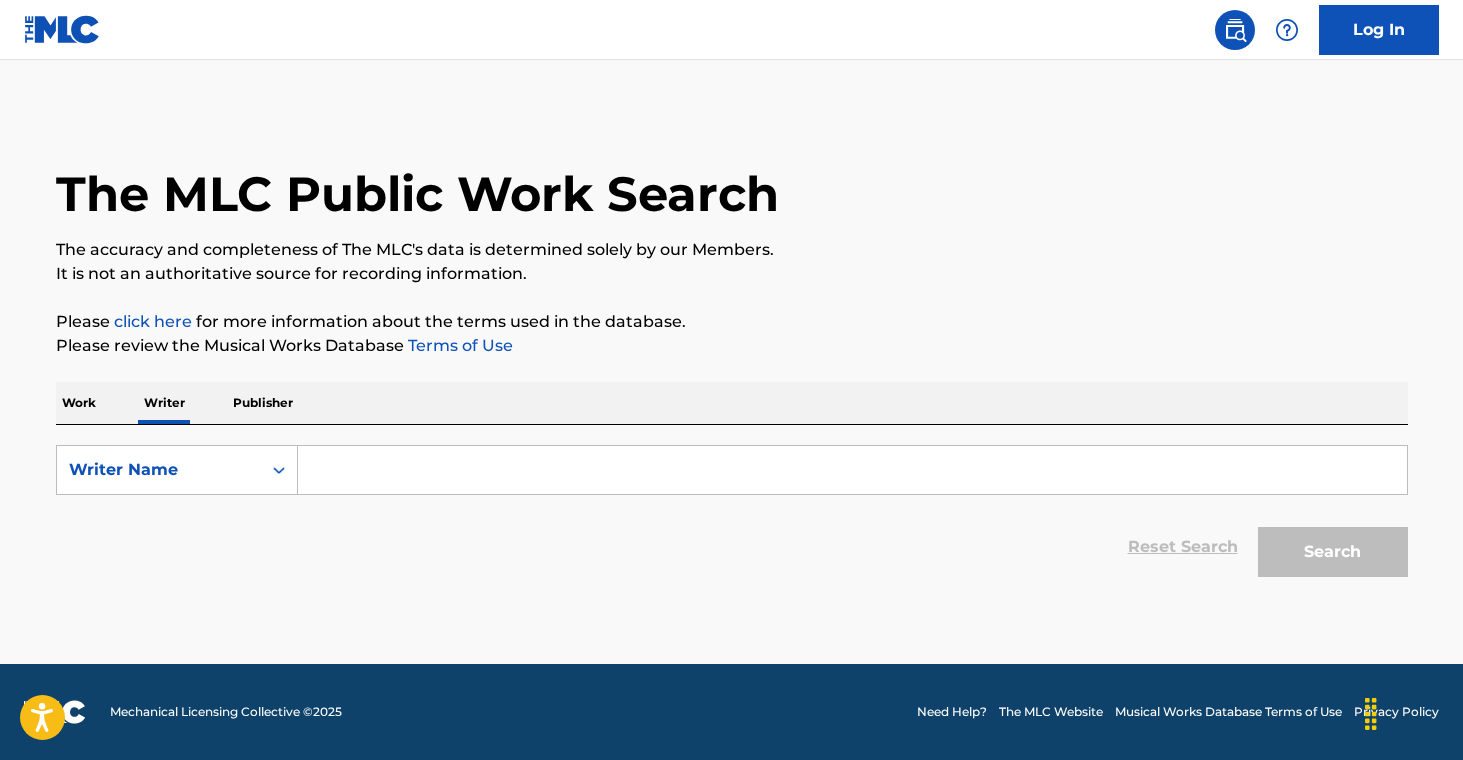 click at bounding box center [852, 470] 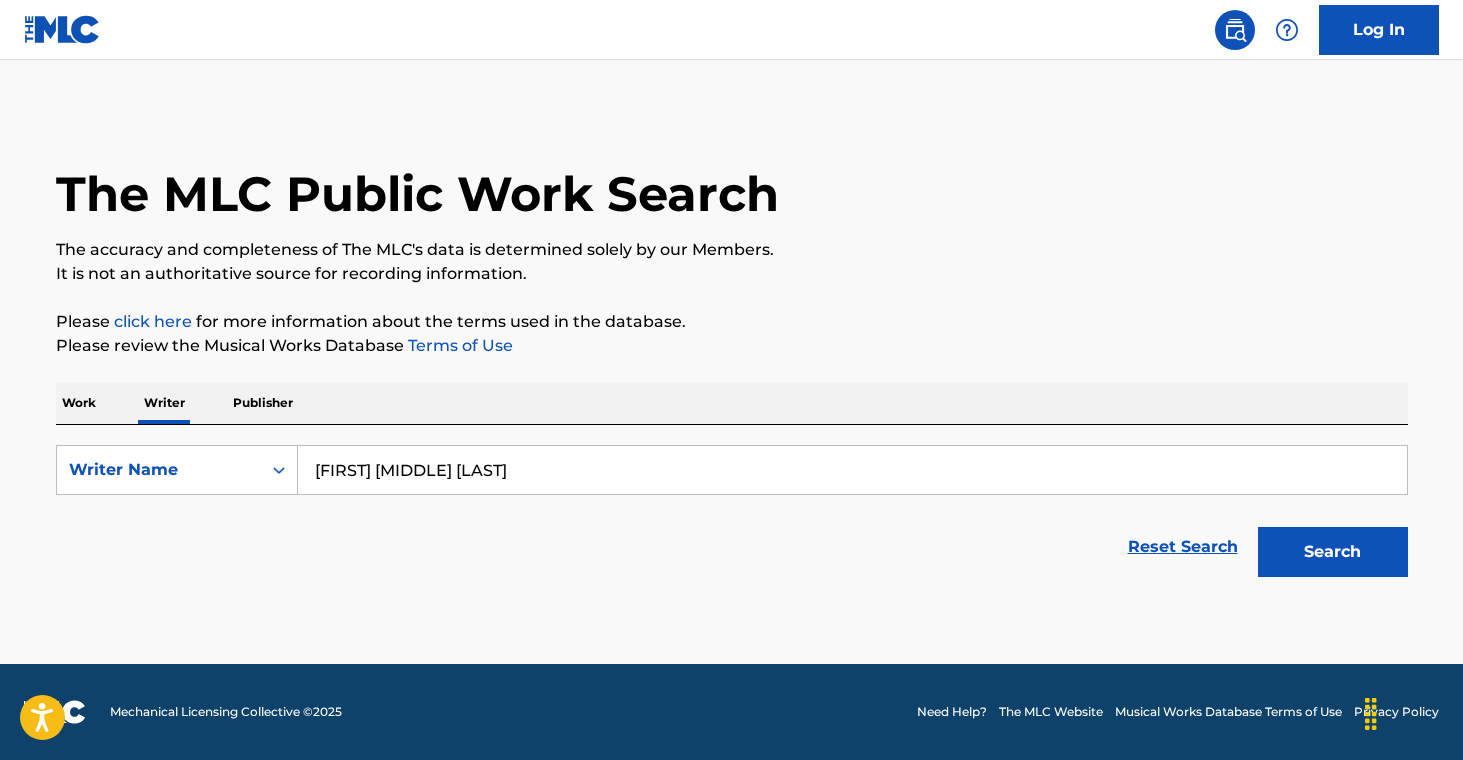 type on "[FIRST] [MIDDLE] [LAST]" 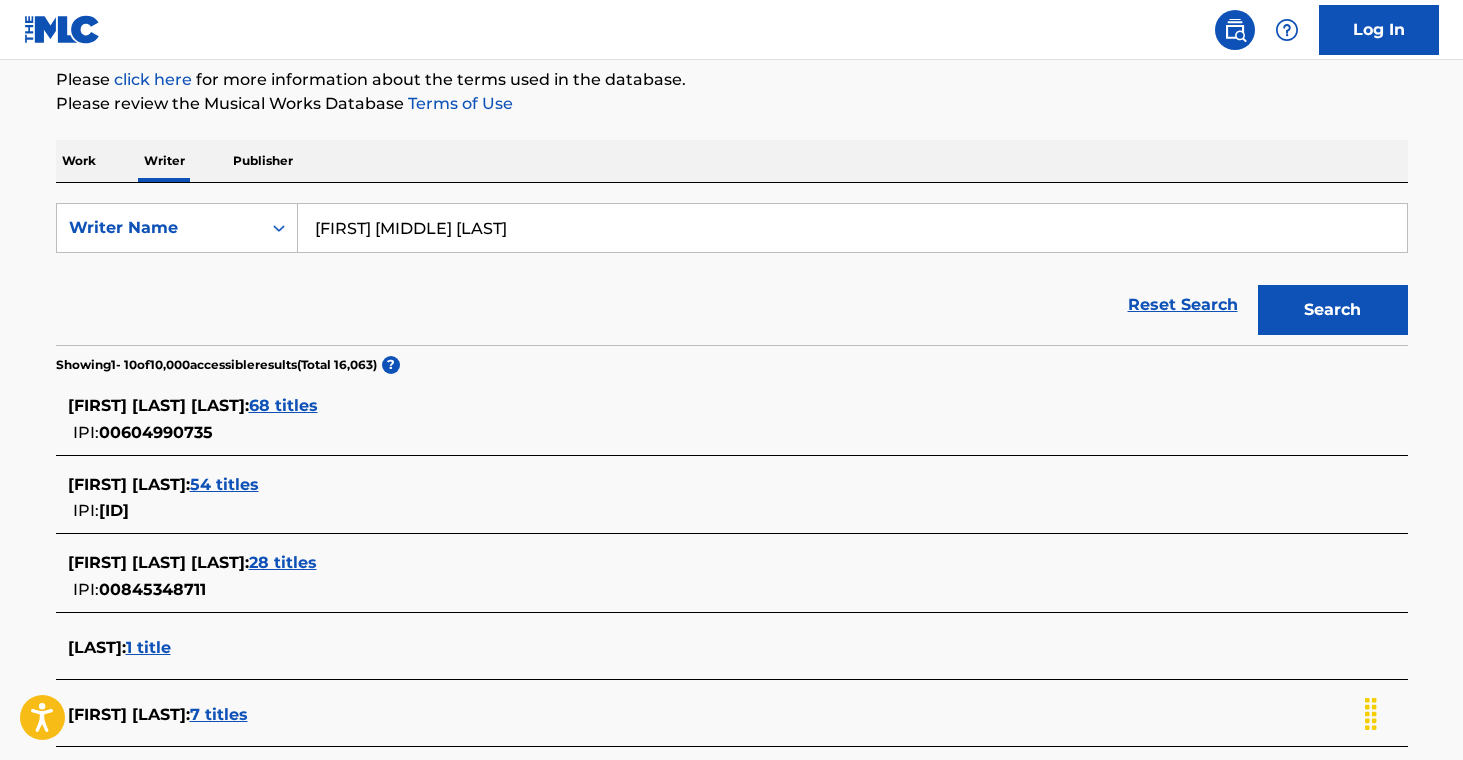scroll, scrollTop: 445, scrollLeft: 0, axis: vertical 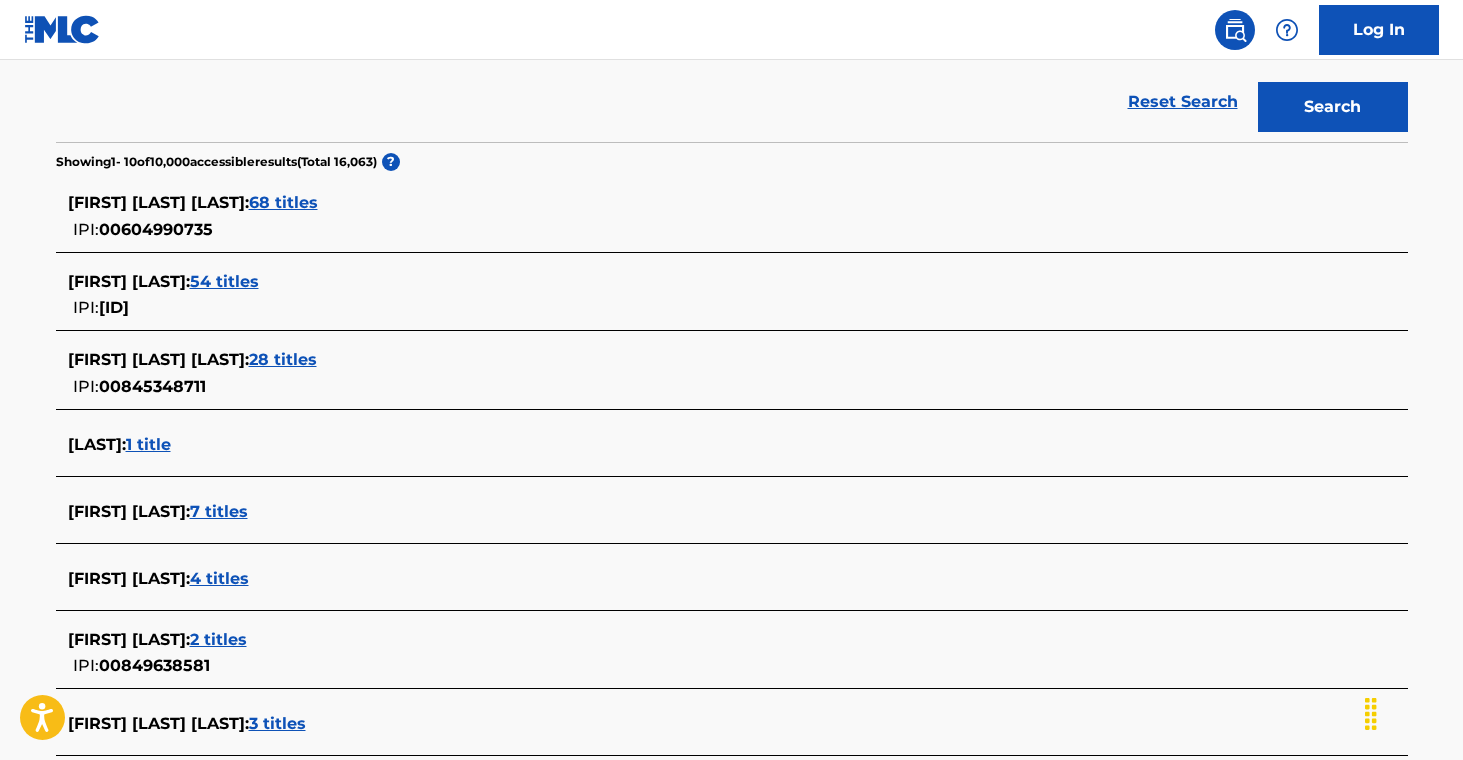 click on "68 titles" at bounding box center [283, 202] 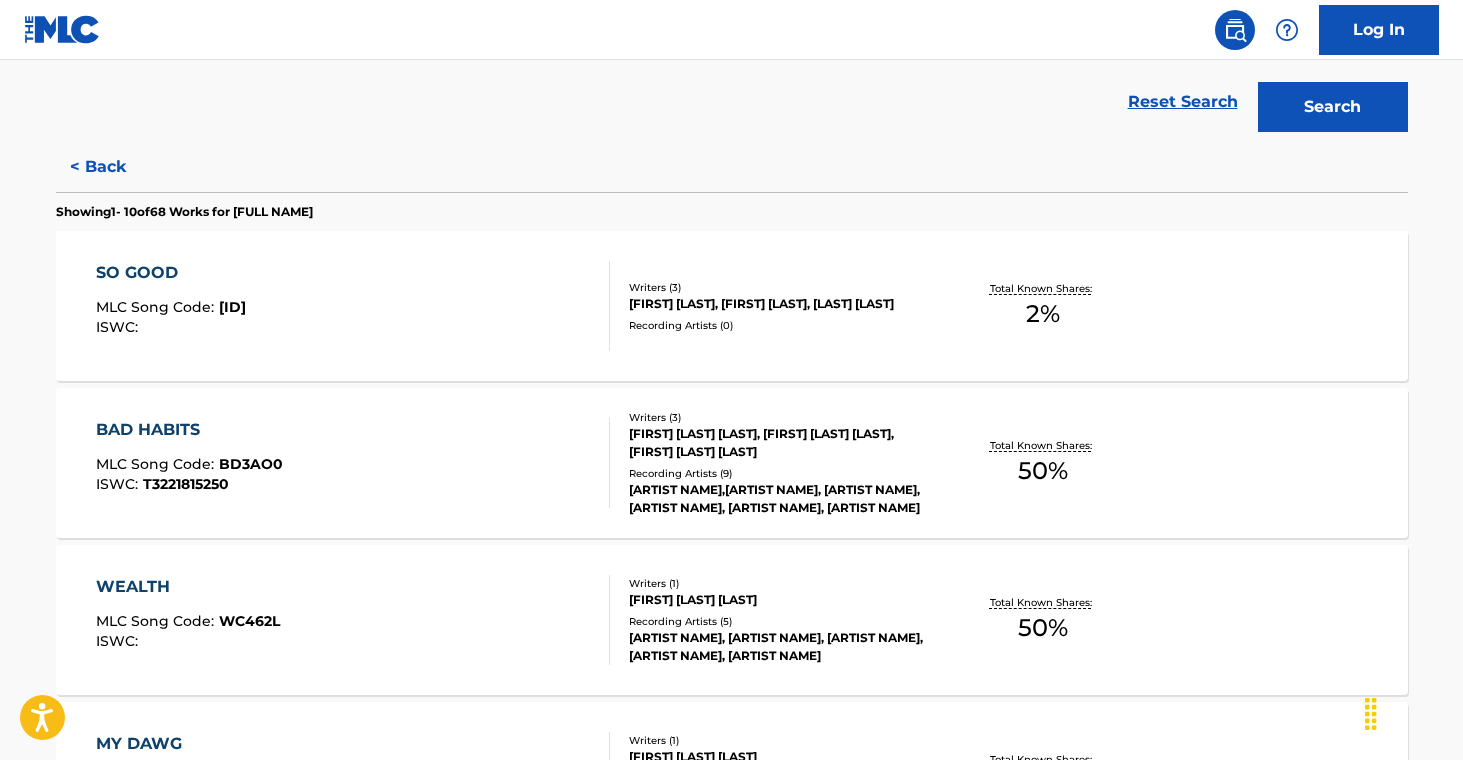 click on "MLC Song Code : SI6AFT ISWC :" at bounding box center [353, 306] 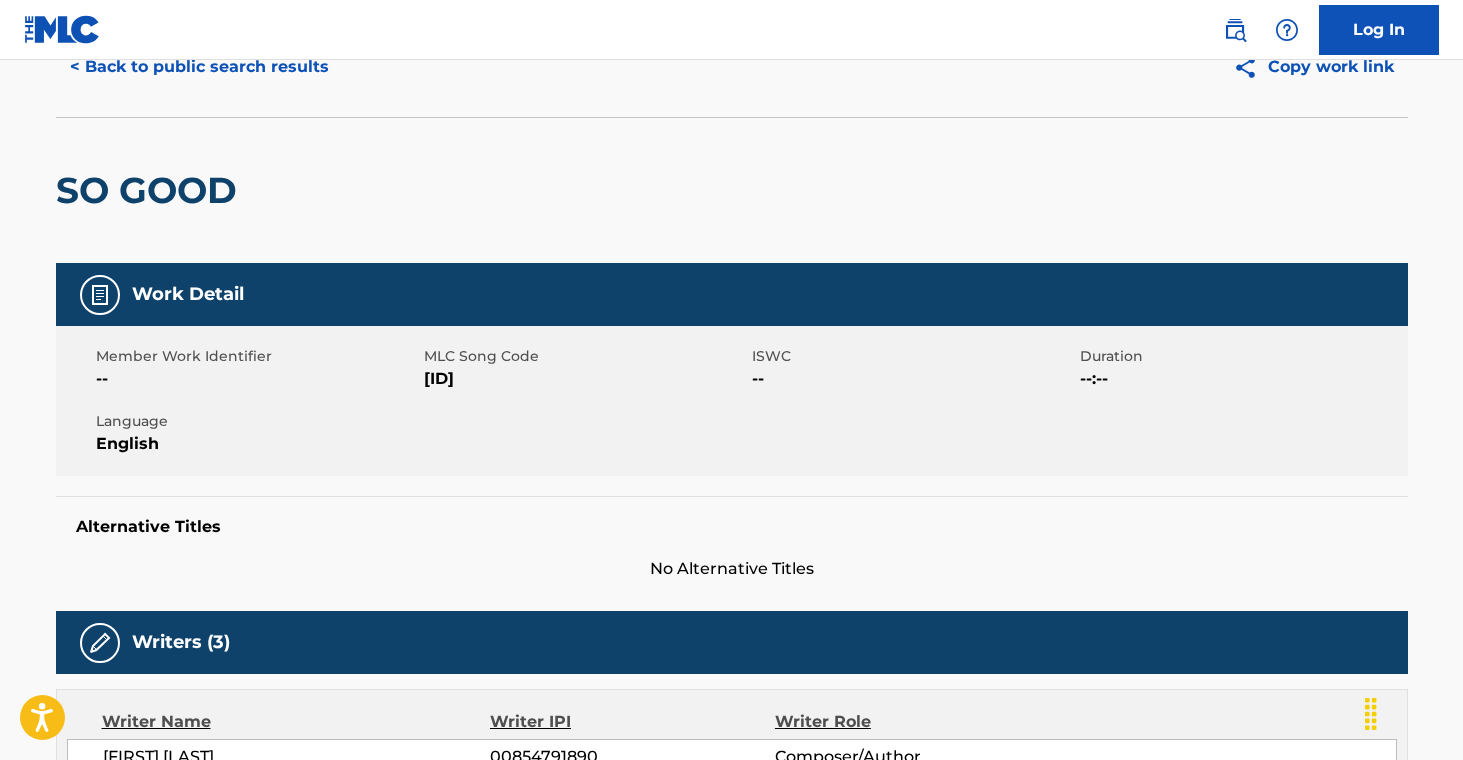 scroll, scrollTop: 0, scrollLeft: 0, axis: both 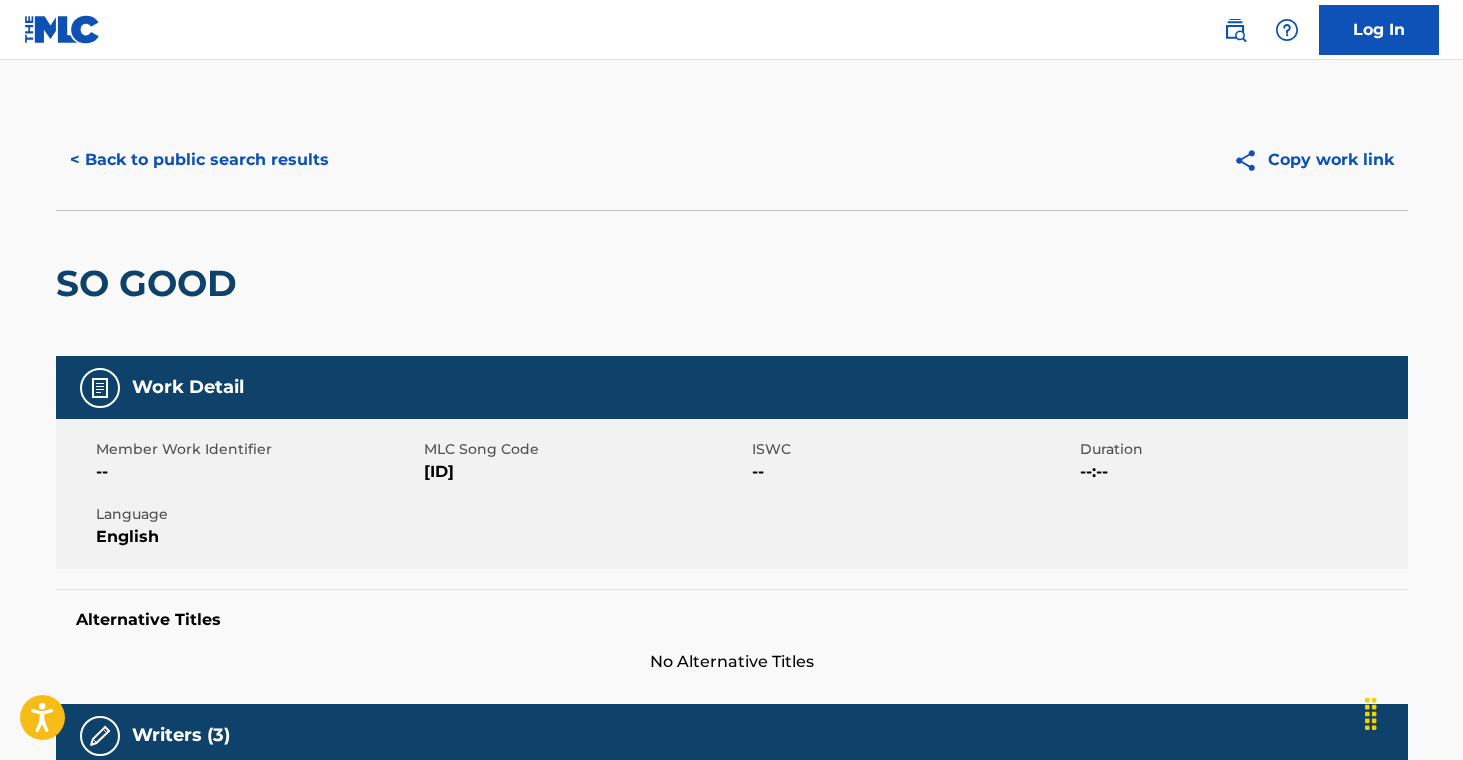 click on "< Back to public search results" at bounding box center [199, 160] 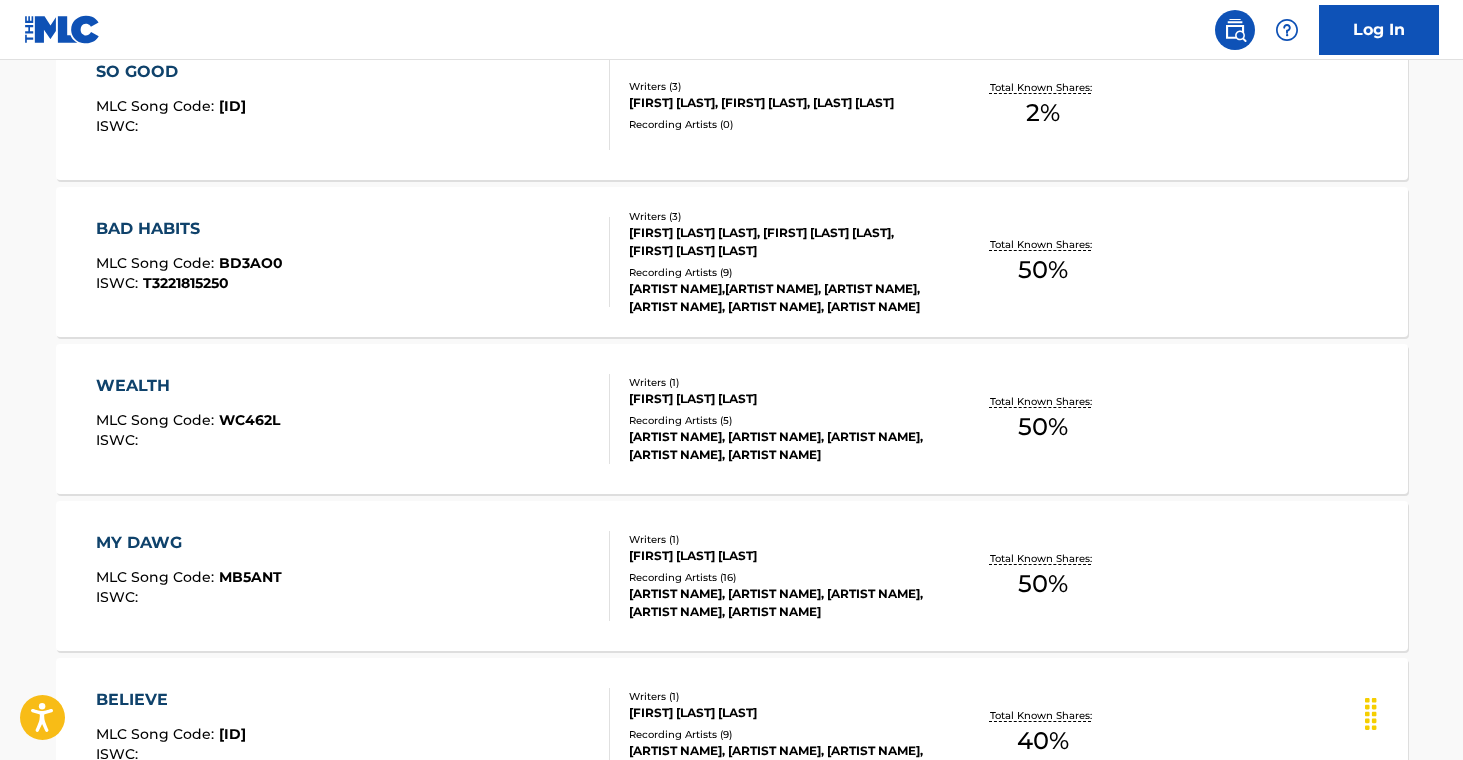 scroll, scrollTop: 661, scrollLeft: 0, axis: vertical 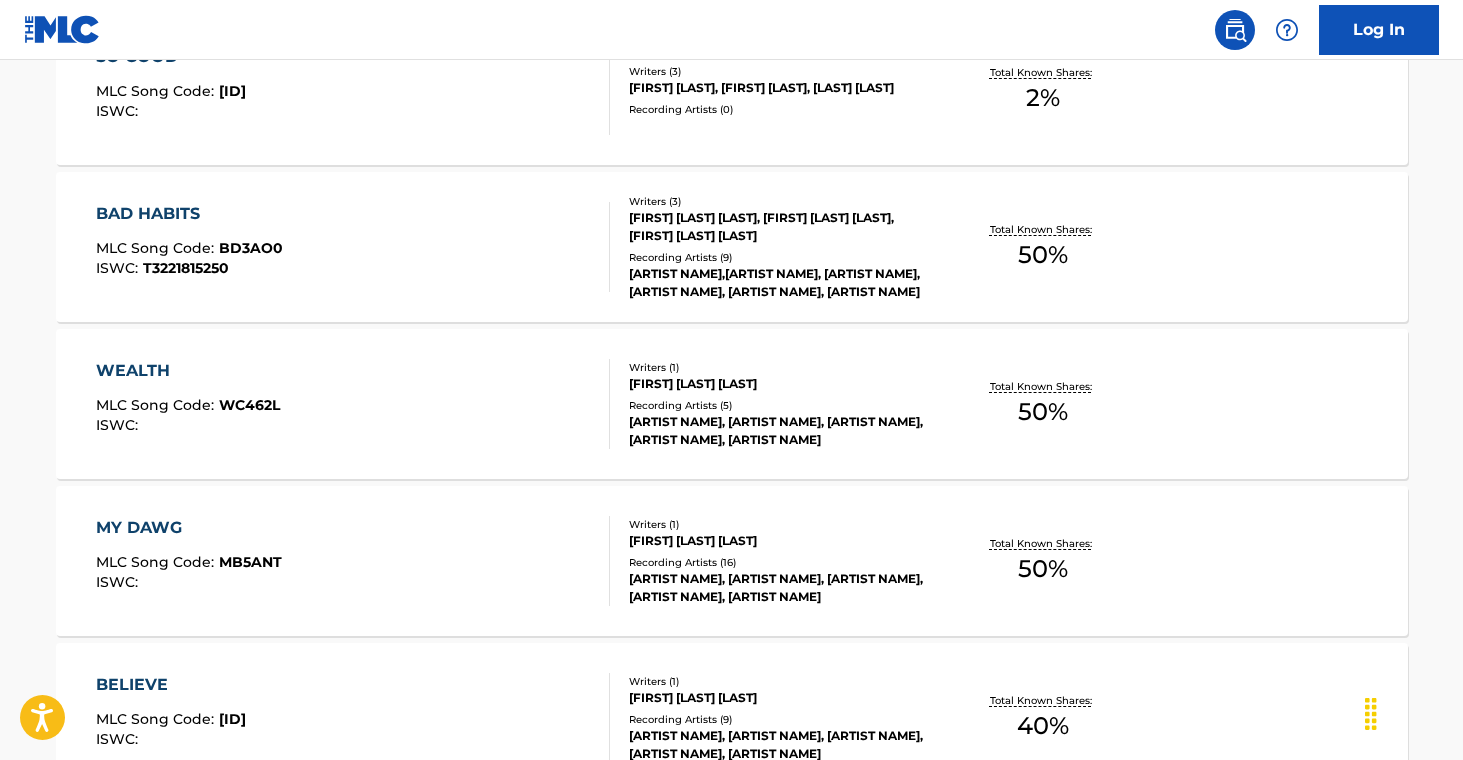 click on "[FIRST] [LAST] [LAST], [FIRST] [LAST] [LAST], [FIRST] [LAST] [LAST]" at bounding box center [780, 227] 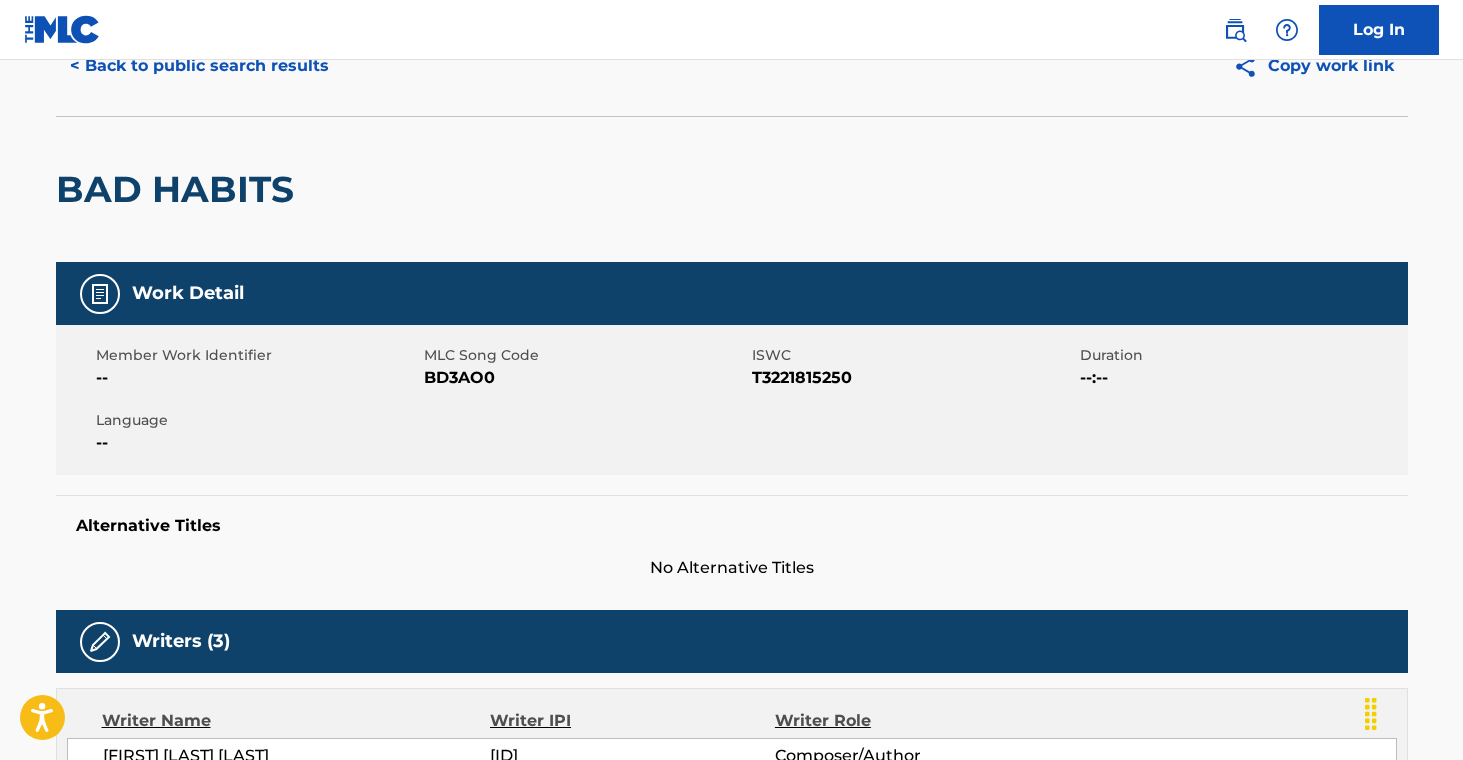 scroll, scrollTop: 0, scrollLeft: 0, axis: both 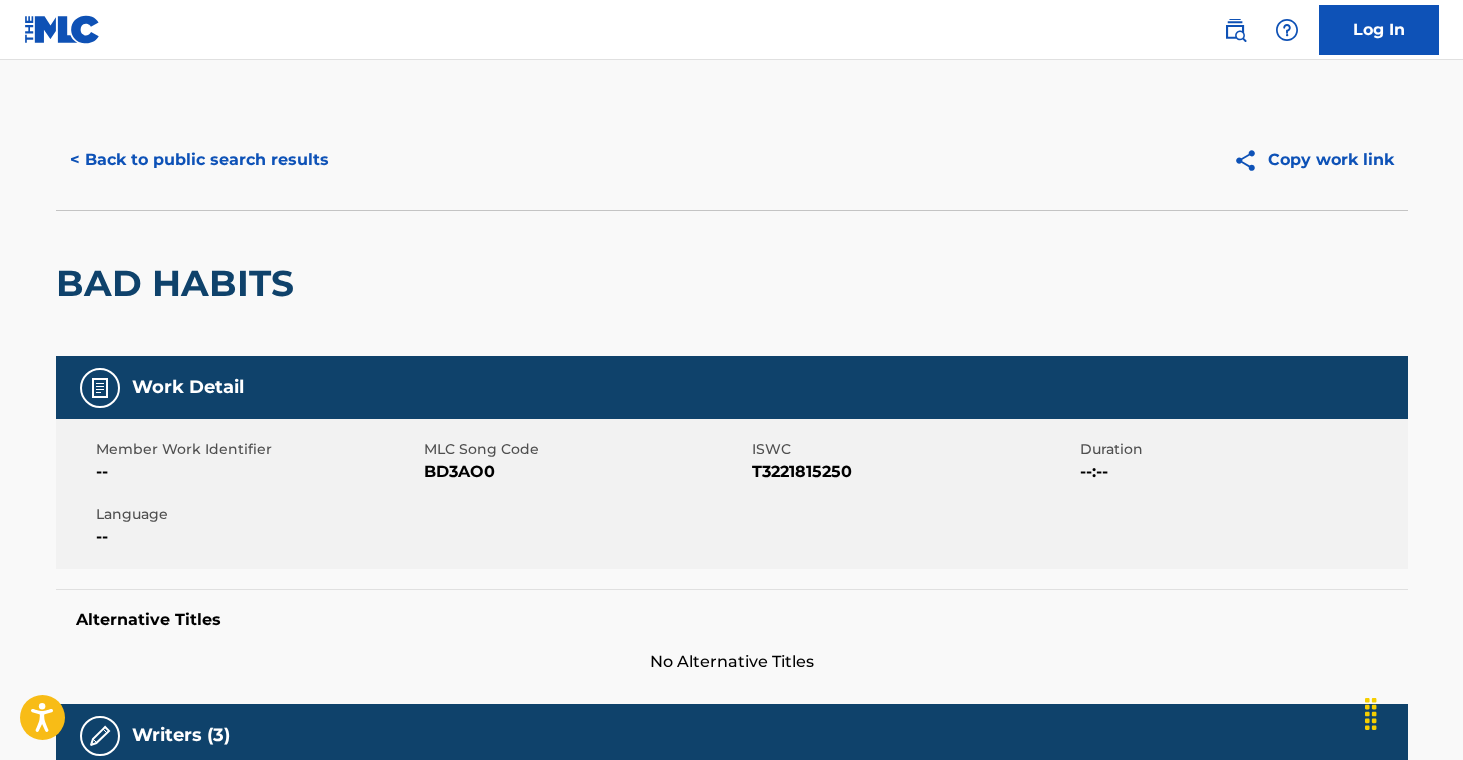click on "< Back to public search results" at bounding box center (199, 160) 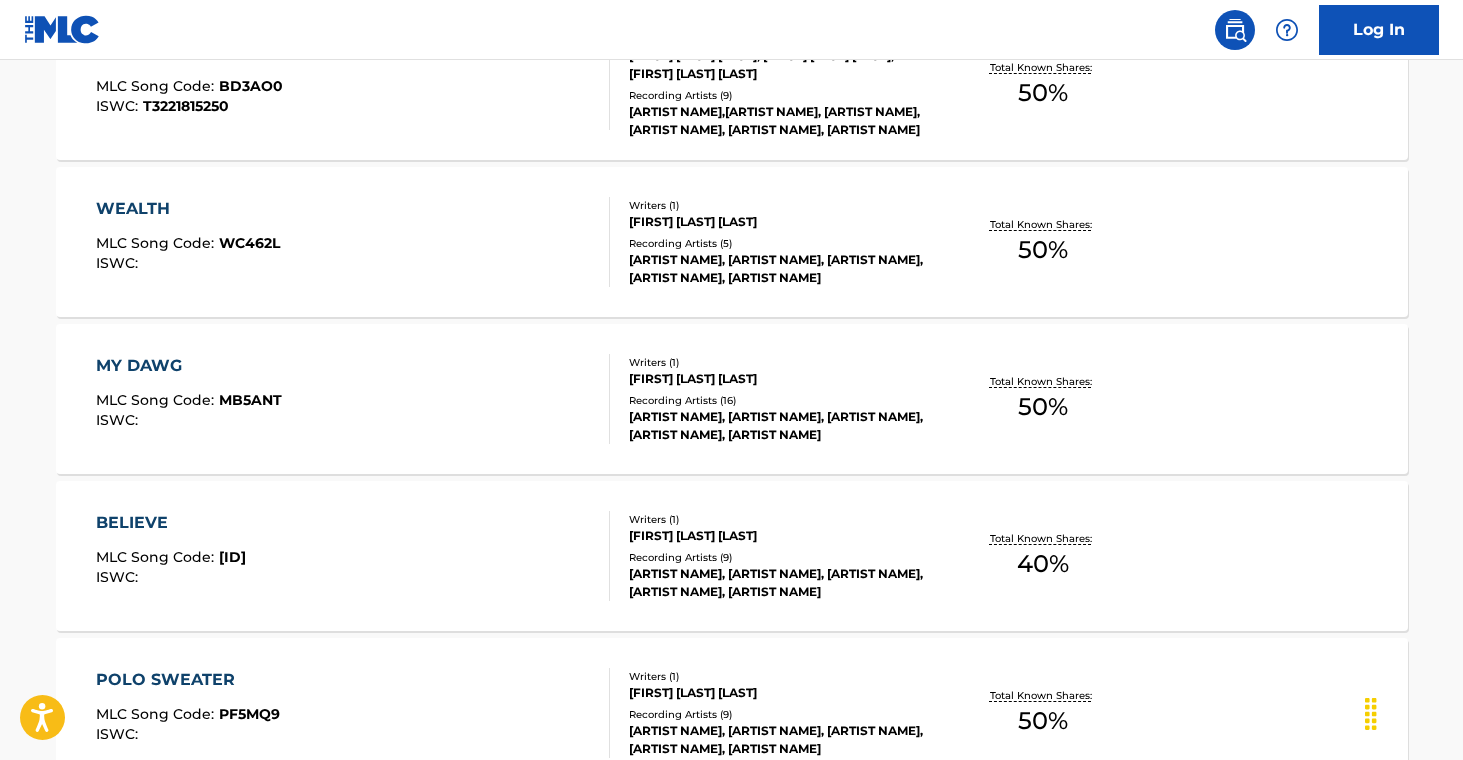 scroll, scrollTop: 832, scrollLeft: 0, axis: vertical 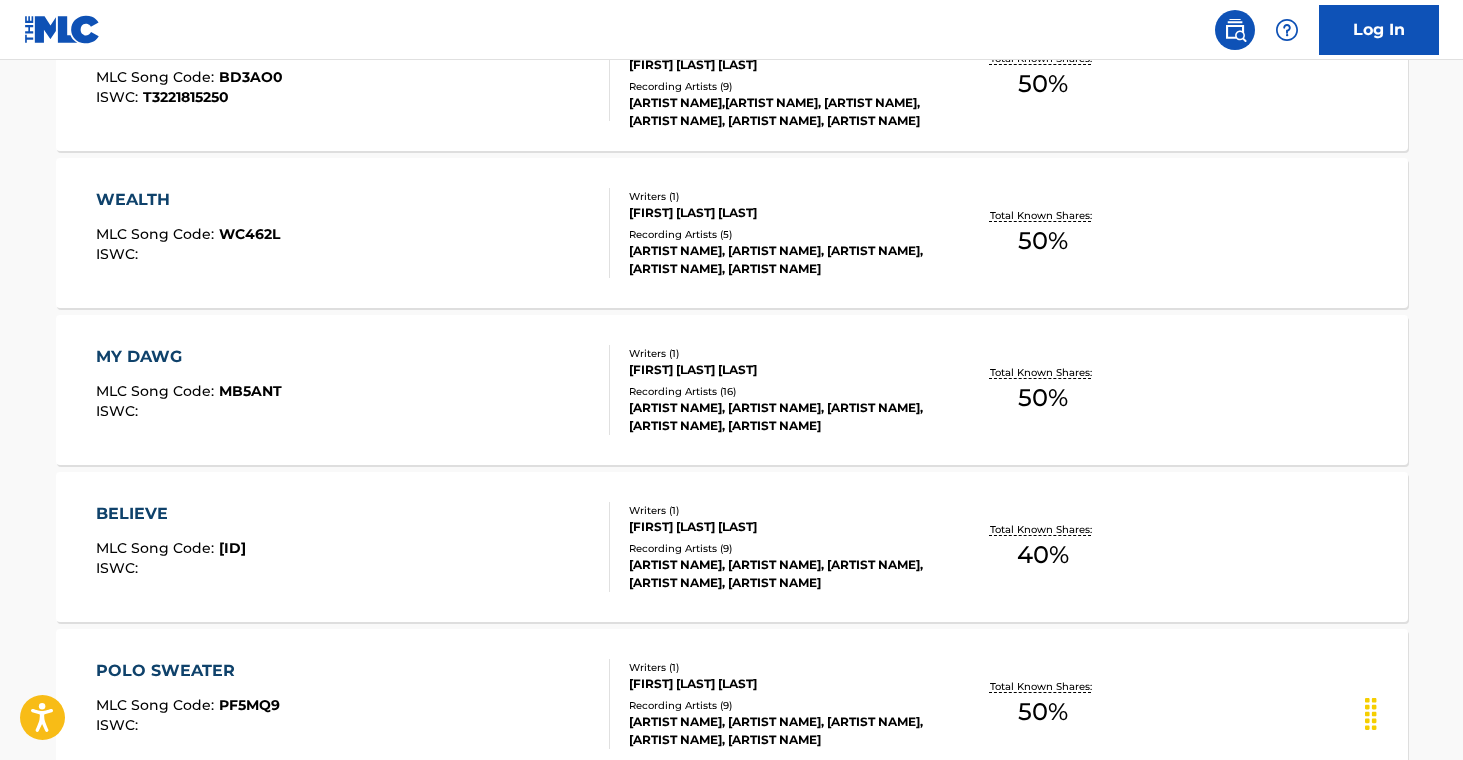 click on "[ARTIST NAME], [ARTIST NAME], [ARTIST NAME], [ARTIST NAME], [ARTIST NAME]" at bounding box center [780, 260] 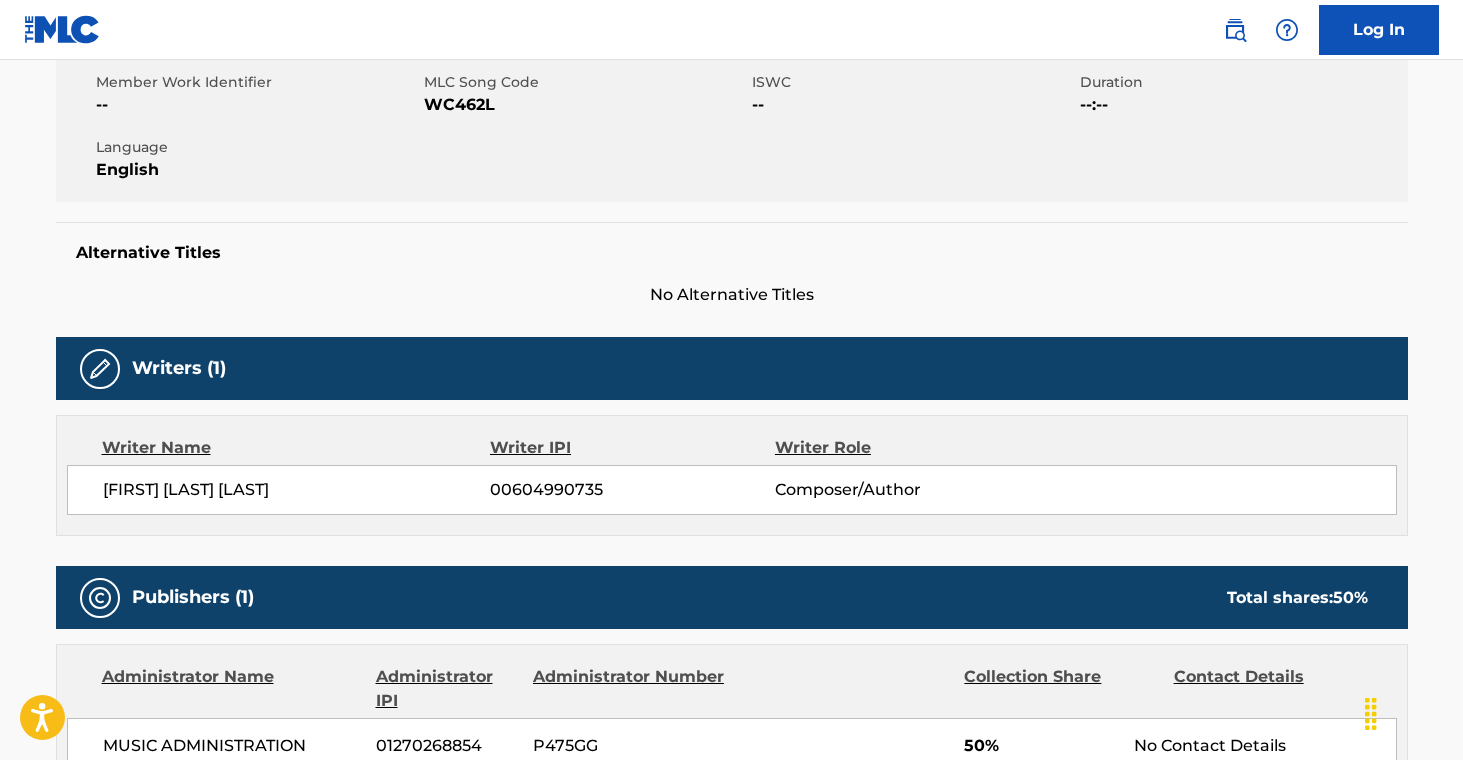 scroll, scrollTop: 0, scrollLeft: 0, axis: both 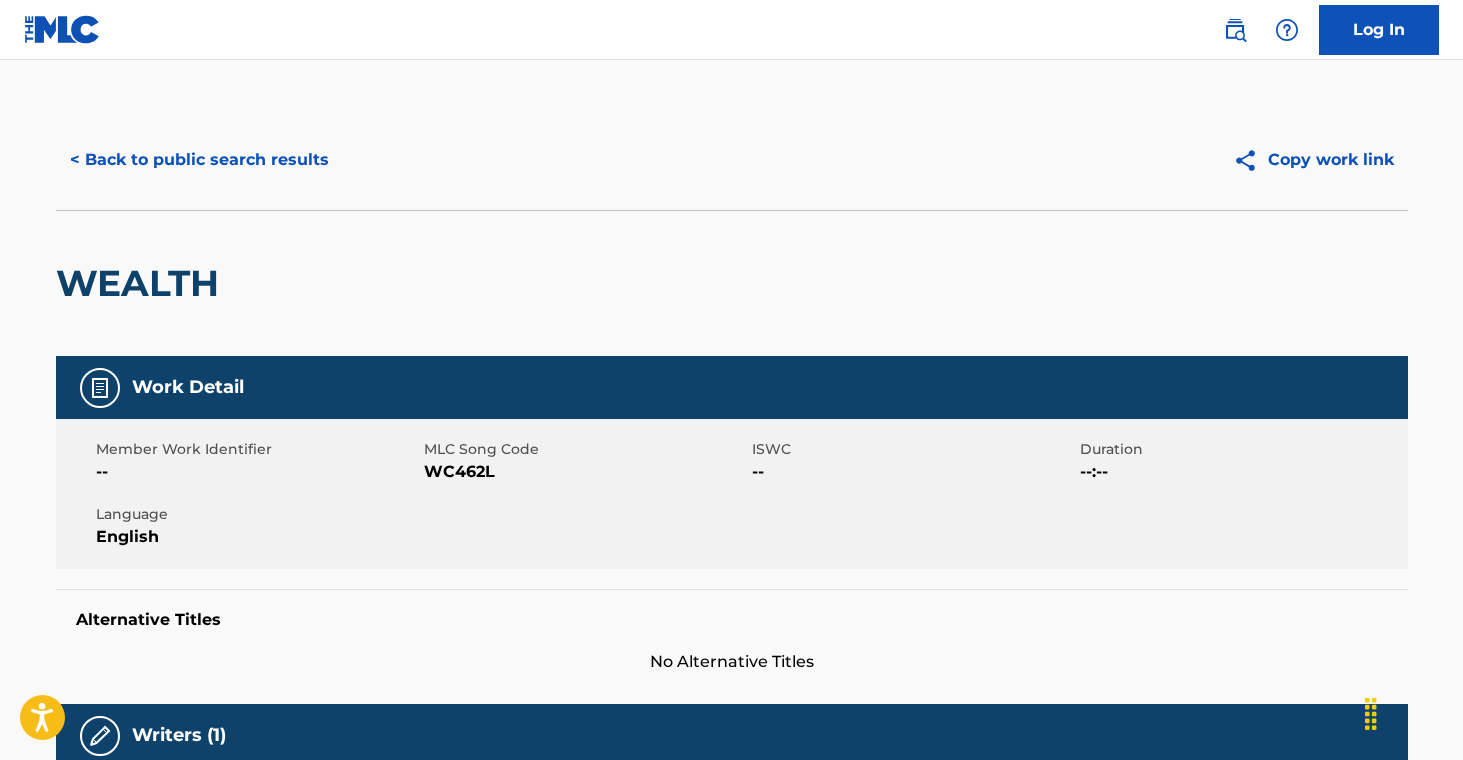 click on "< Back to public search results" at bounding box center (199, 160) 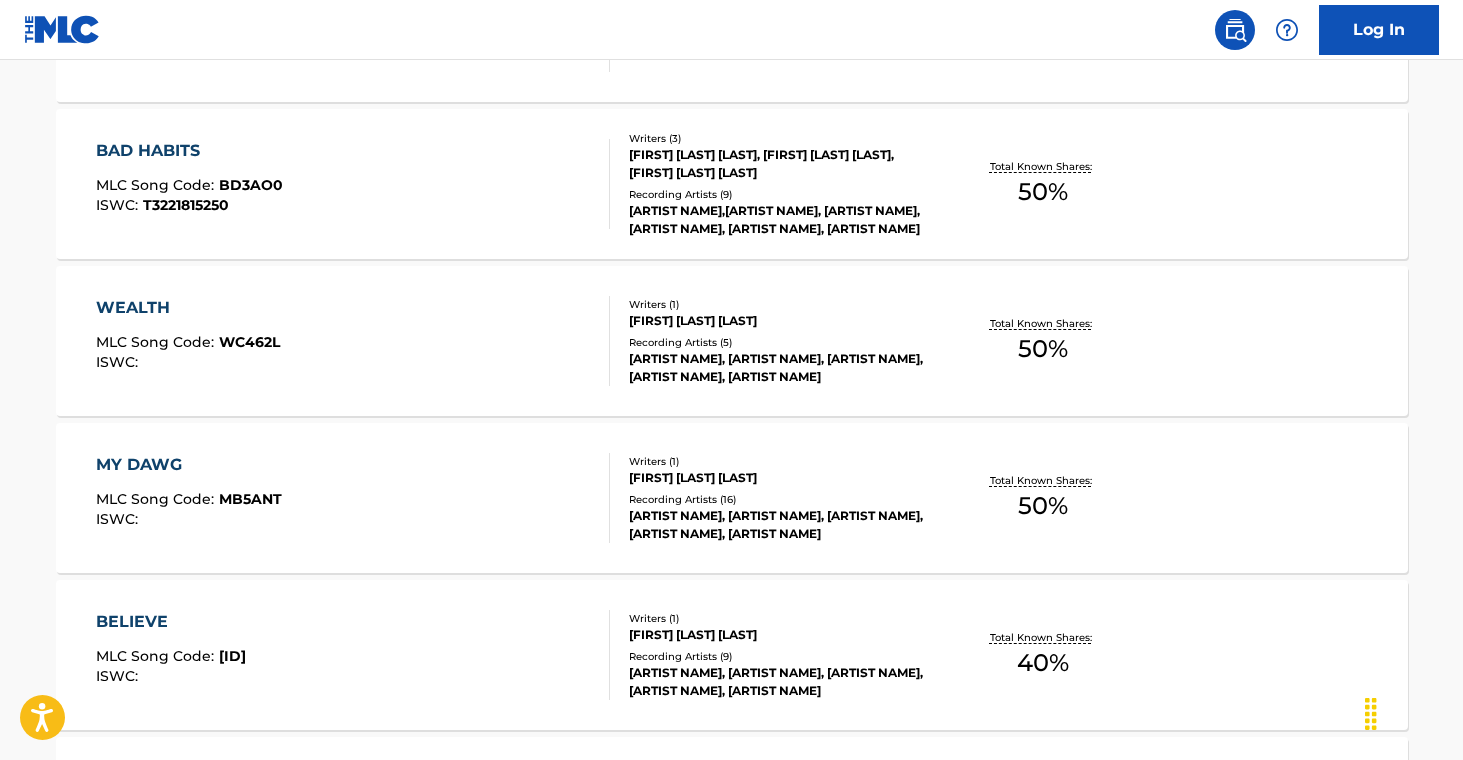 scroll, scrollTop: 1145, scrollLeft: 0, axis: vertical 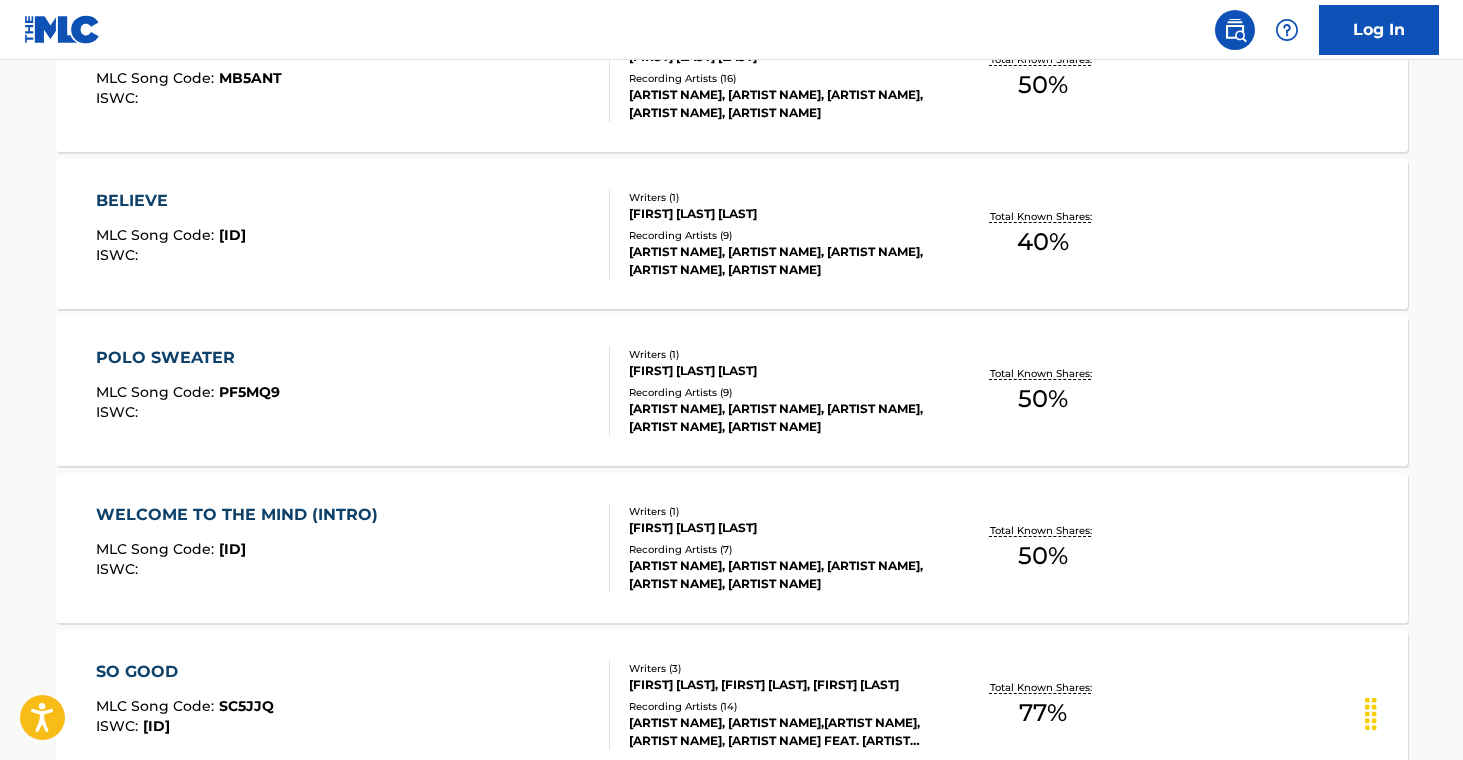 click on "Writers ( 1 ) [WRITER NAME] Recording Artists ( 9 ) [ARTIST NAME], [ARTIST NAME], [ARTIST NAME], [ARTIST NAME], [ARTIST NAME]" at bounding box center (770, 391) 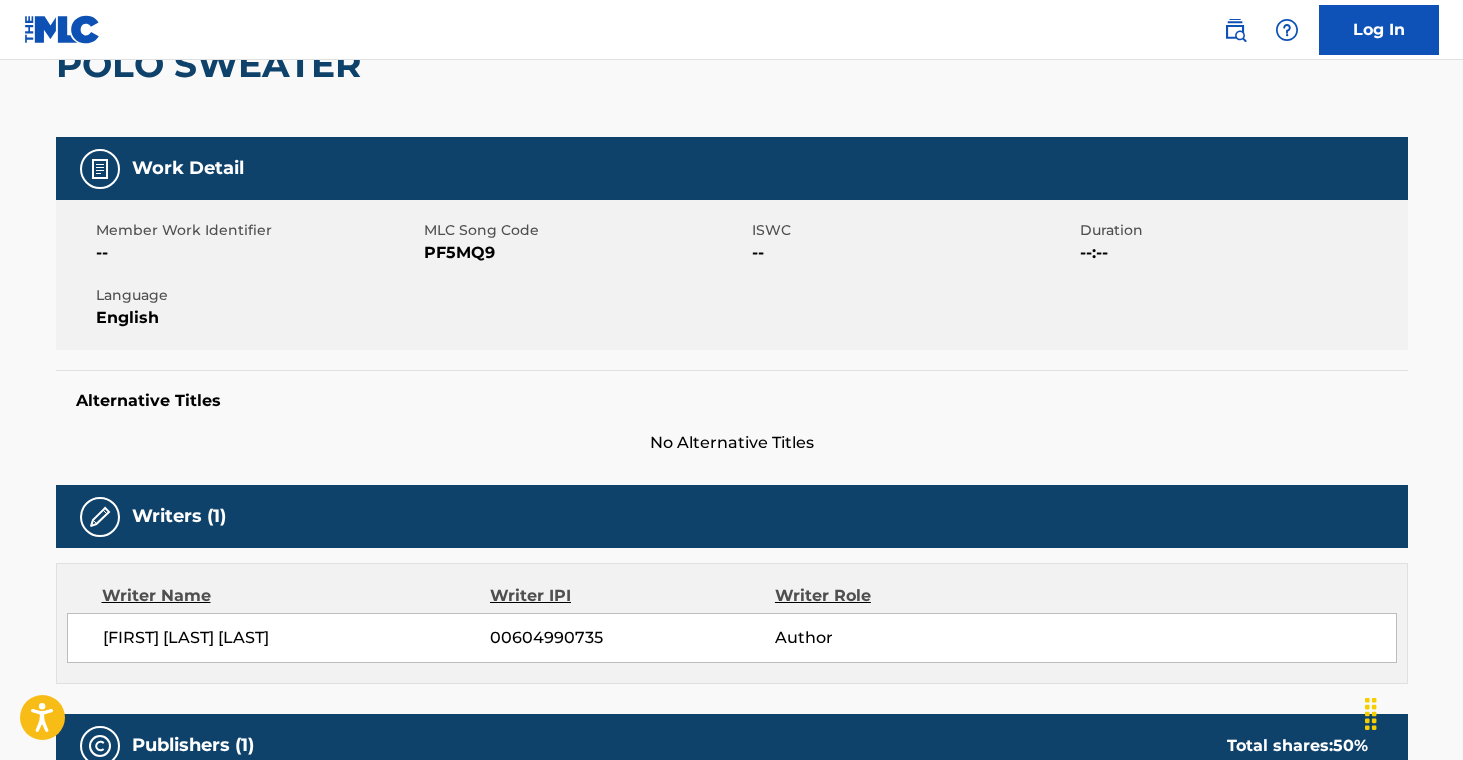 scroll, scrollTop: 0, scrollLeft: 0, axis: both 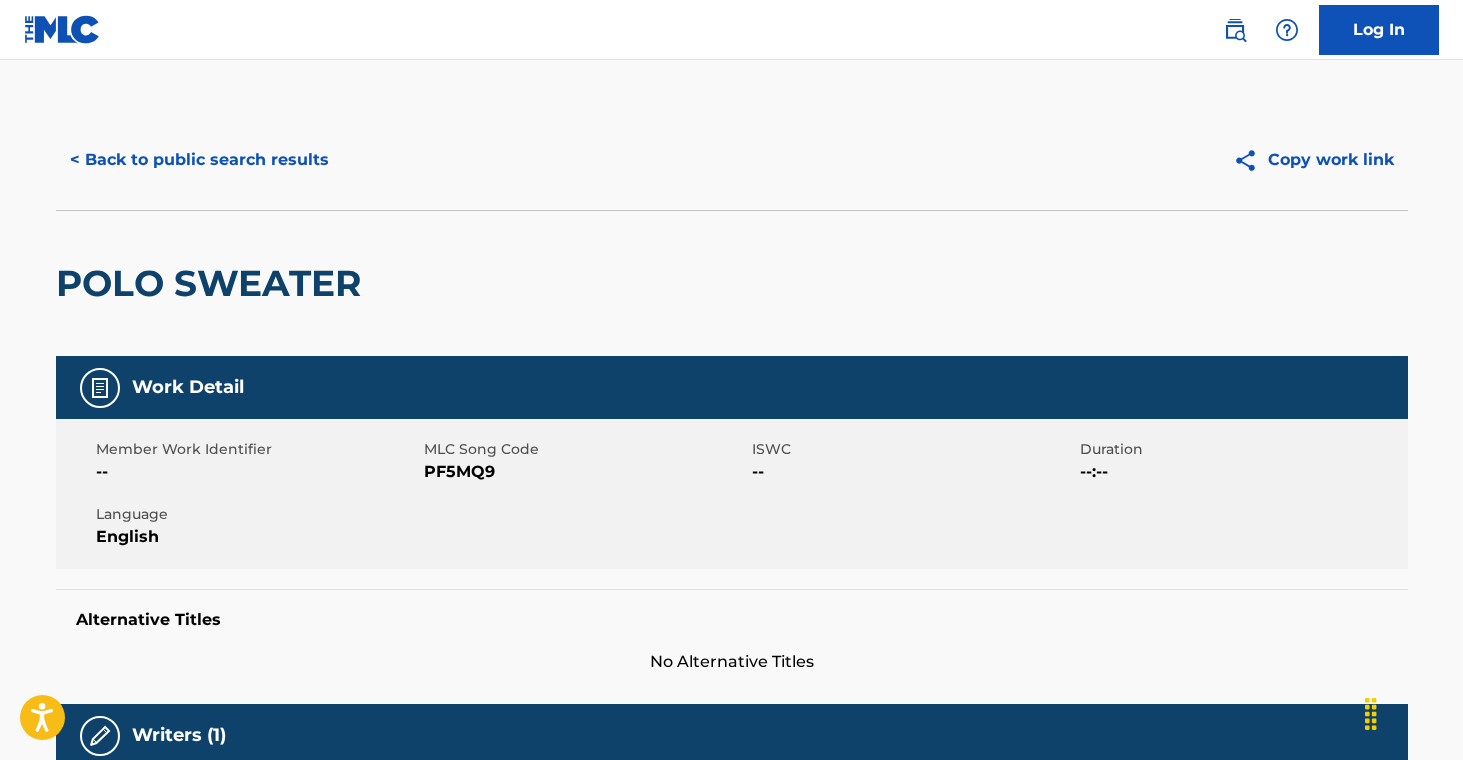 click on "< Back to public search results" at bounding box center [199, 160] 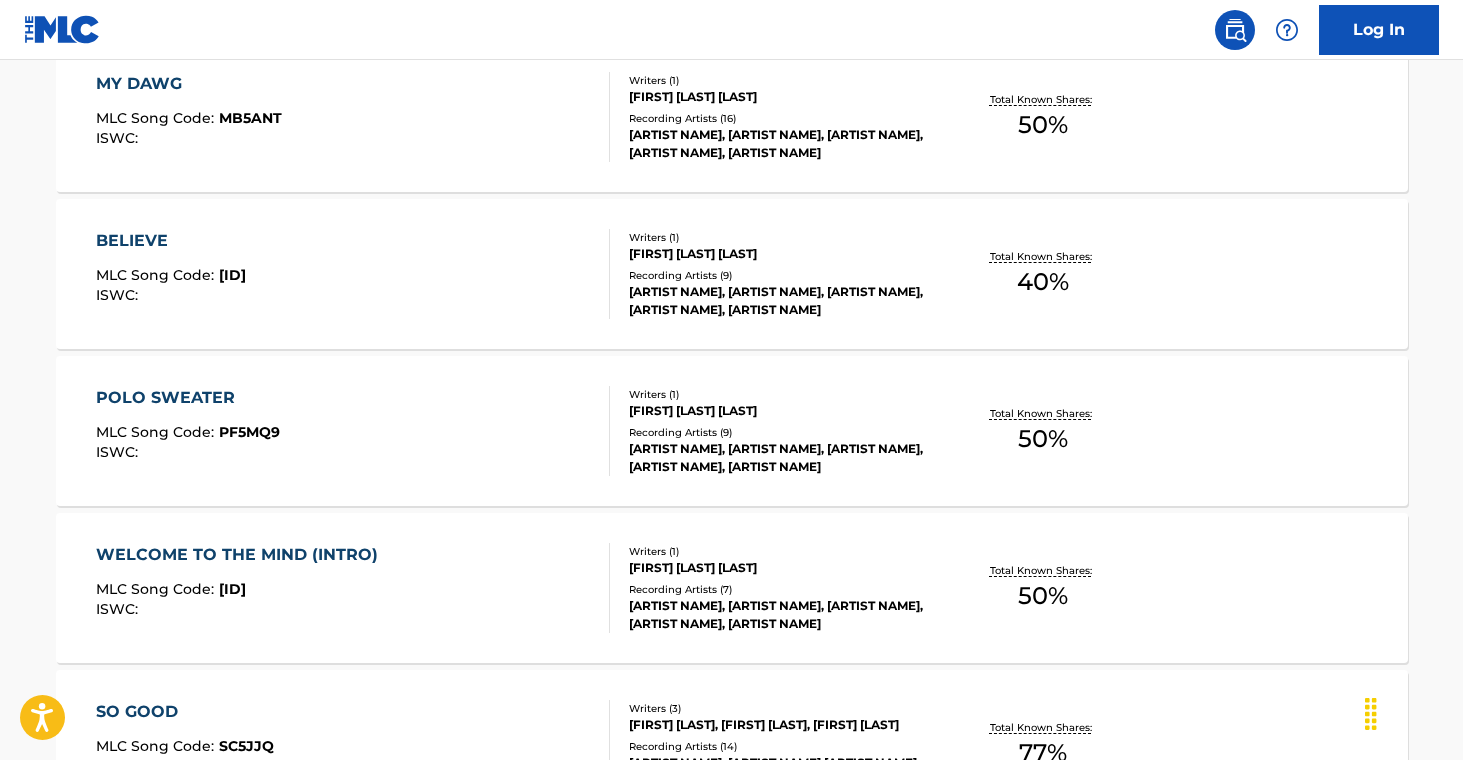scroll, scrollTop: 1688, scrollLeft: 0, axis: vertical 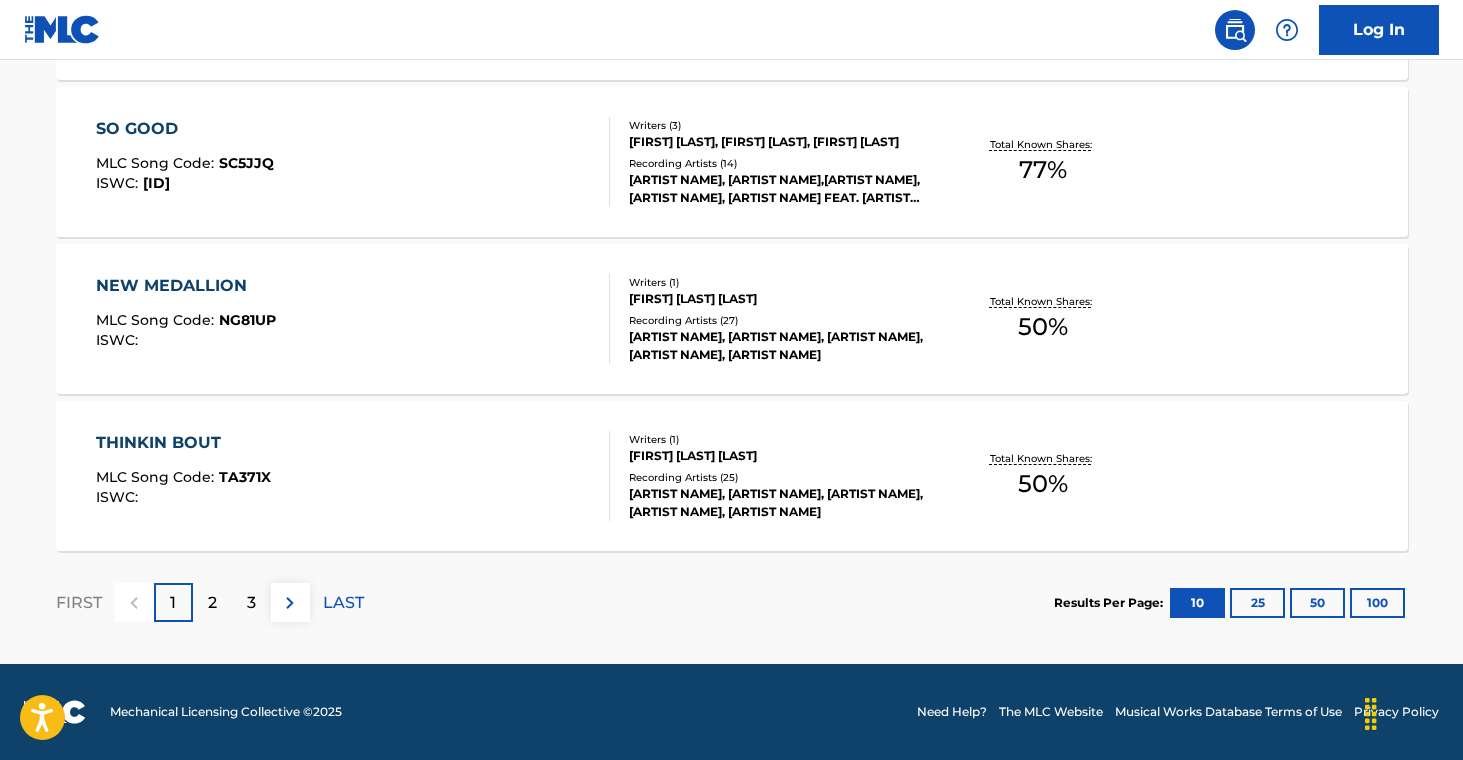 click on "[ARTIST NAME], [ARTIST NAME], [ARTIST NAME], [ARTIST NAME], [ARTIST NAME]" at bounding box center (780, 503) 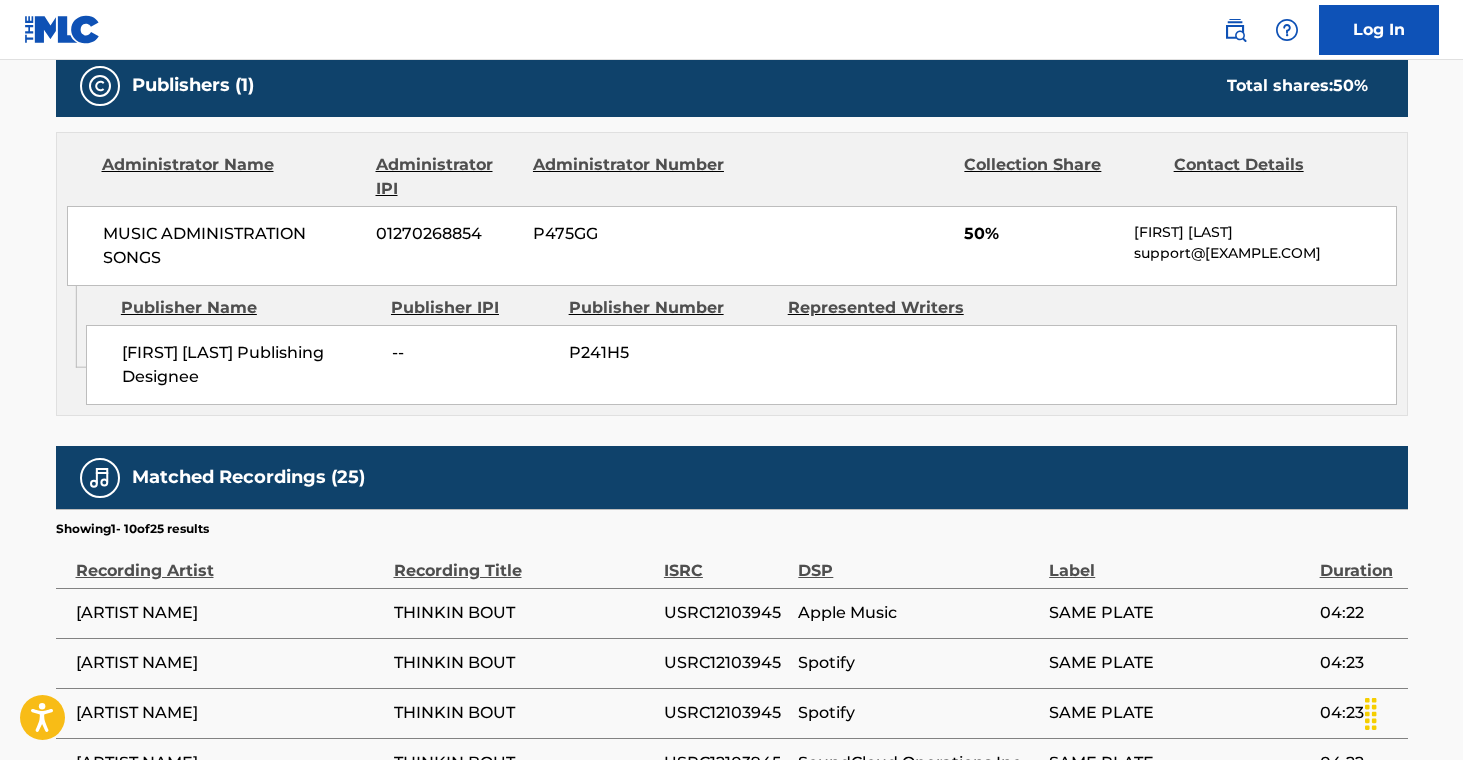 scroll, scrollTop: 0, scrollLeft: 0, axis: both 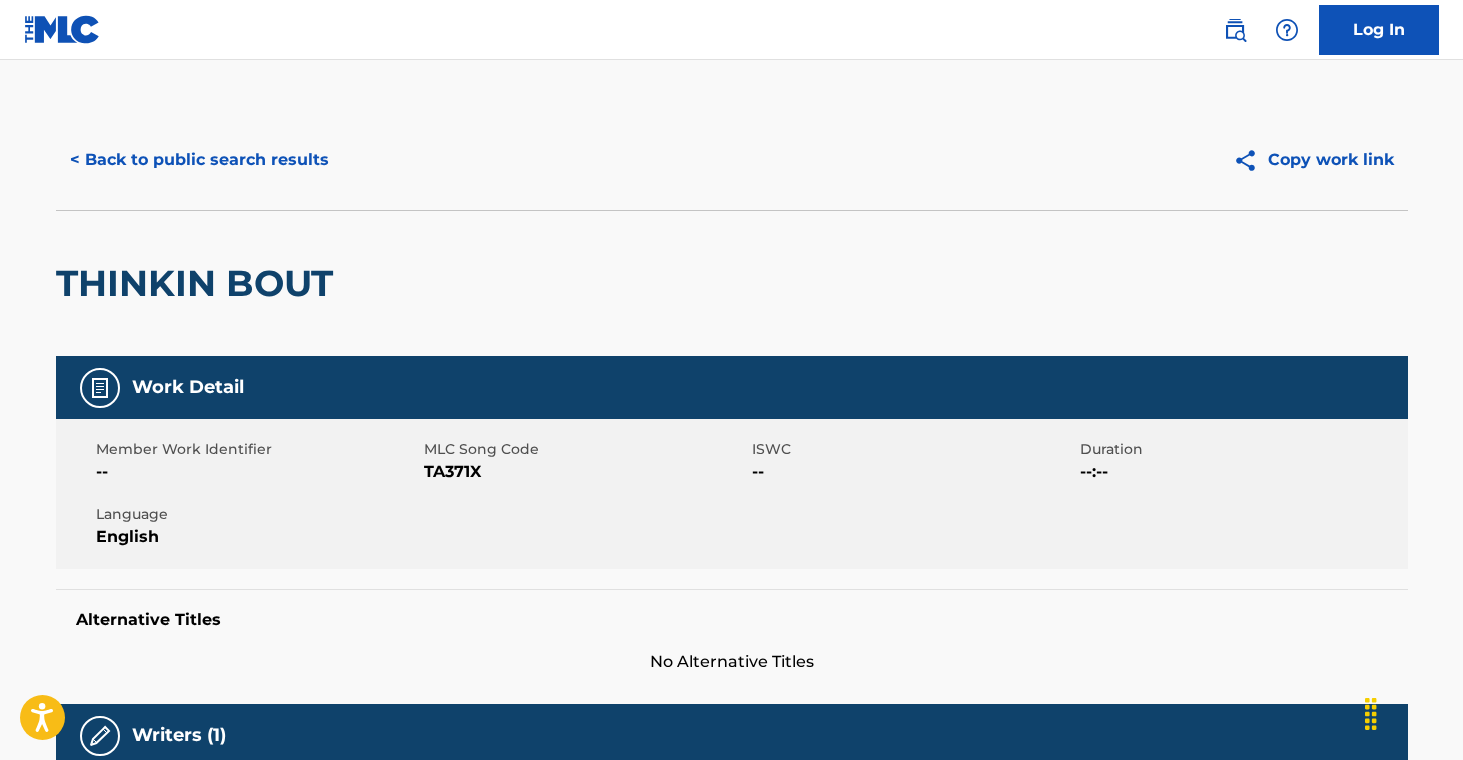 click on "< Back to public search results" at bounding box center [199, 160] 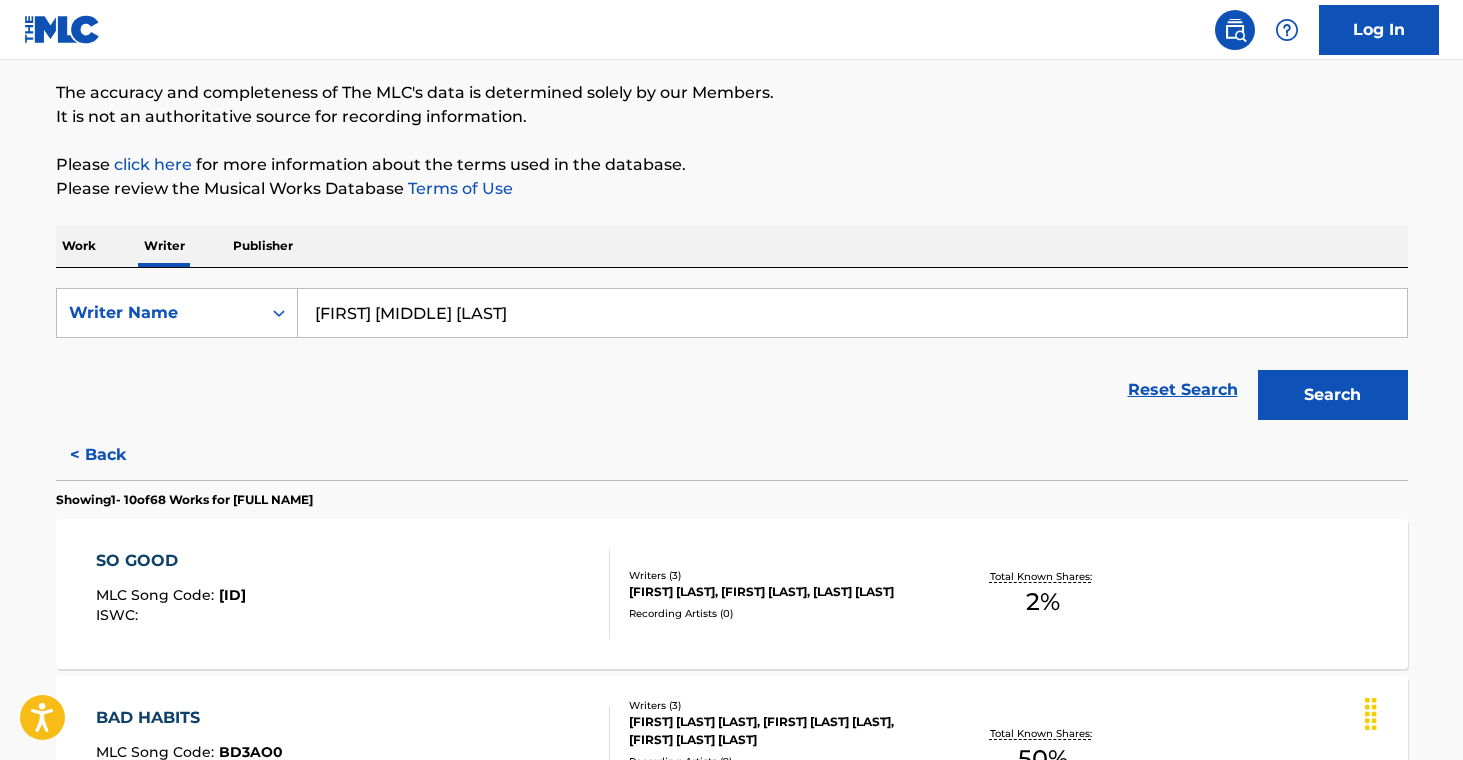 scroll, scrollTop: 294, scrollLeft: 0, axis: vertical 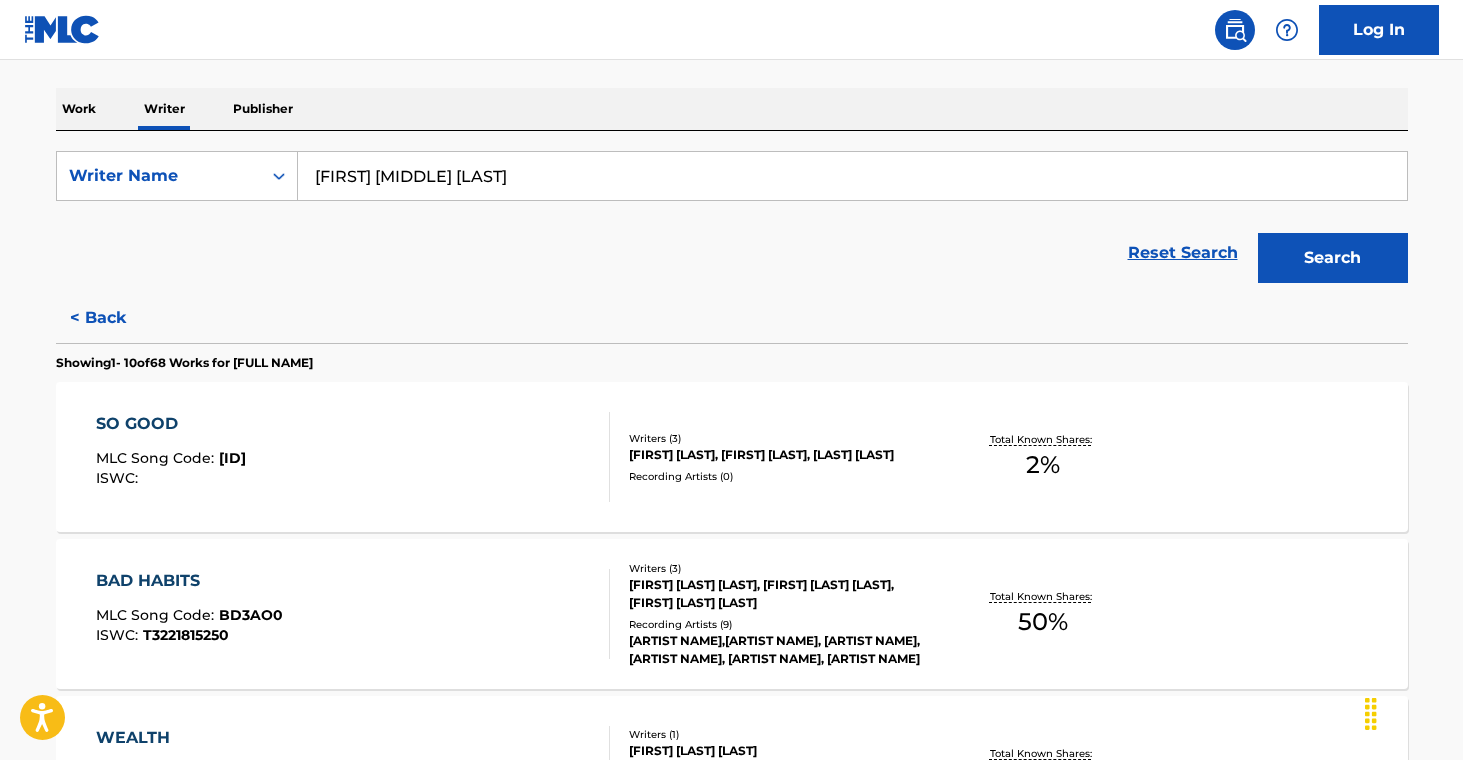 click on "[FIRST] [MIDDLE] [LAST]" at bounding box center [852, 176] 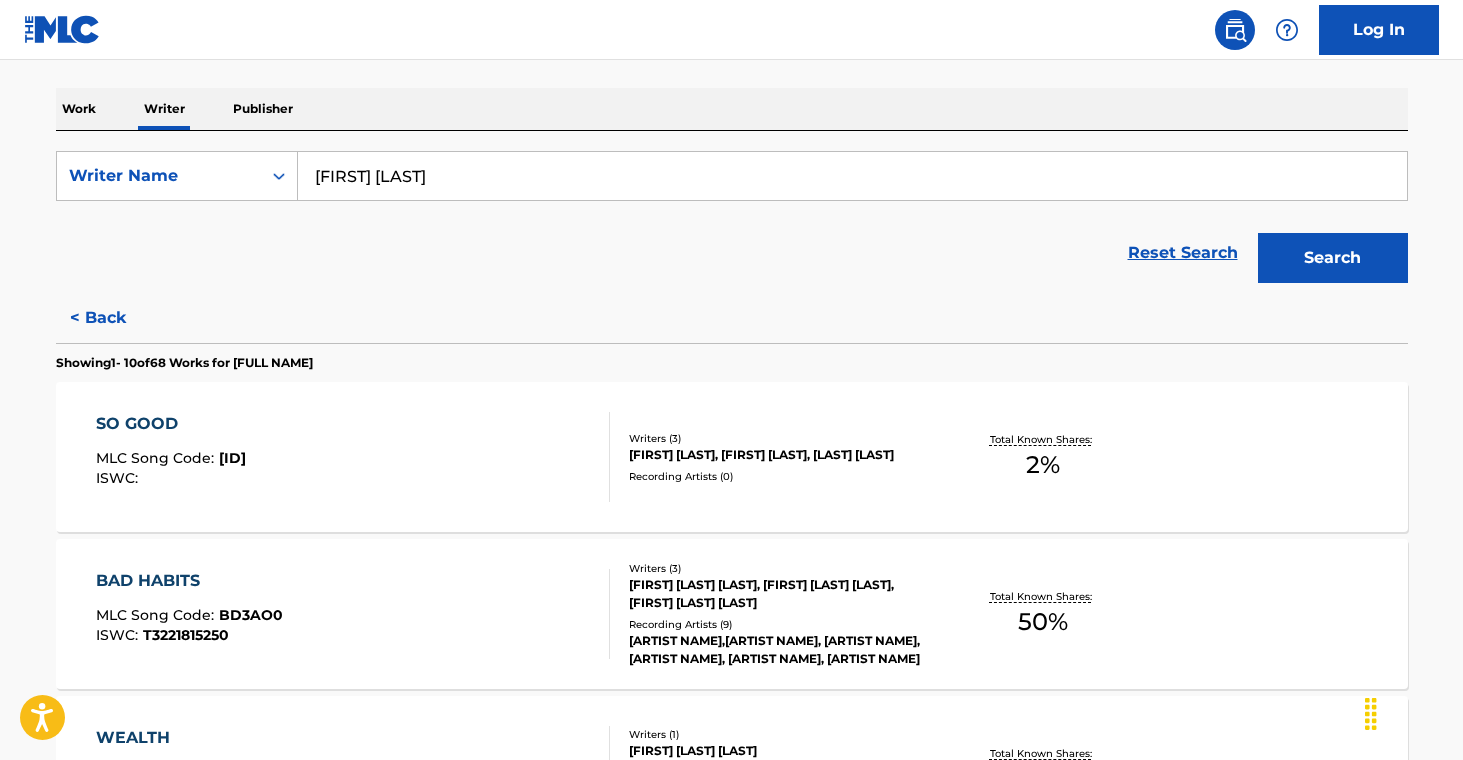 type on "[FIRST] [LAST]" 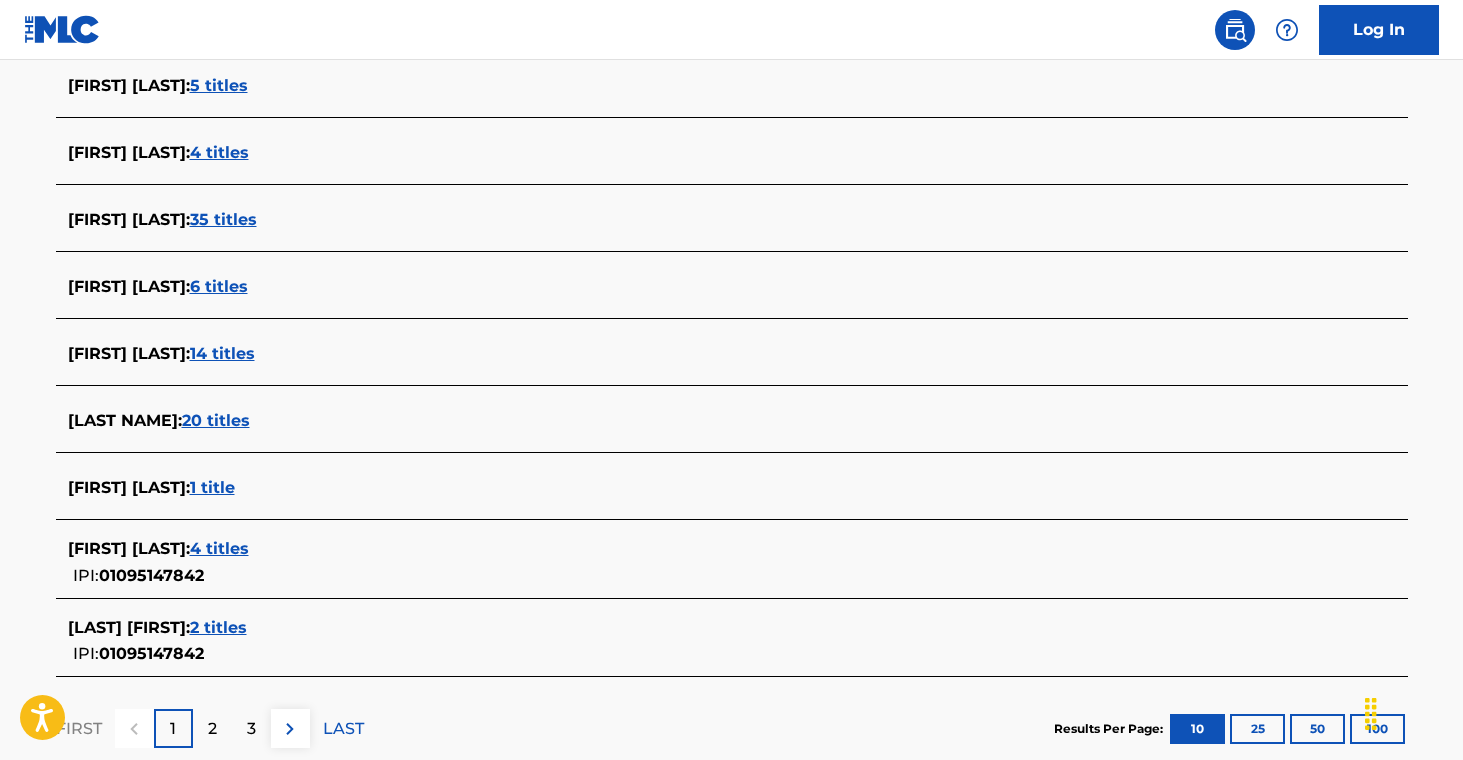 scroll, scrollTop: 636, scrollLeft: 0, axis: vertical 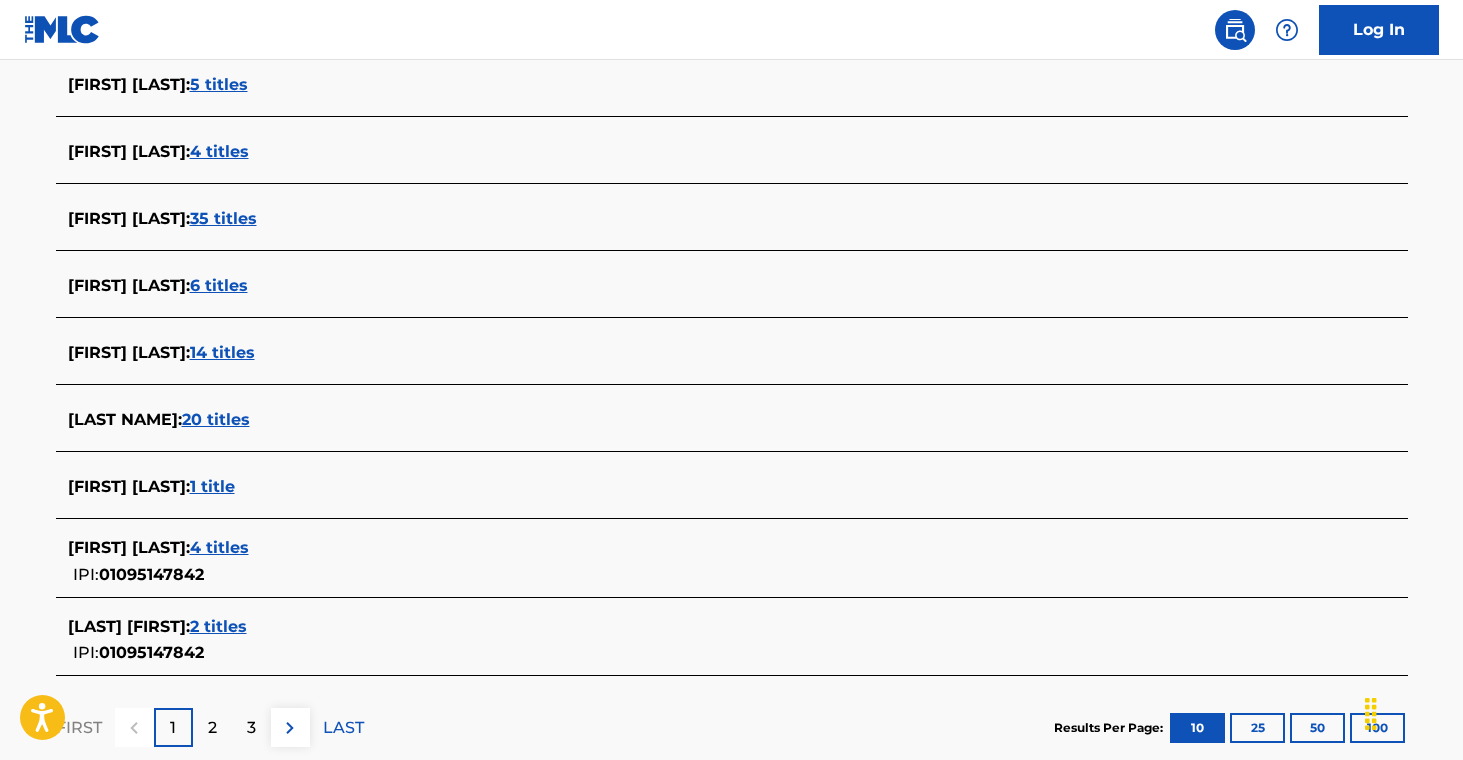 click on "[FIRST] [LAST] :" at bounding box center (129, 547) 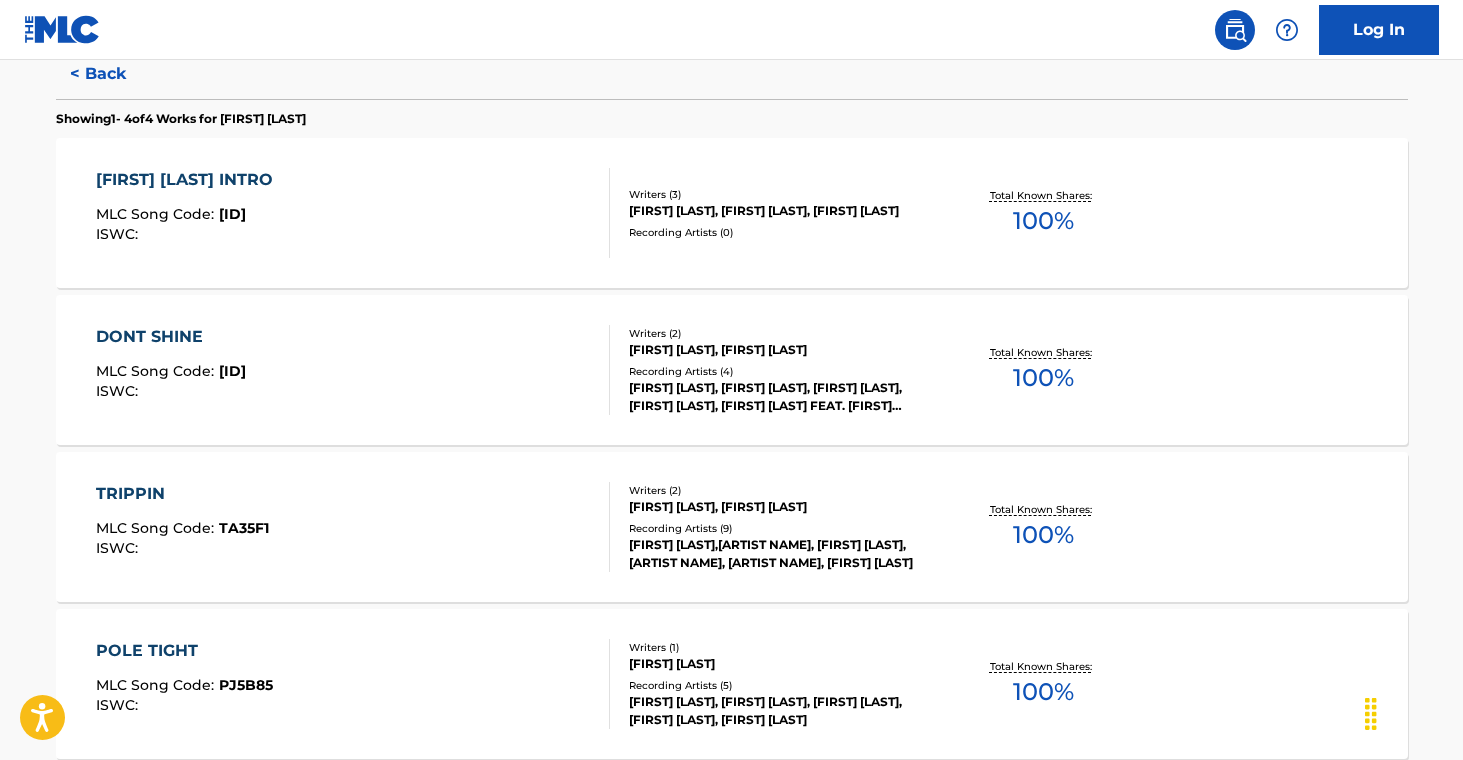 scroll, scrollTop: 325, scrollLeft: 0, axis: vertical 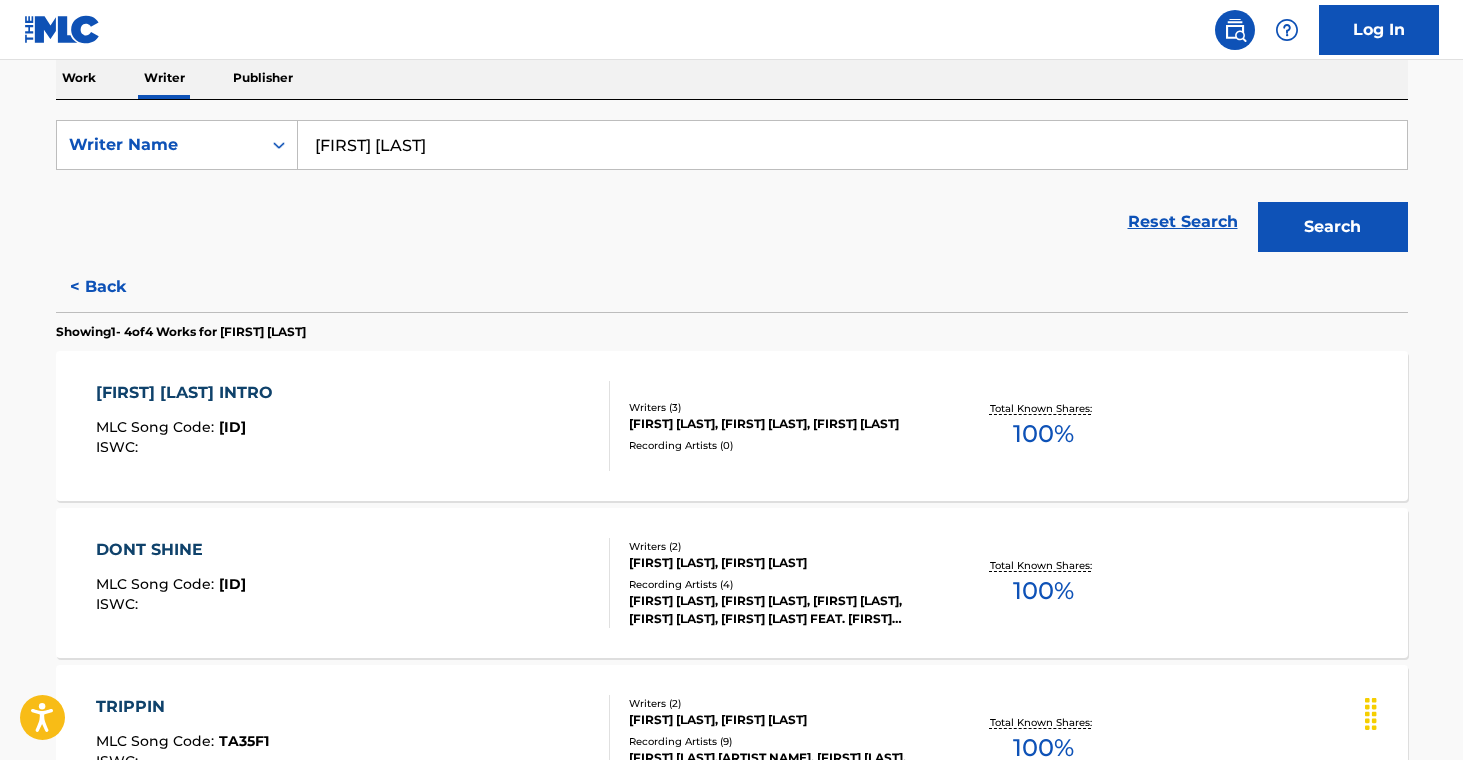 click on "[FIRST] [LAST], [FIRST] [LAST], [FIRST] [LAST]" at bounding box center (780, 424) 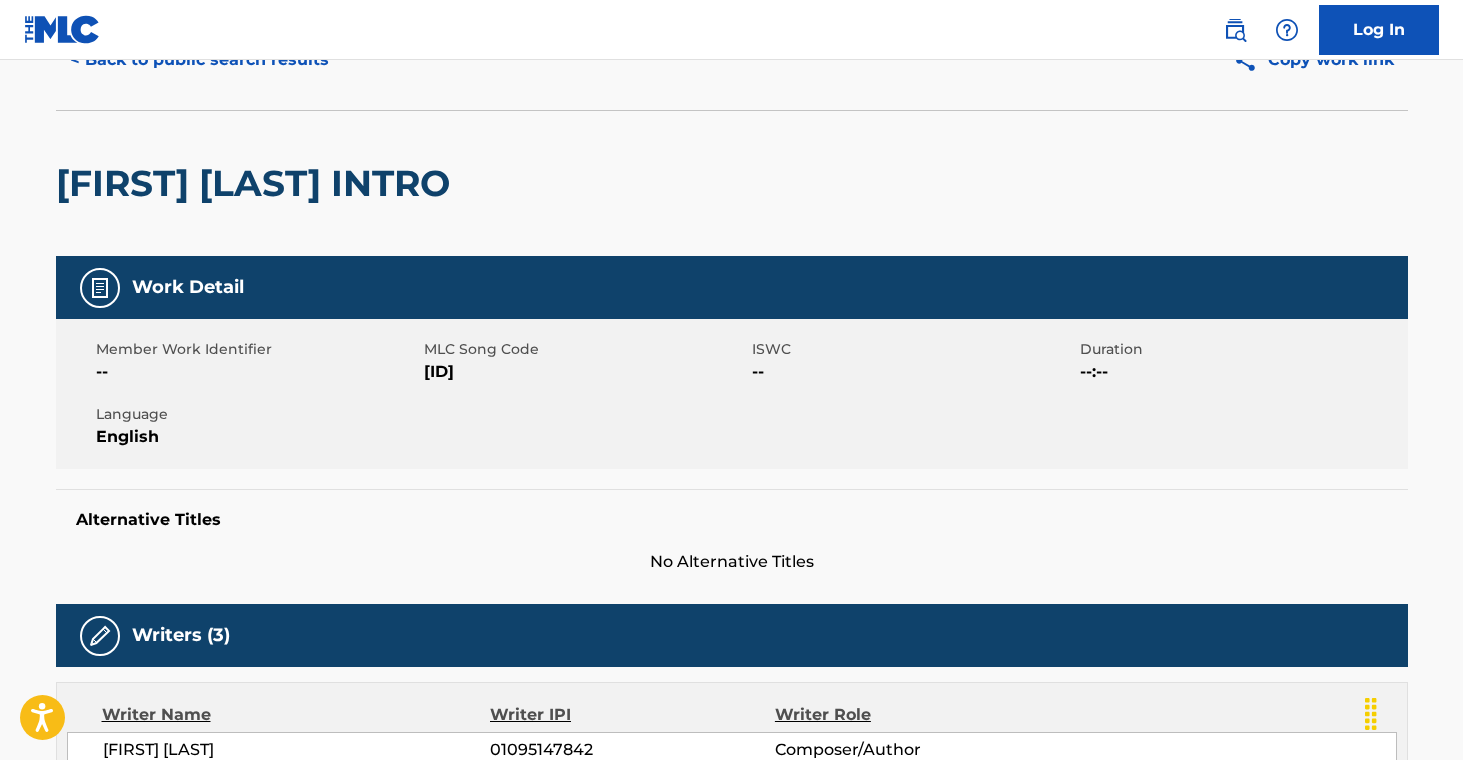 scroll, scrollTop: 0, scrollLeft: 0, axis: both 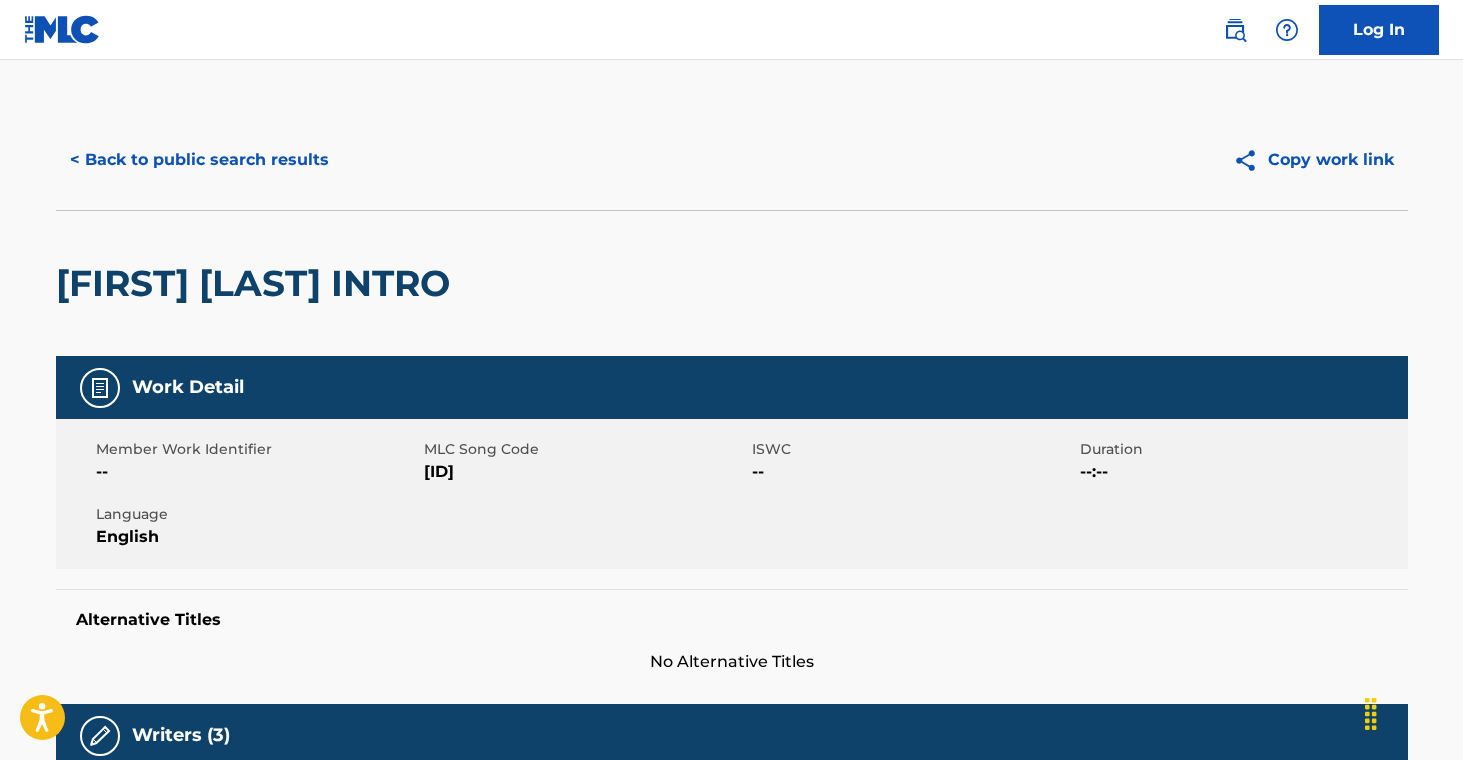 click on "< Back to public search results" at bounding box center [199, 160] 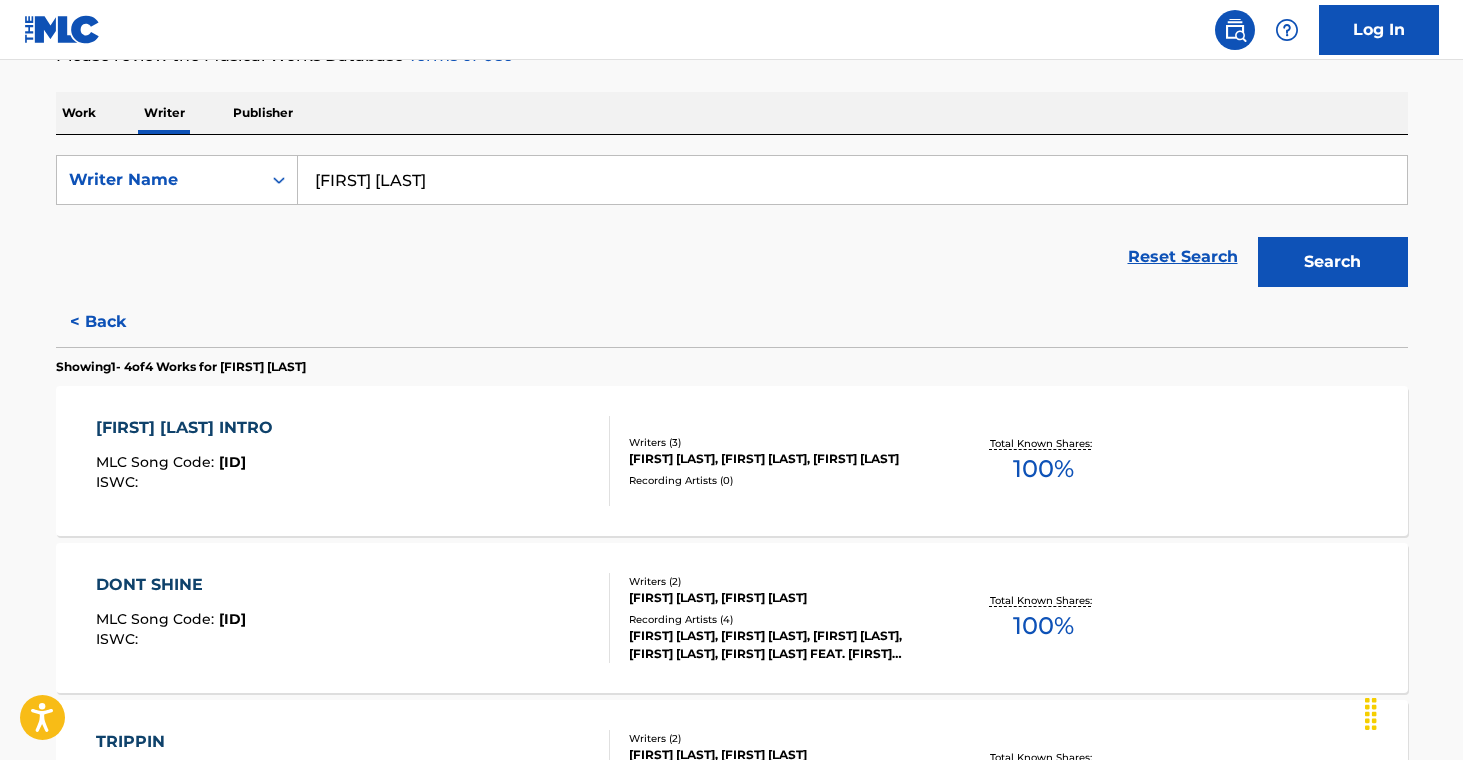 scroll, scrollTop: 294, scrollLeft: 0, axis: vertical 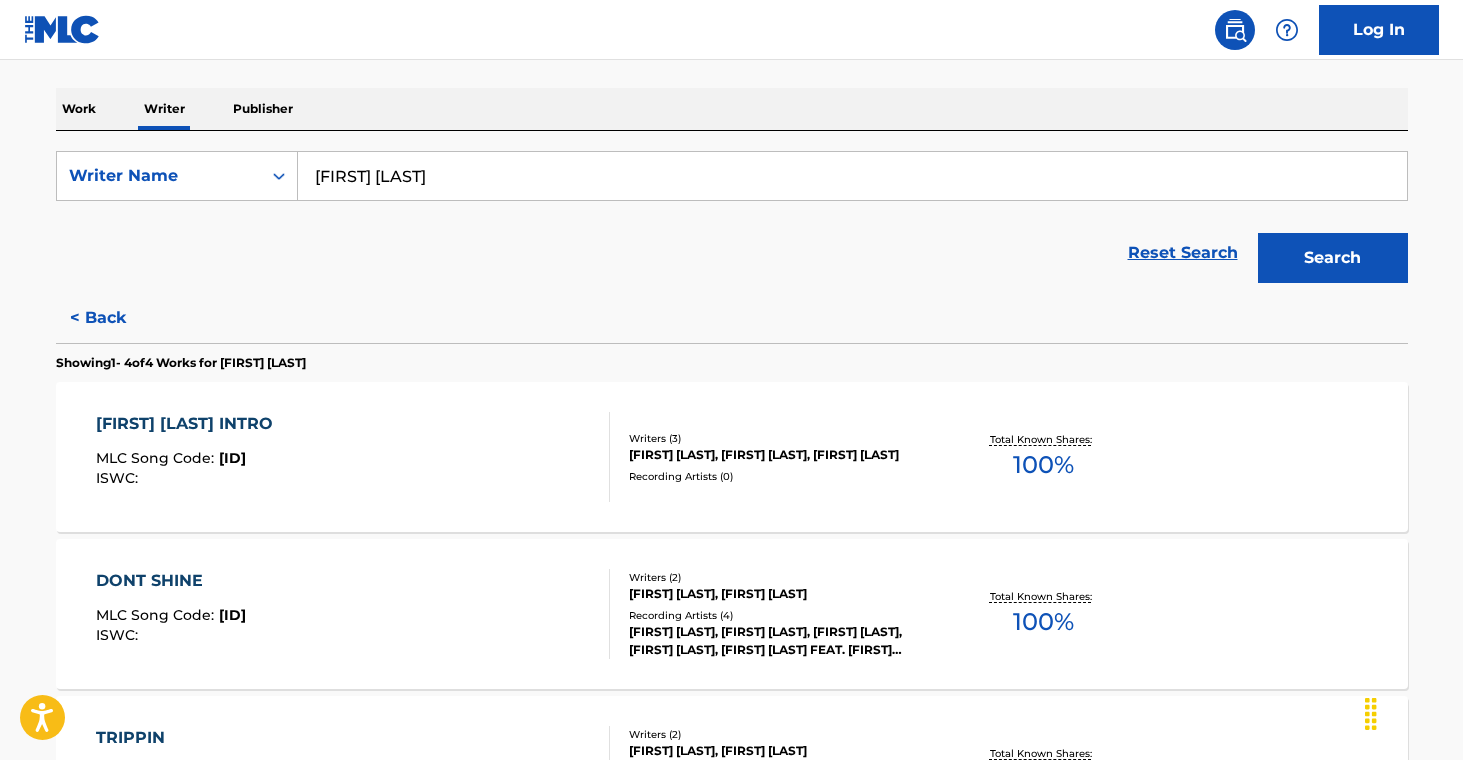 click on "Writers ( 2 ) [FIRST] [LAST], [FIRST] [LAST] Recording Artists ( 4 ) [FIRST] [LAST], [FIRST] [LAST], [FIRST] [LAST],[FIRST] [LAST], [FIRST] [LAST] FEAT. [FIRST] [LAST]" at bounding box center (770, 614) 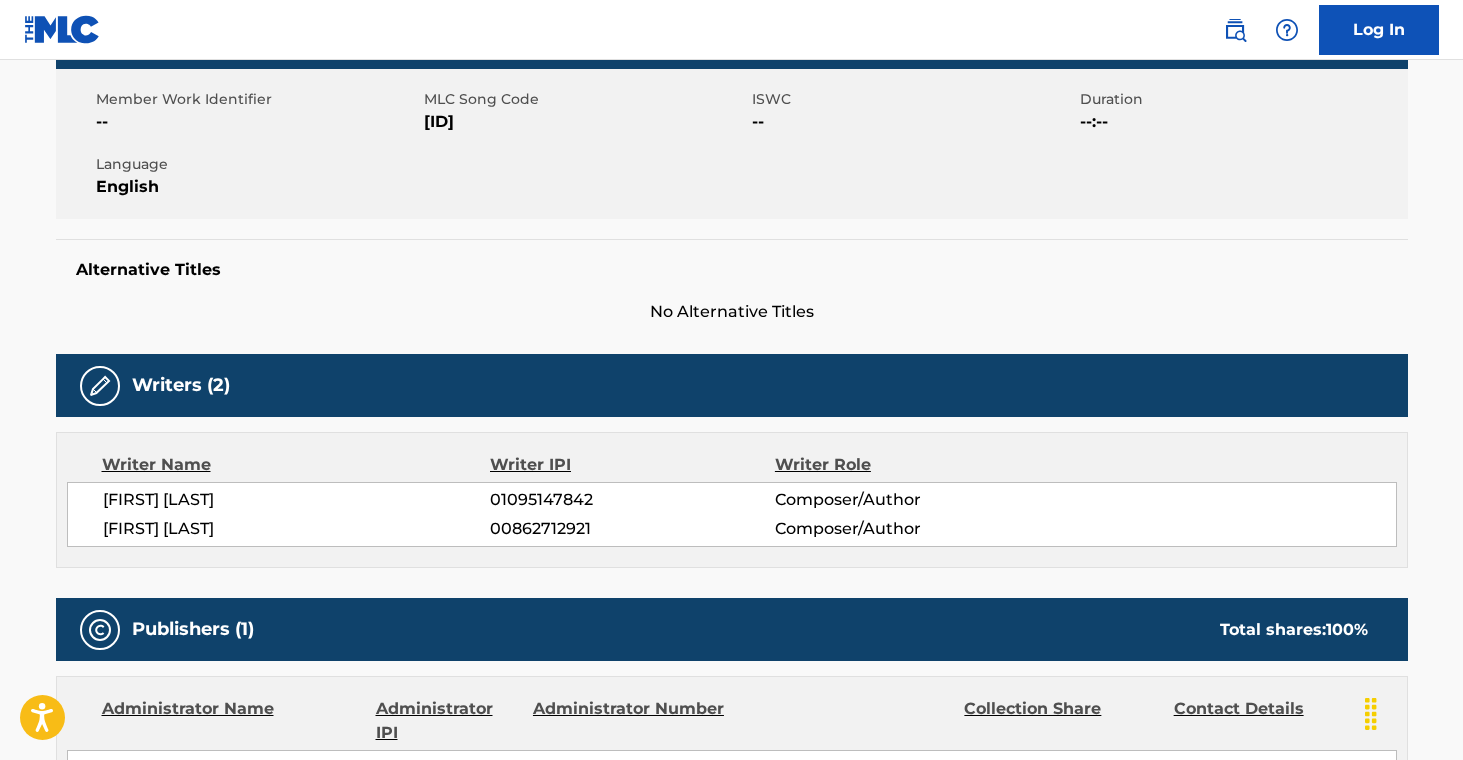 scroll, scrollTop: 0, scrollLeft: 0, axis: both 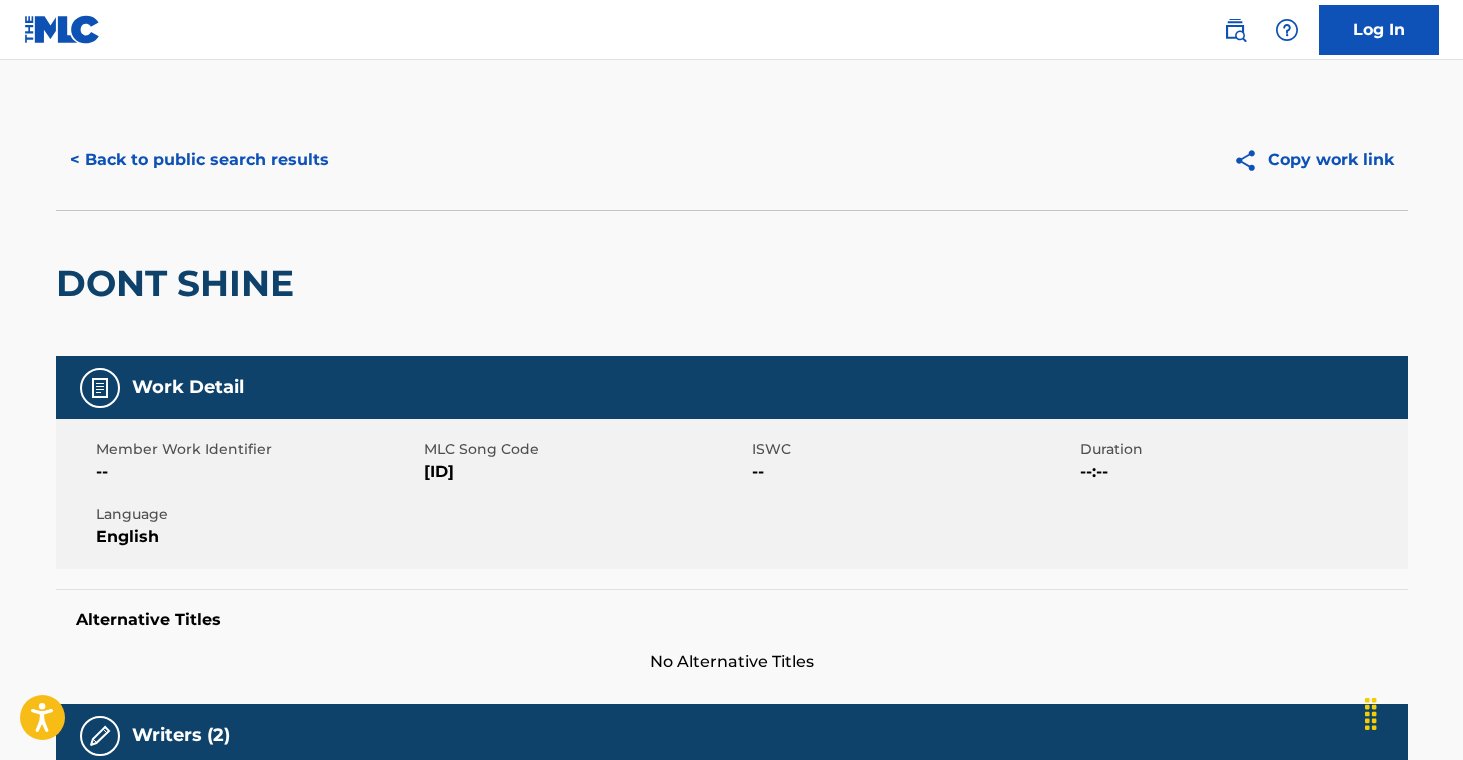 click on "< Back to public search results" at bounding box center [199, 160] 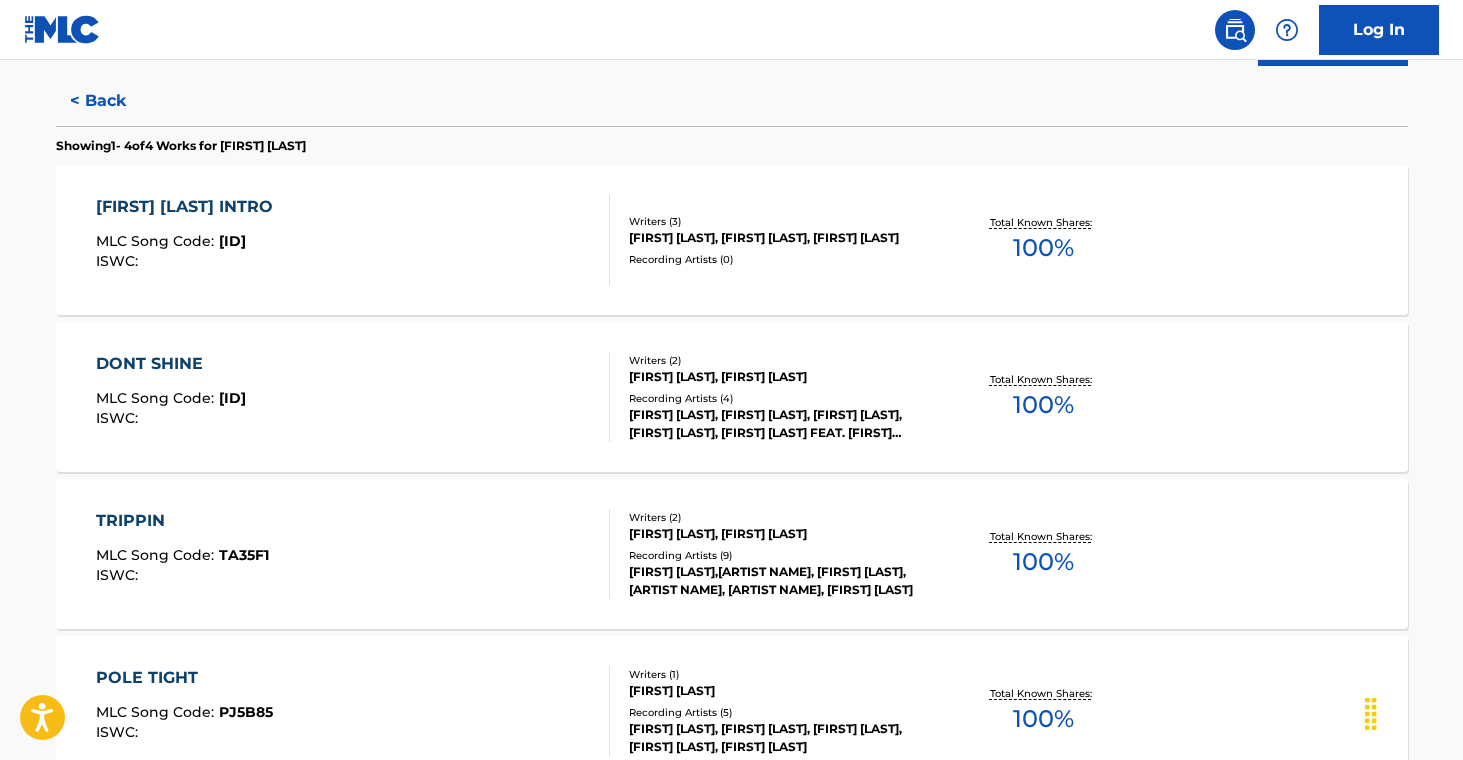 scroll, scrollTop: 737, scrollLeft: 0, axis: vertical 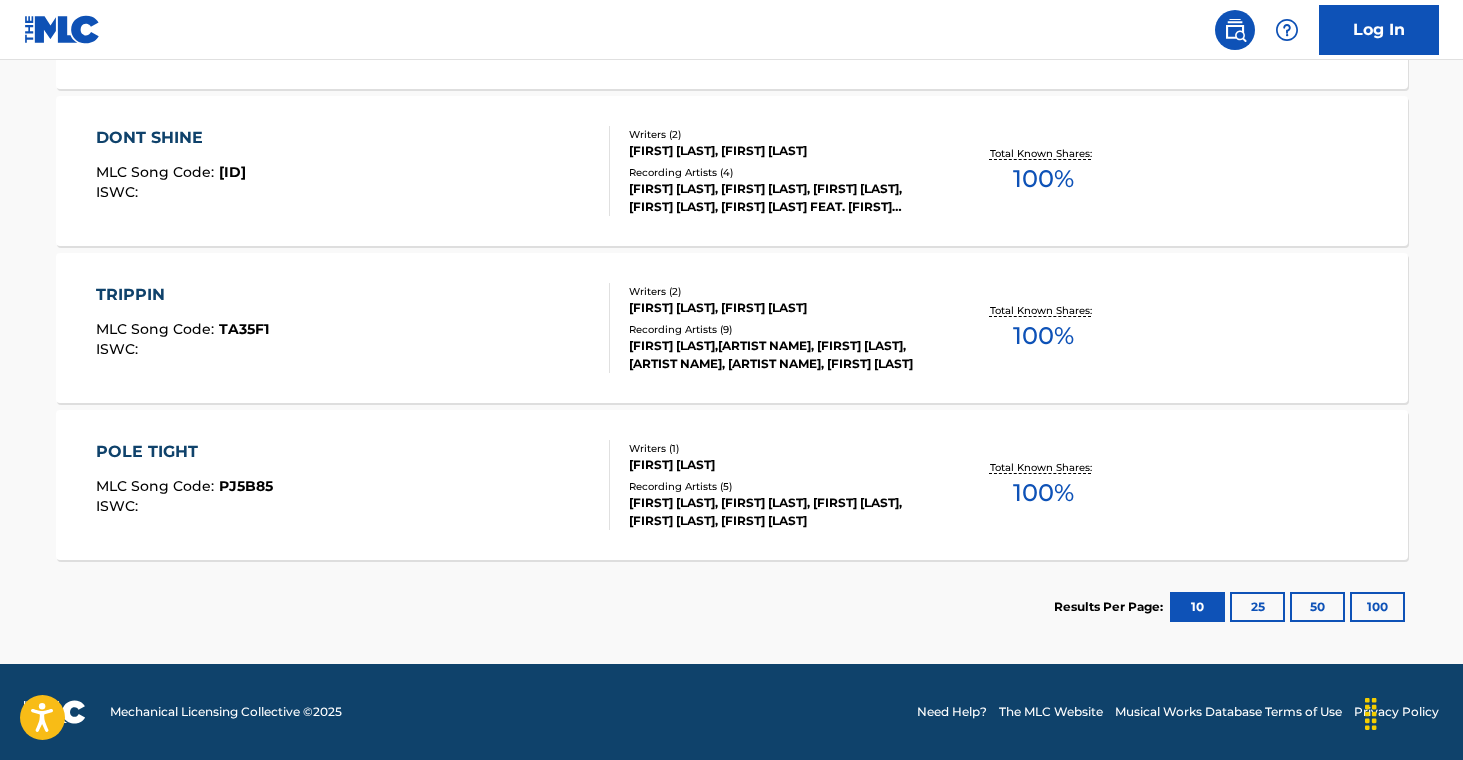 click on "[FIRST] [LAST],[ARTIST NAME], [FIRST] [LAST], [ARTIST NAME], [ARTIST NAME], [FIRST] [LAST]" at bounding box center [780, 355] 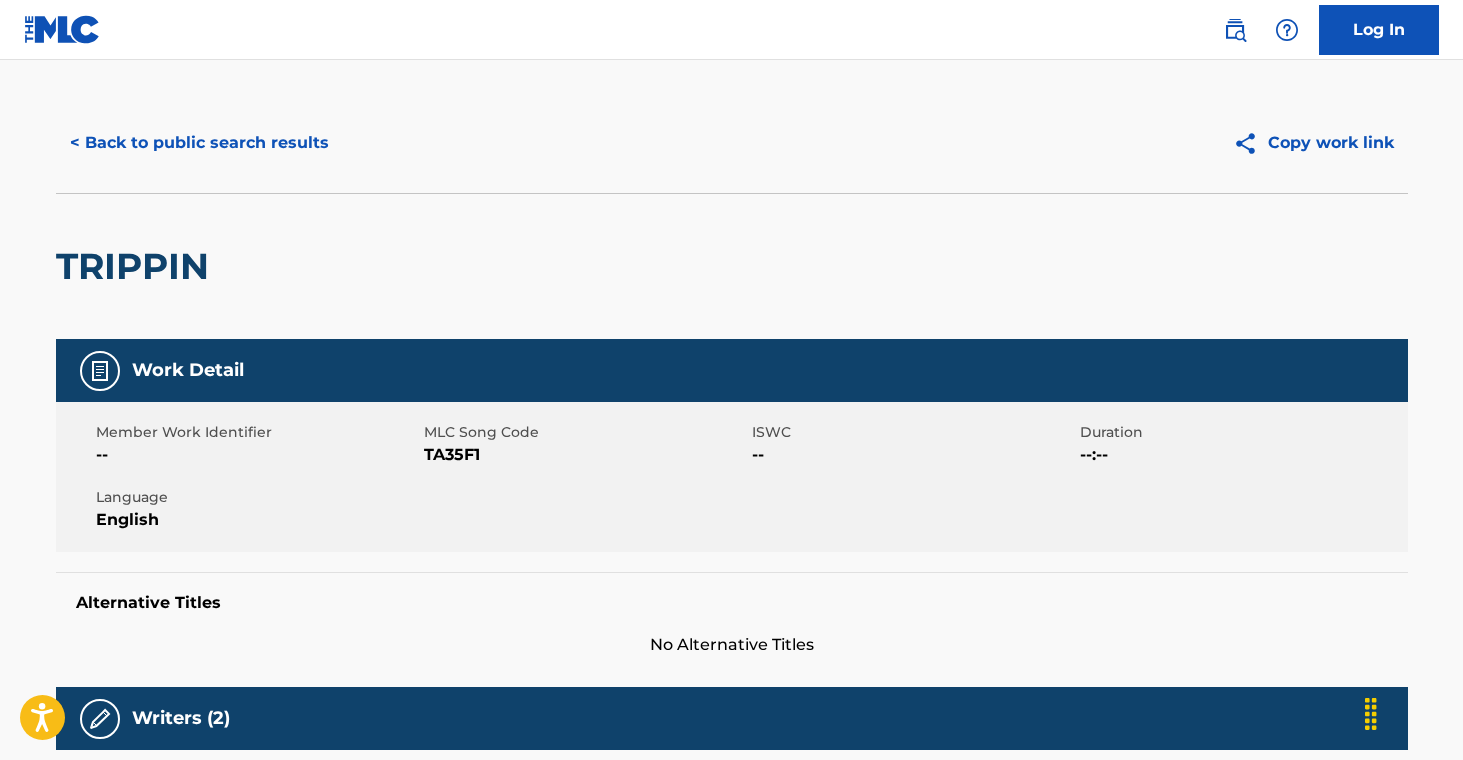 scroll, scrollTop: 0, scrollLeft: 0, axis: both 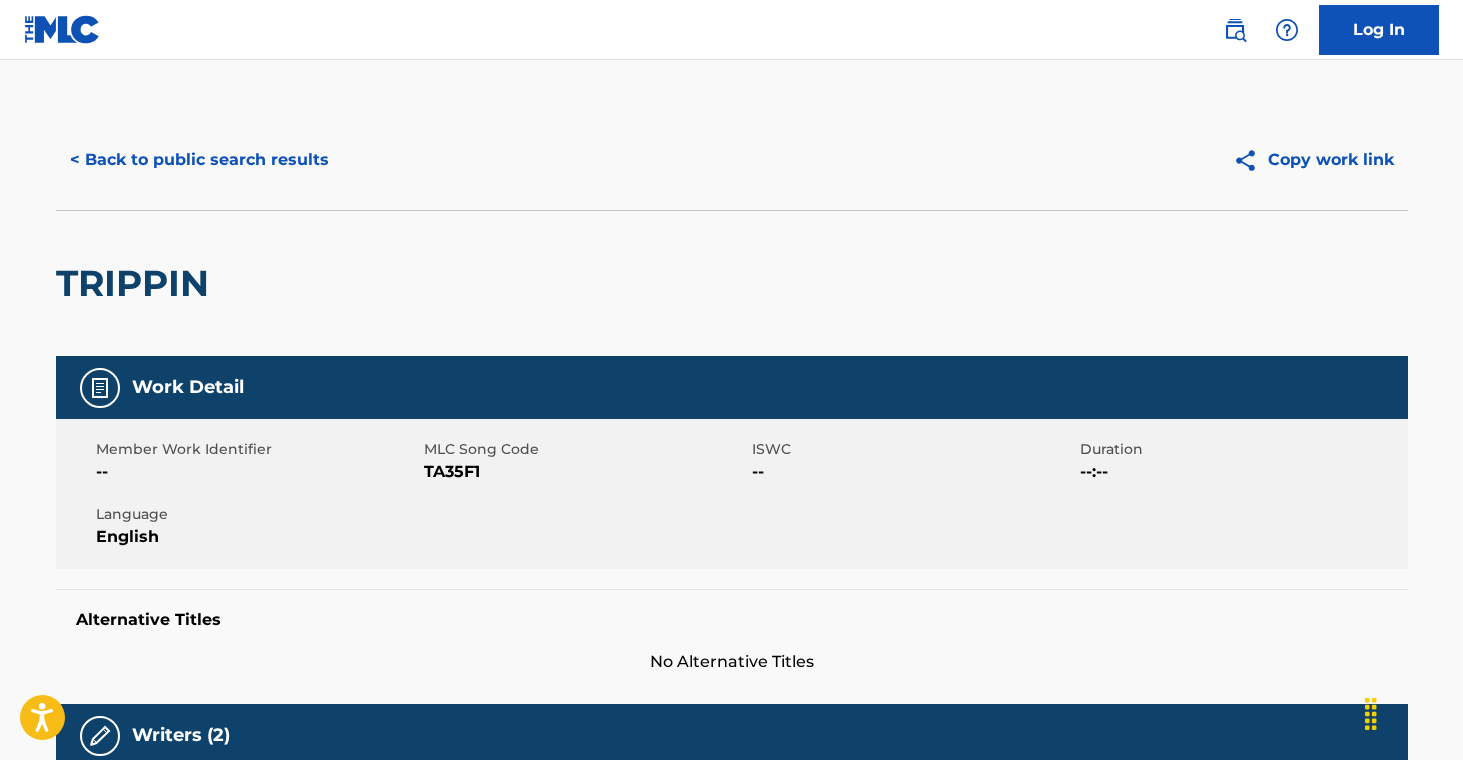 click on "< Back to public search results" at bounding box center [199, 160] 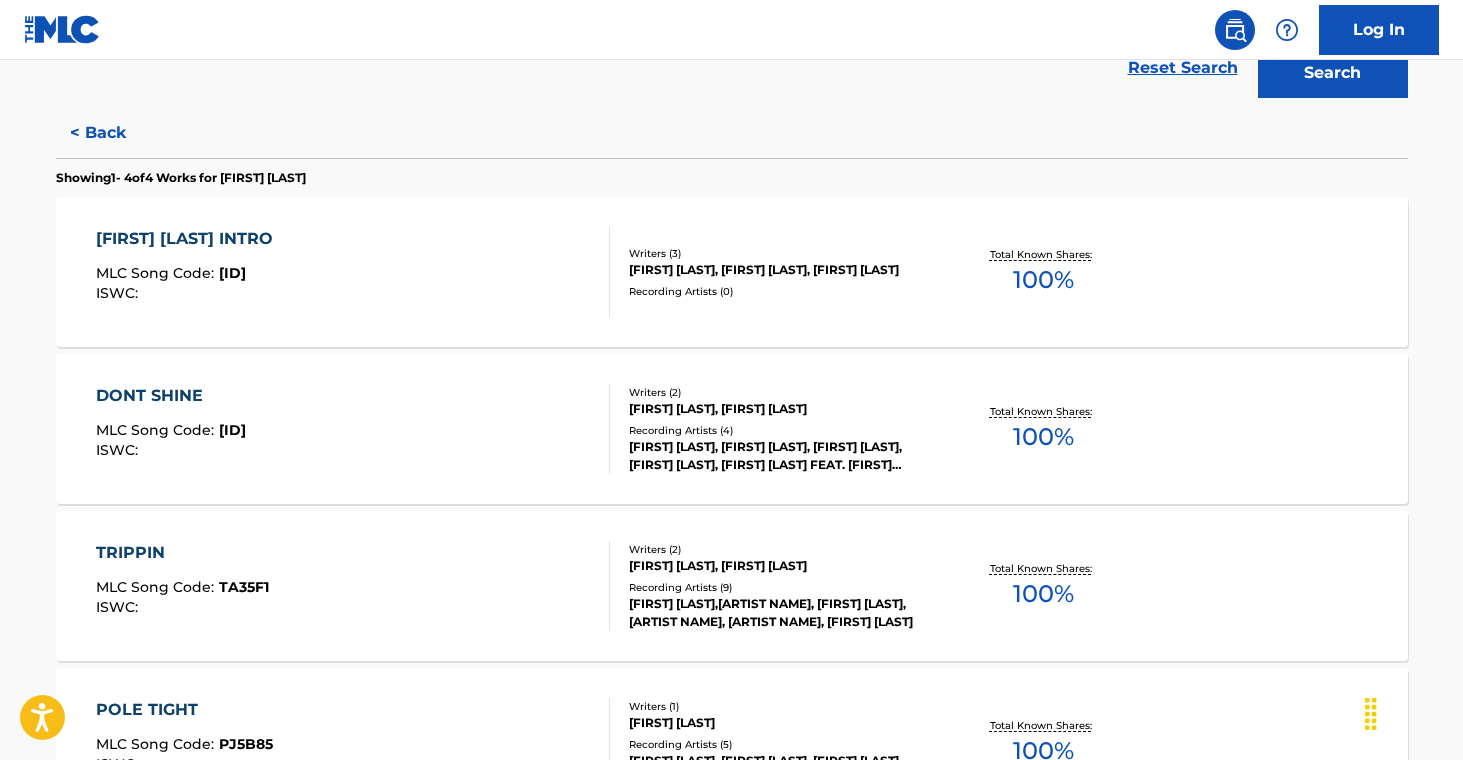 scroll, scrollTop: 737, scrollLeft: 0, axis: vertical 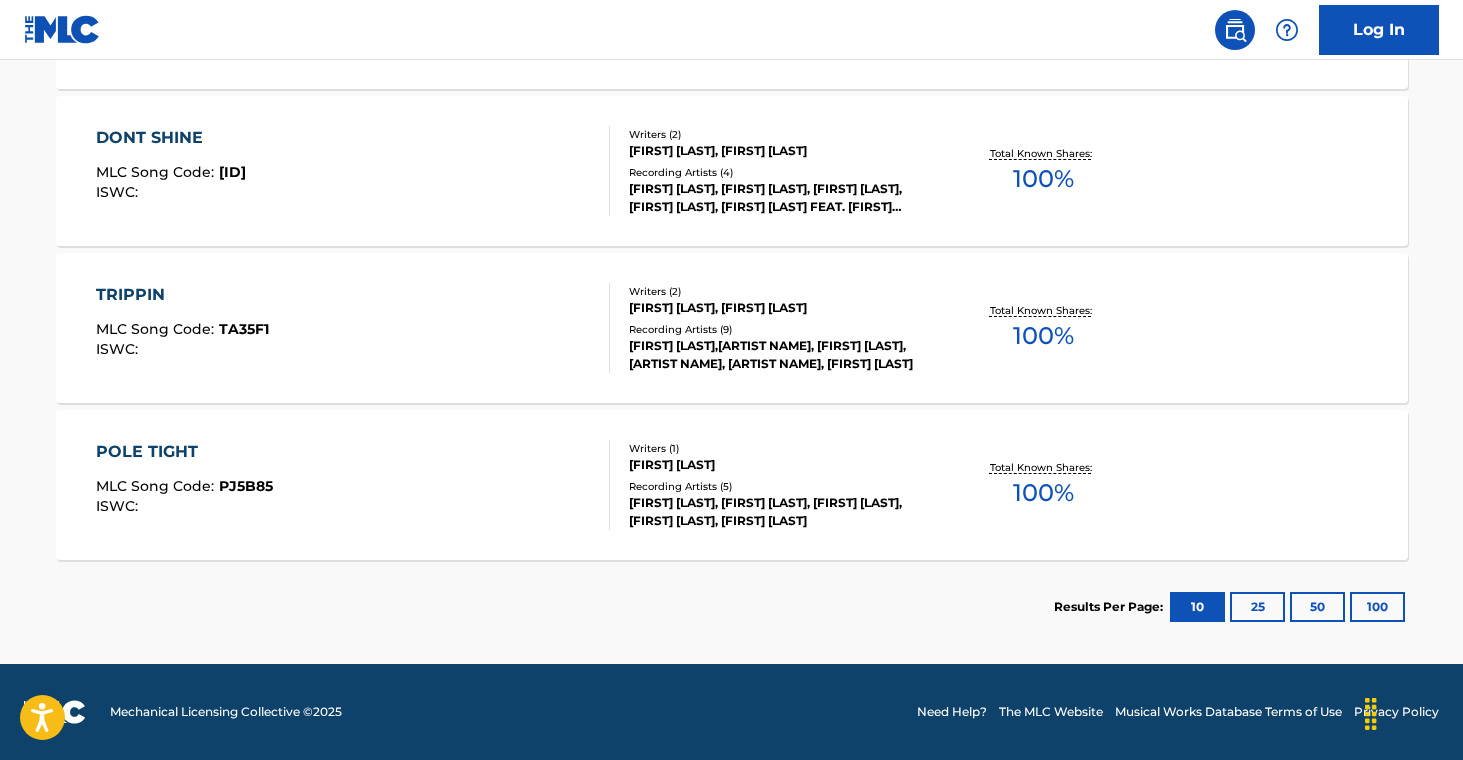 click on "[FIRST] [LAST]" at bounding box center (780, 465) 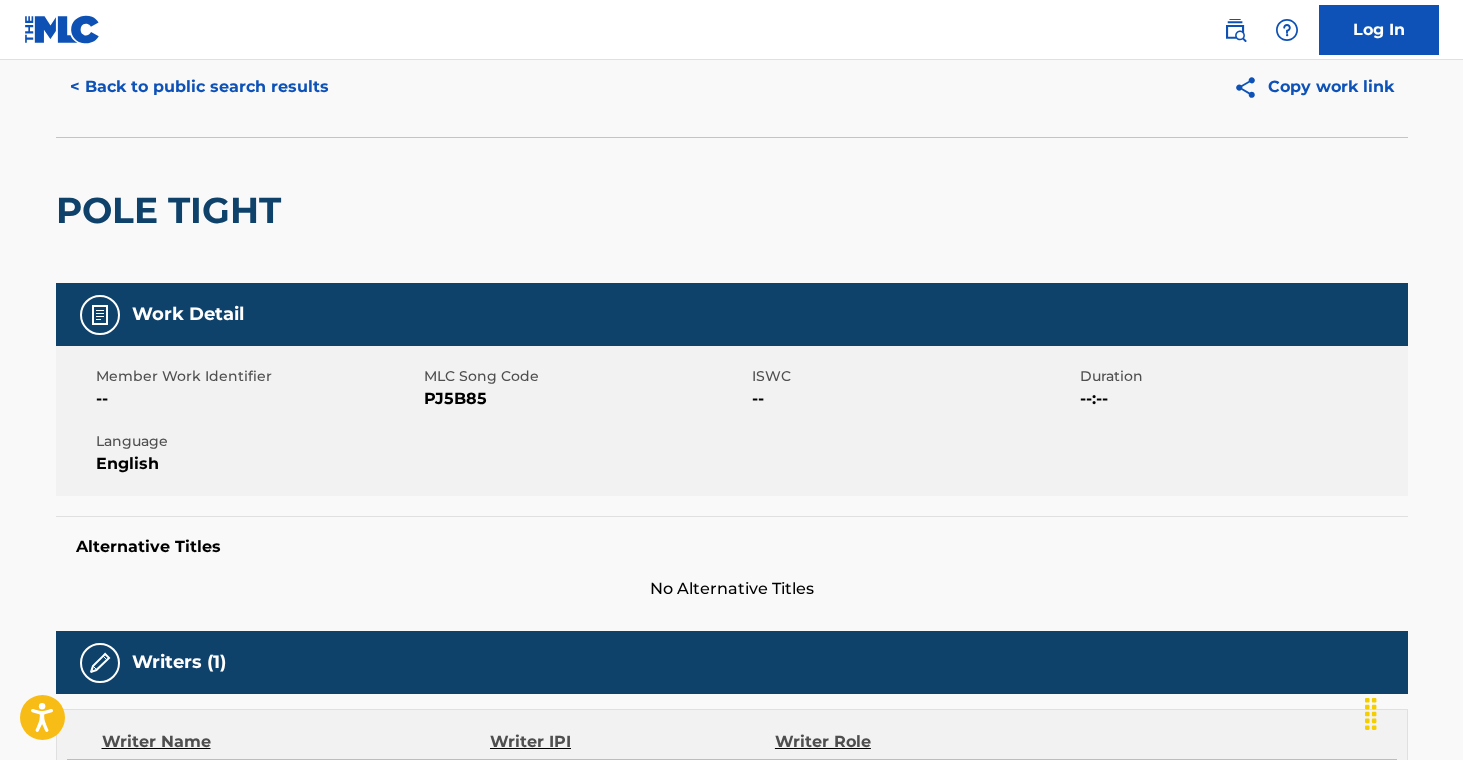 scroll, scrollTop: 0, scrollLeft: 0, axis: both 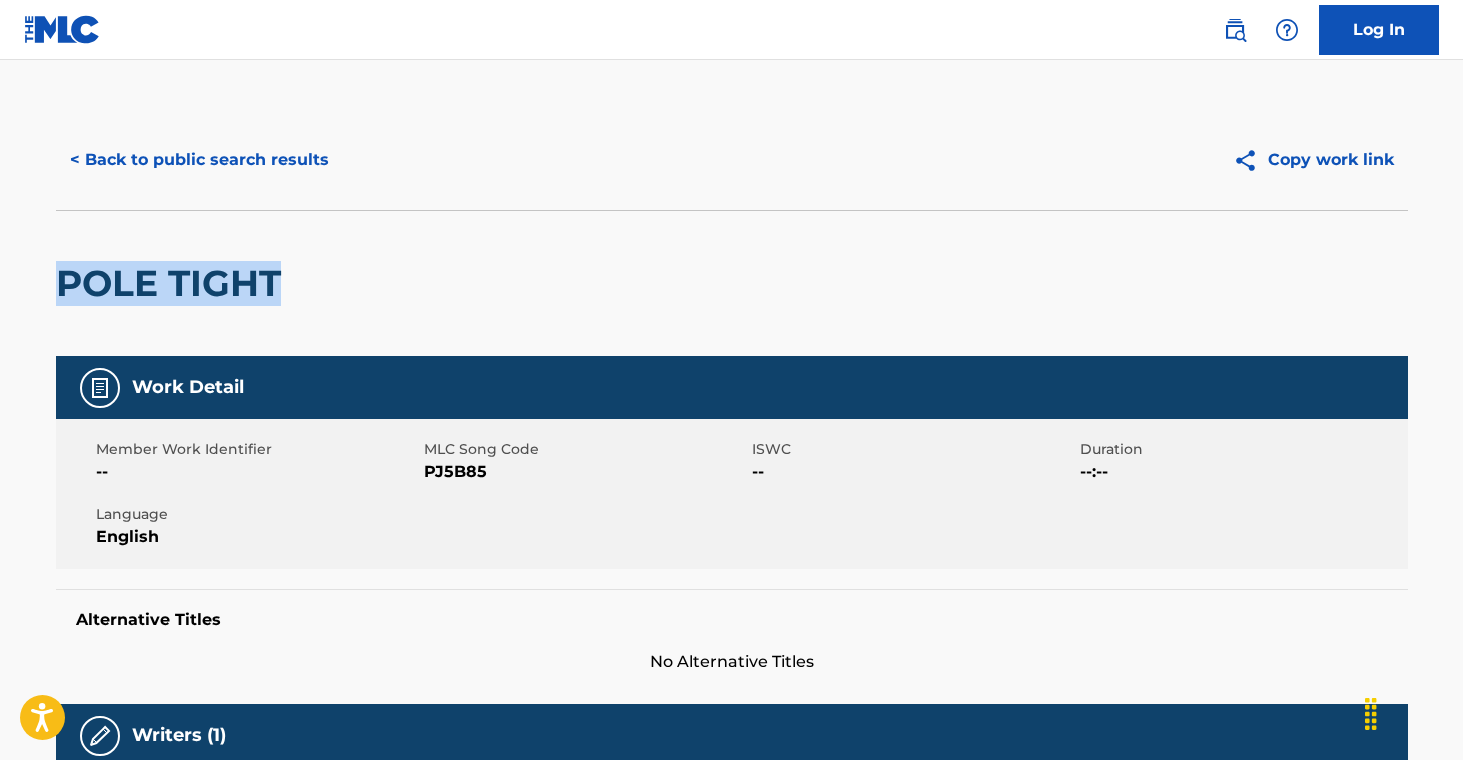 drag, startPoint x: 57, startPoint y: 280, endPoint x: 289, endPoint y: 286, distance: 232.07758 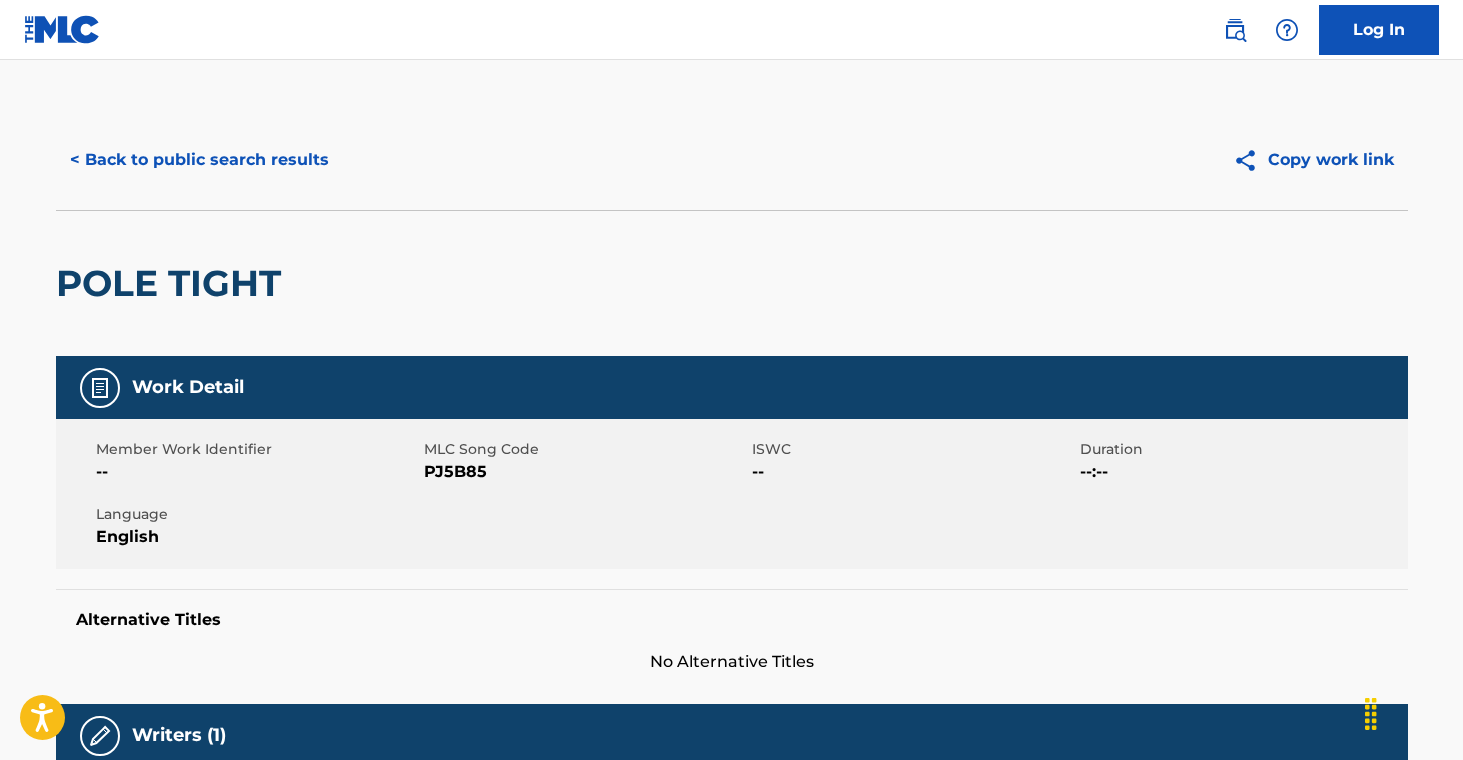 click on "PJ5B85" at bounding box center (585, 472) 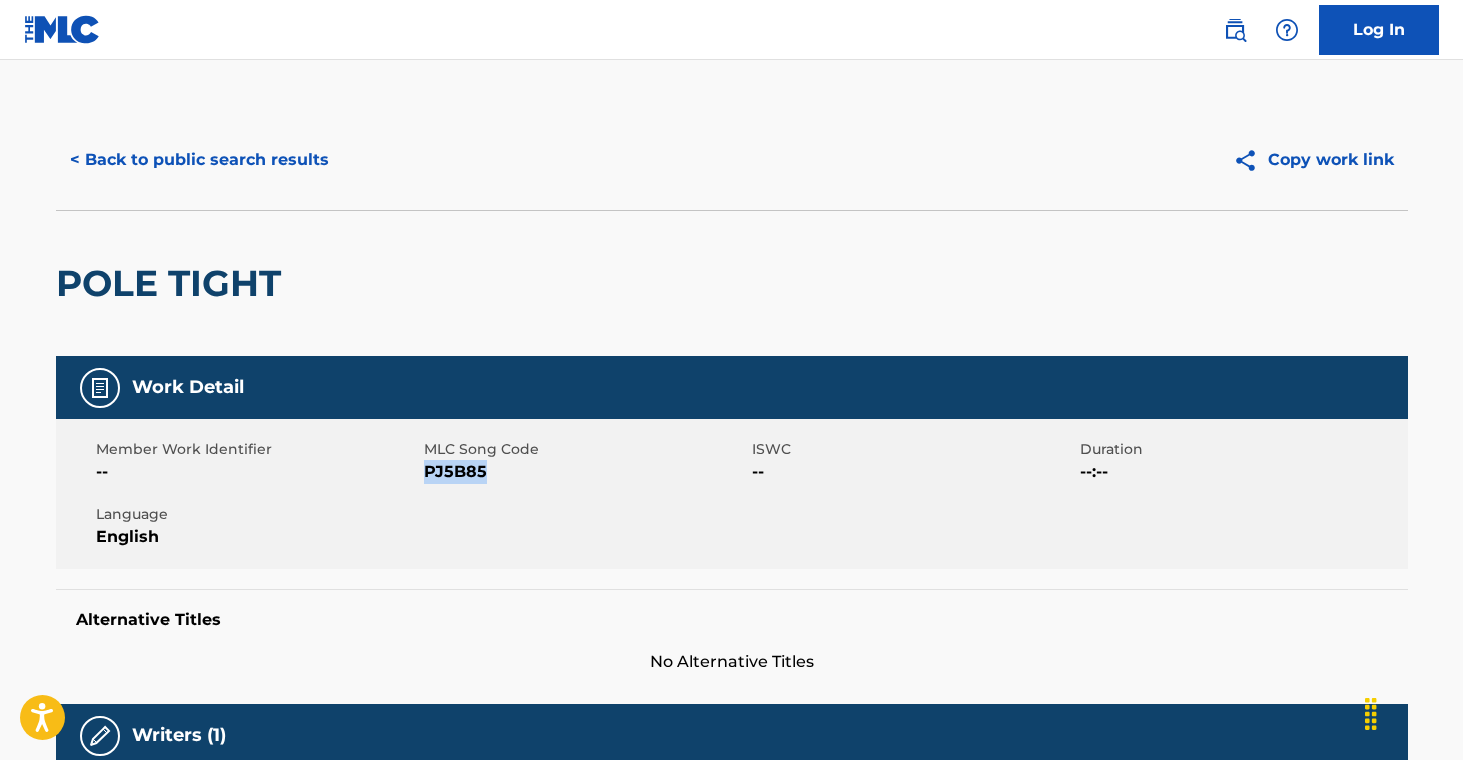 click on "PJ5B85" at bounding box center [585, 472] 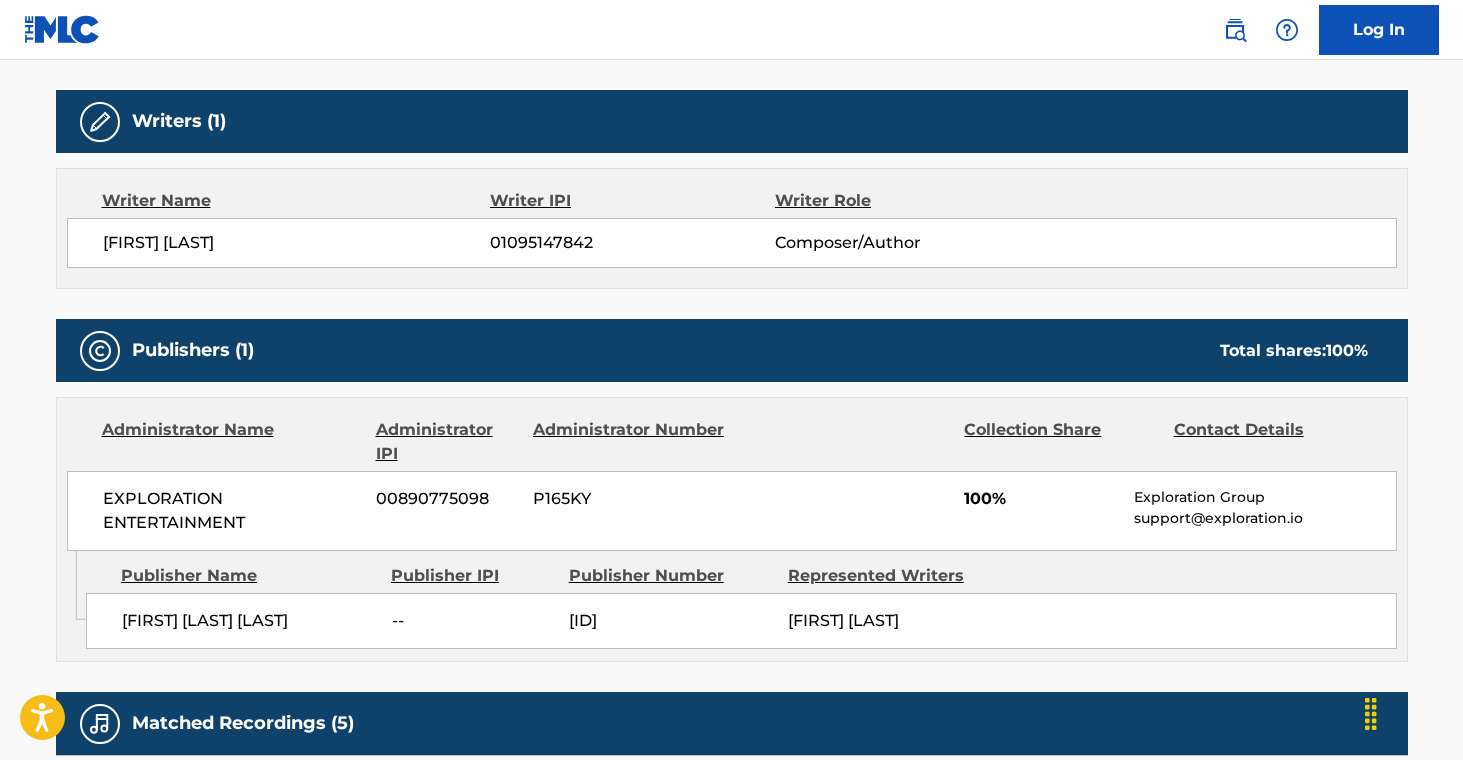 scroll, scrollTop: 616, scrollLeft: 0, axis: vertical 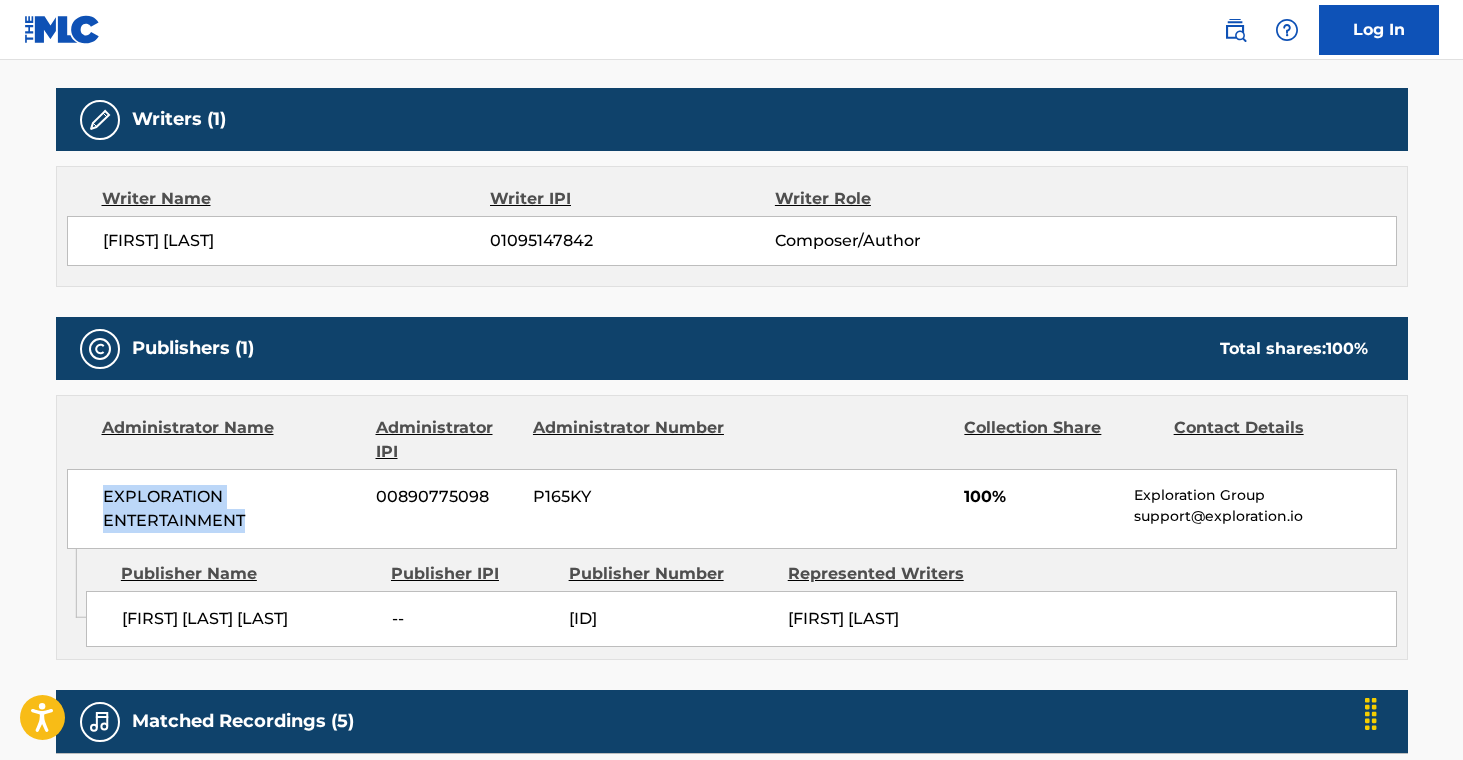 drag, startPoint x: 96, startPoint y: 491, endPoint x: 242, endPoint y: 516, distance: 148.12495 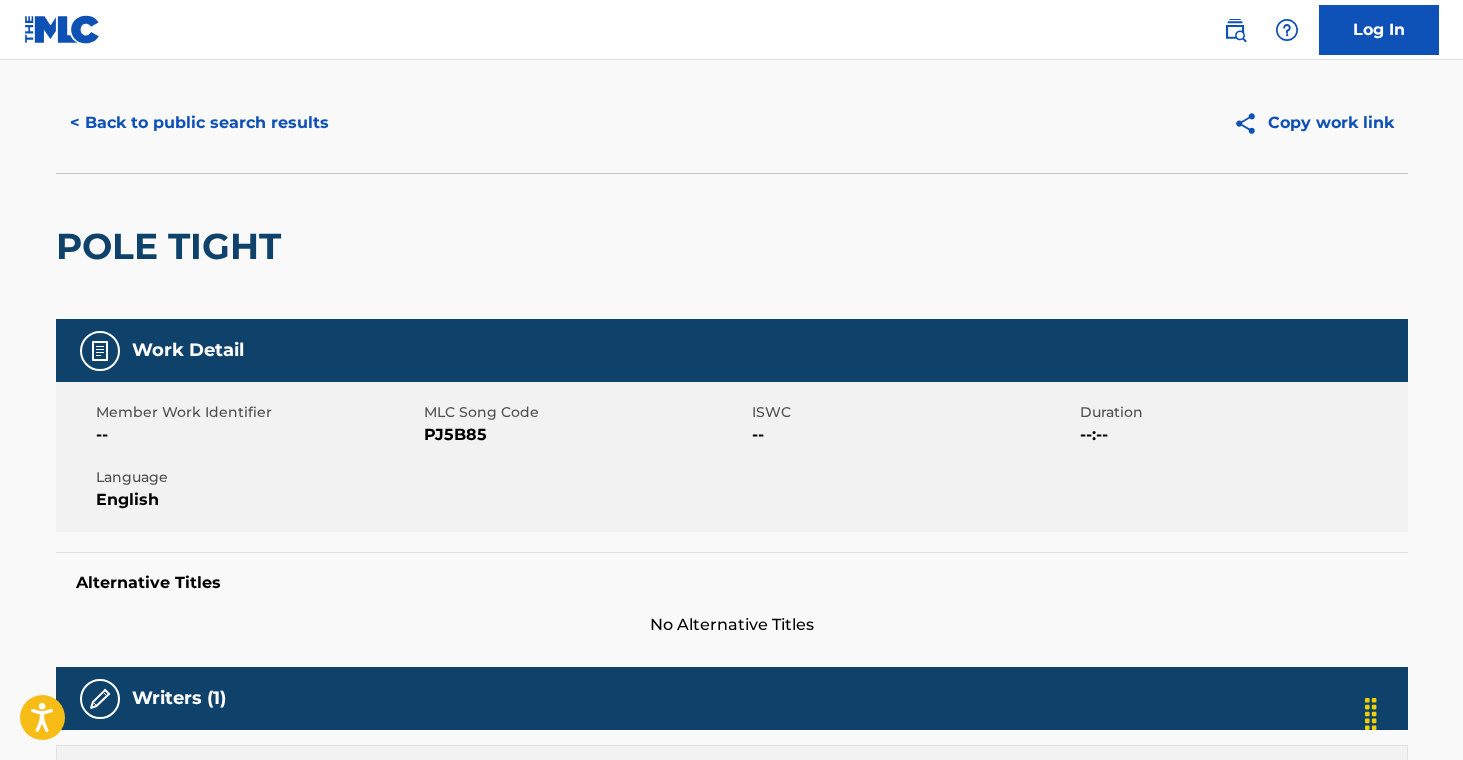 scroll, scrollTop: 0, scrollLeft: 0, axis: both 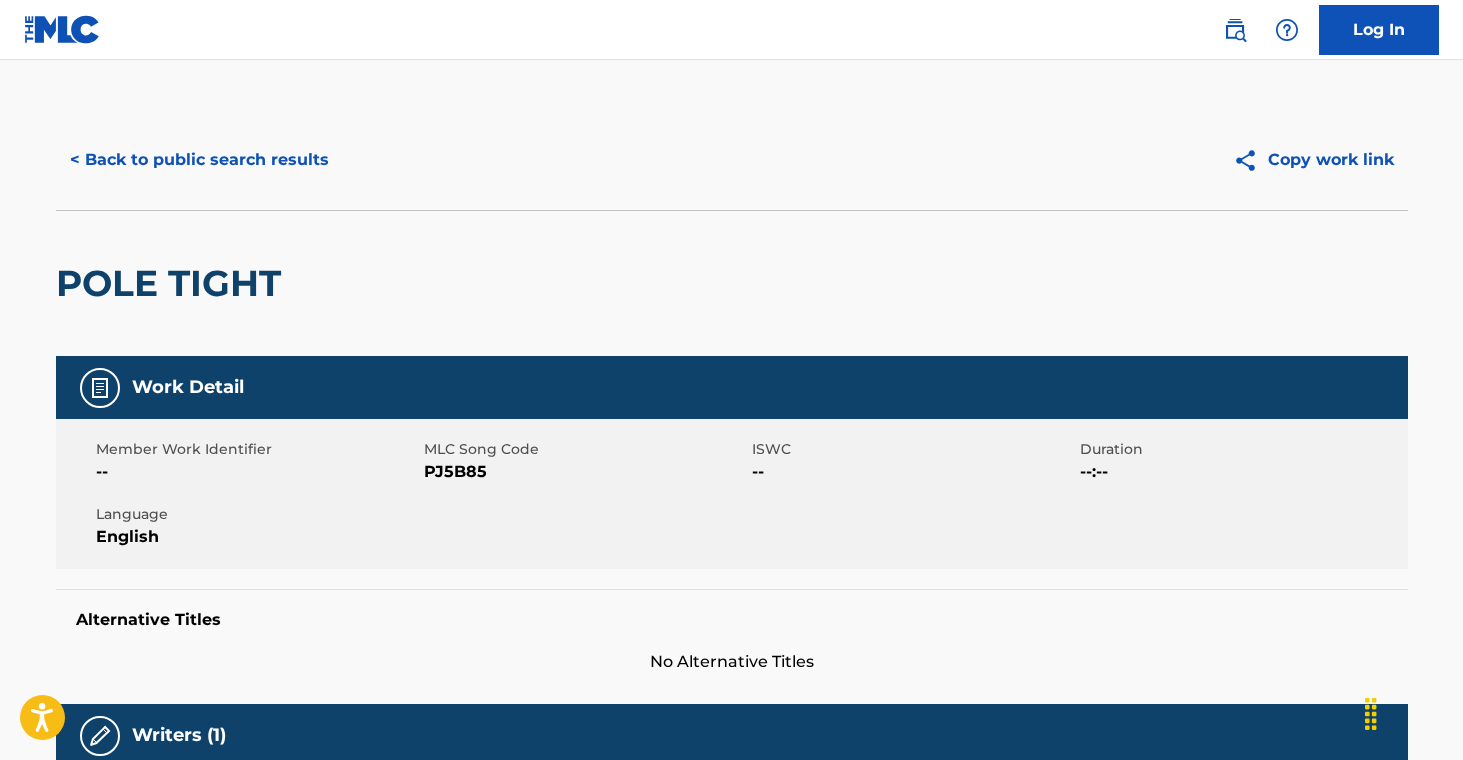 click on "< Back to public search results" at bounding box center [199, 160] 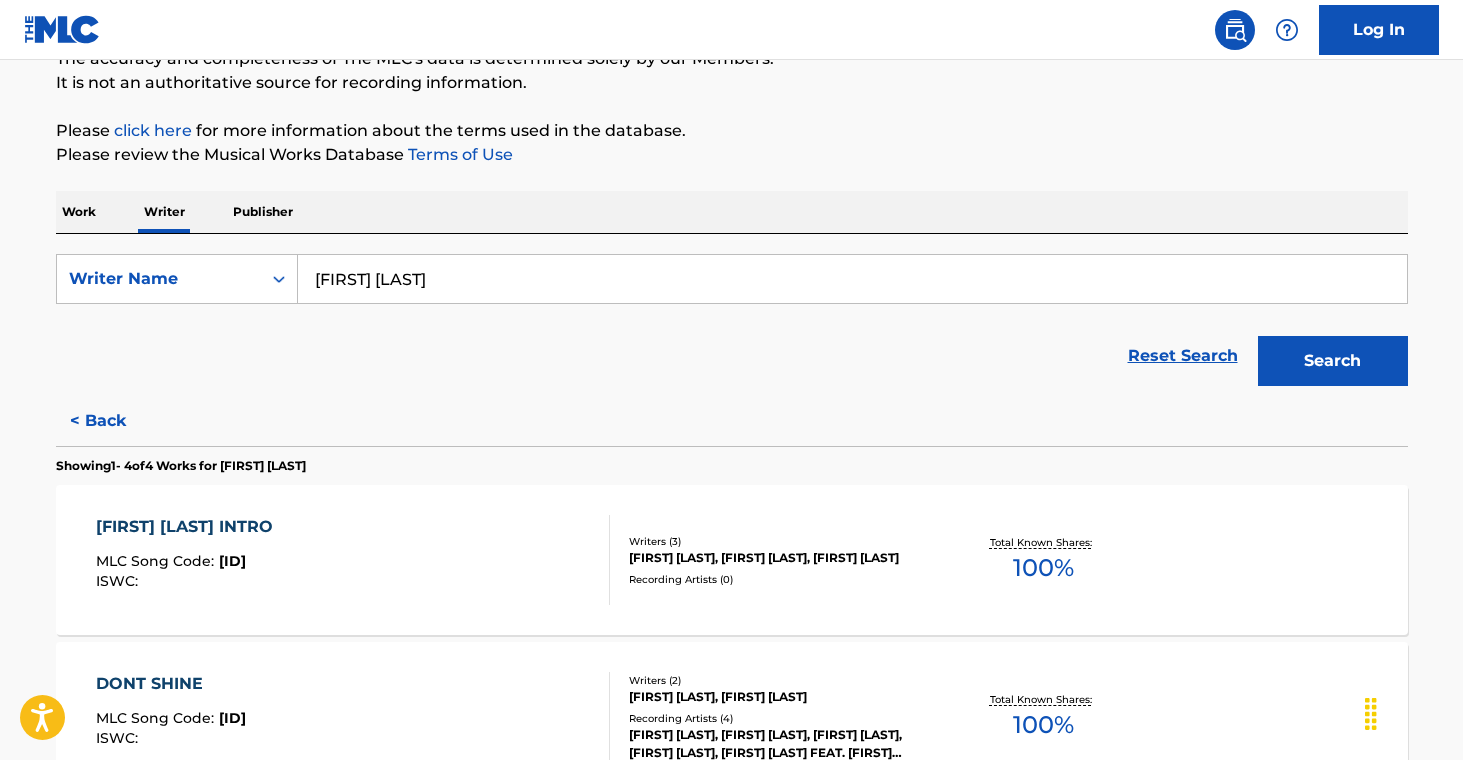 scroll, scrollTop: 0, scrollLeft: 0, axis: both 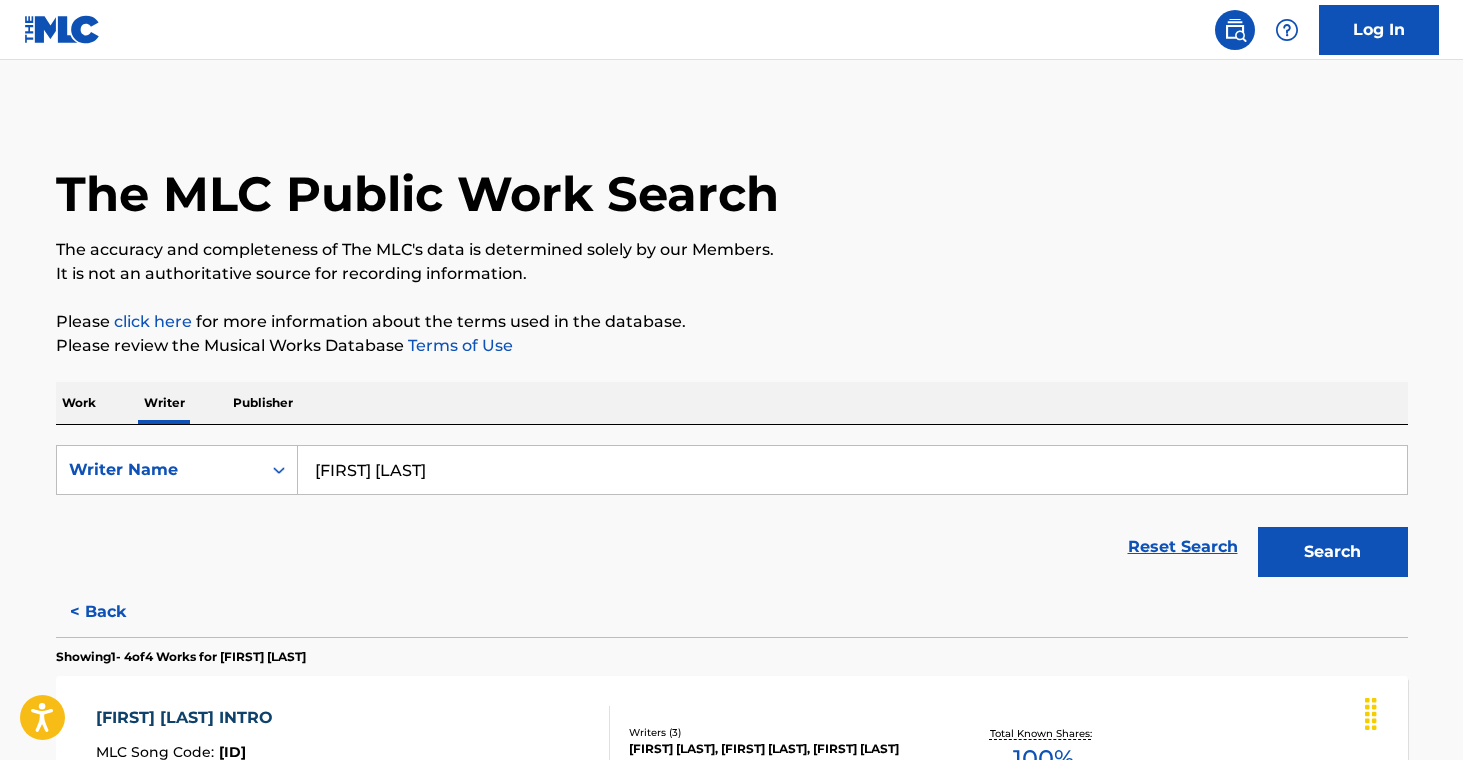 click on "< Back" at bounding box center (116, 612) 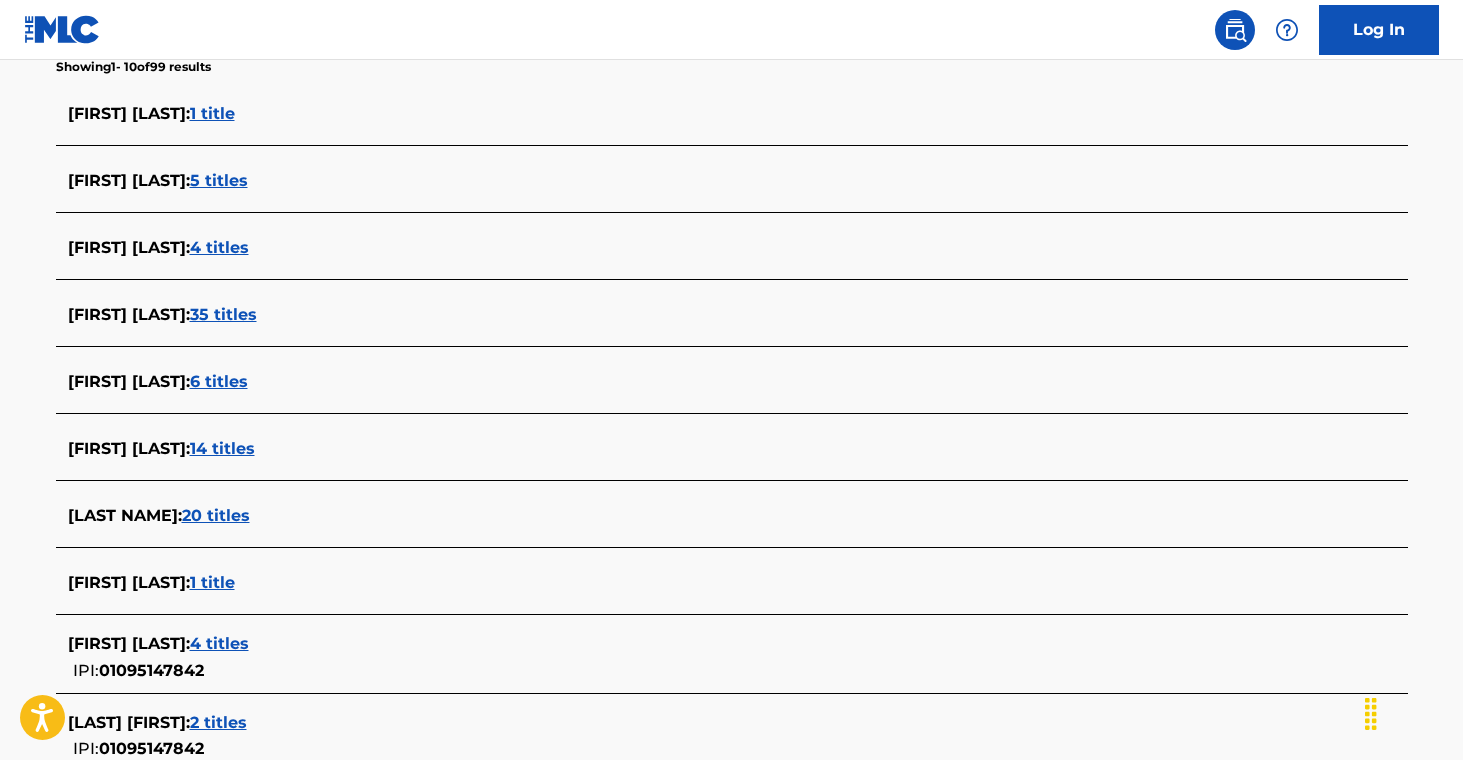 scroll, scrollTop: 702, scrollLeft: 0, axis: vertical 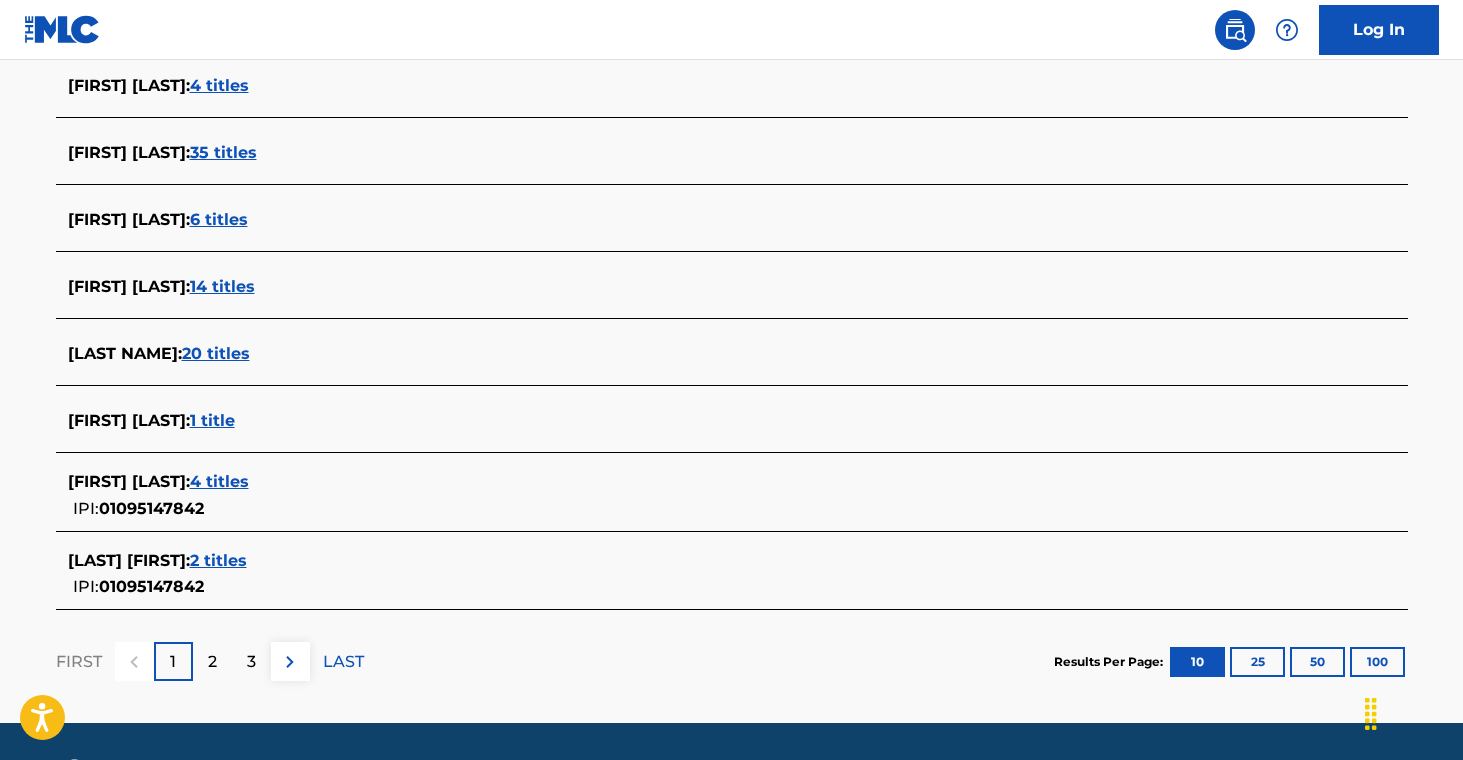 click on "[LAST] [FIRST] : 2 titles" at bounding box center (706, 561) 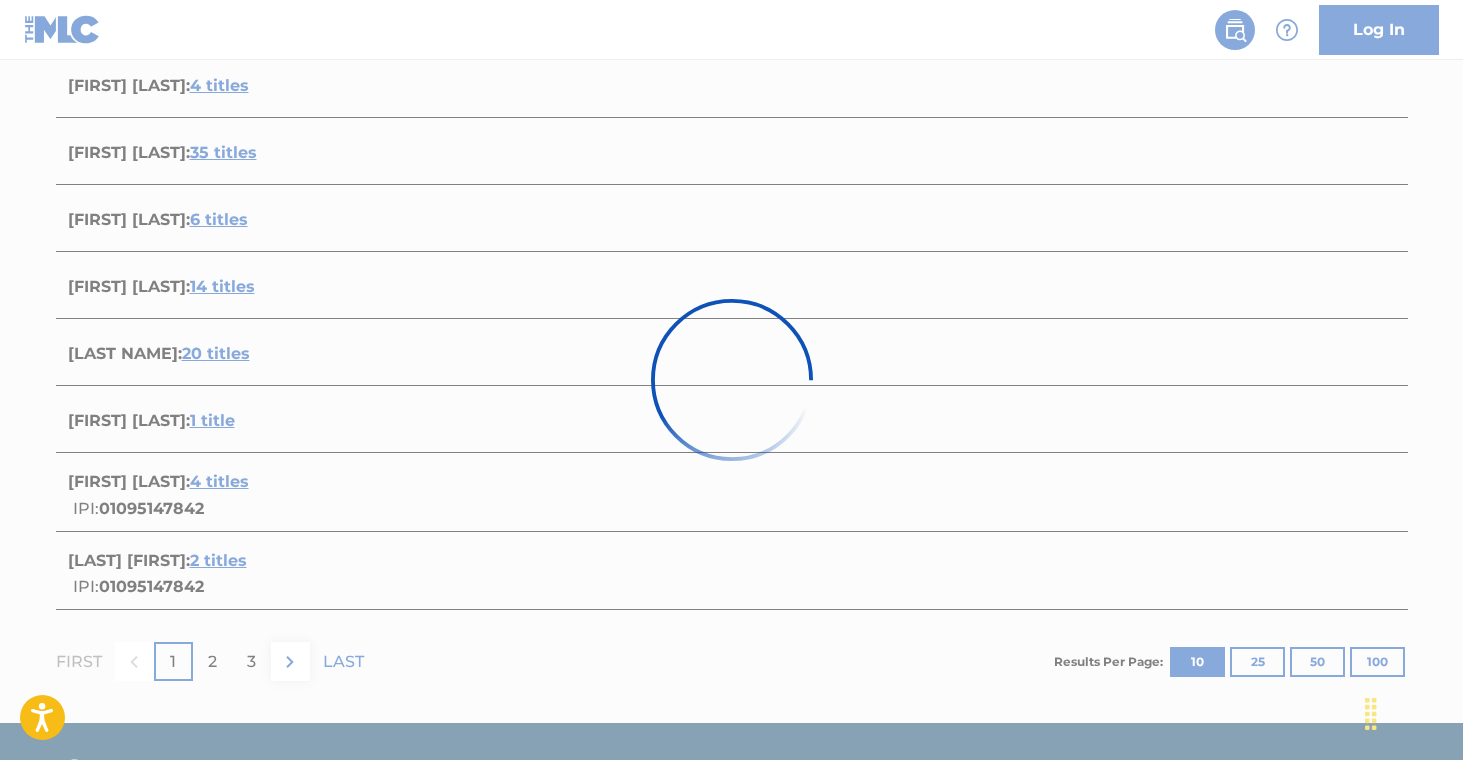scroll, scrollTop: 423, scrollLeft: 0, axis: vertical 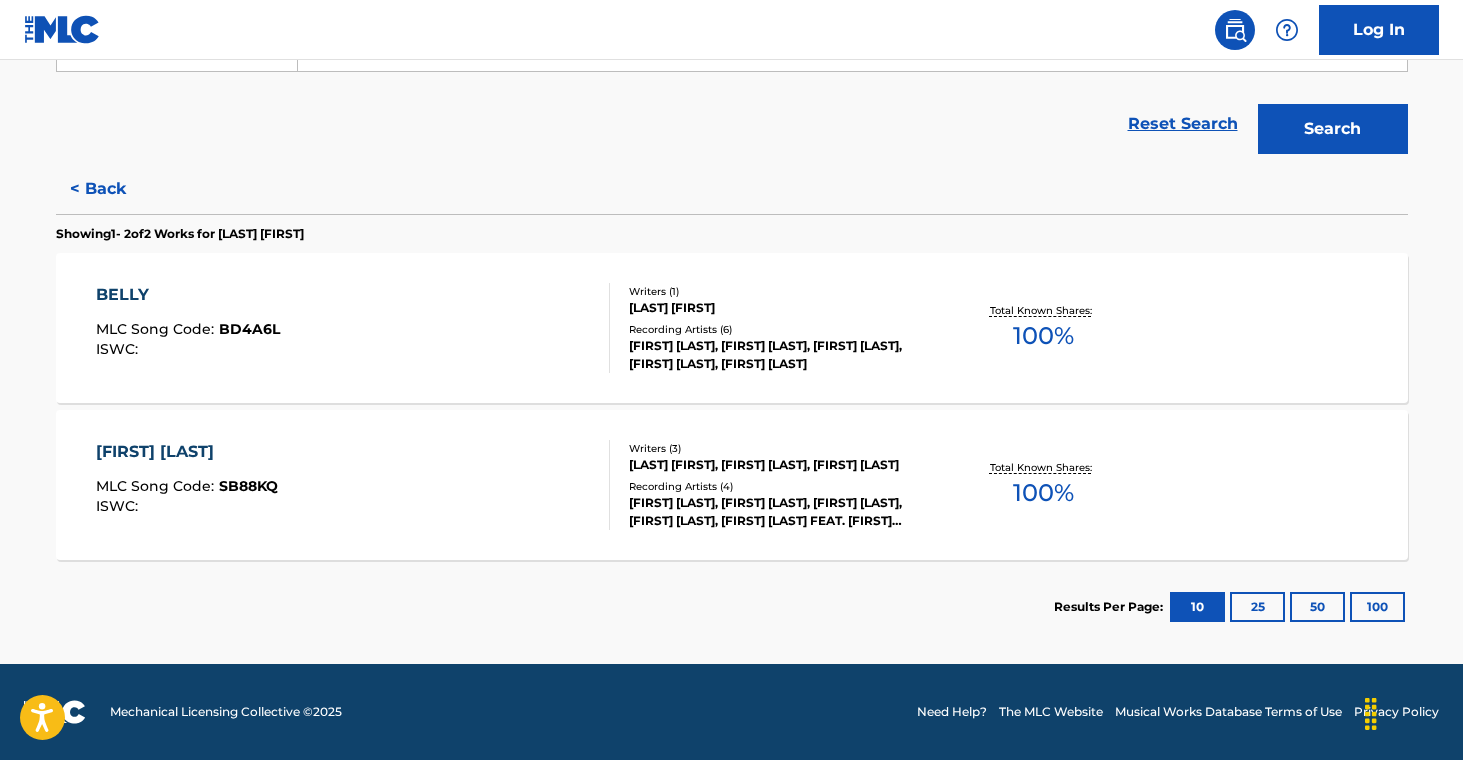 click on "[FIRST] [LAST], [FIRST] [LAST], [FIRST] [LAST], [FIRST] [LAST], [FIRST] [LAST]" at bounding box center (780, 355) 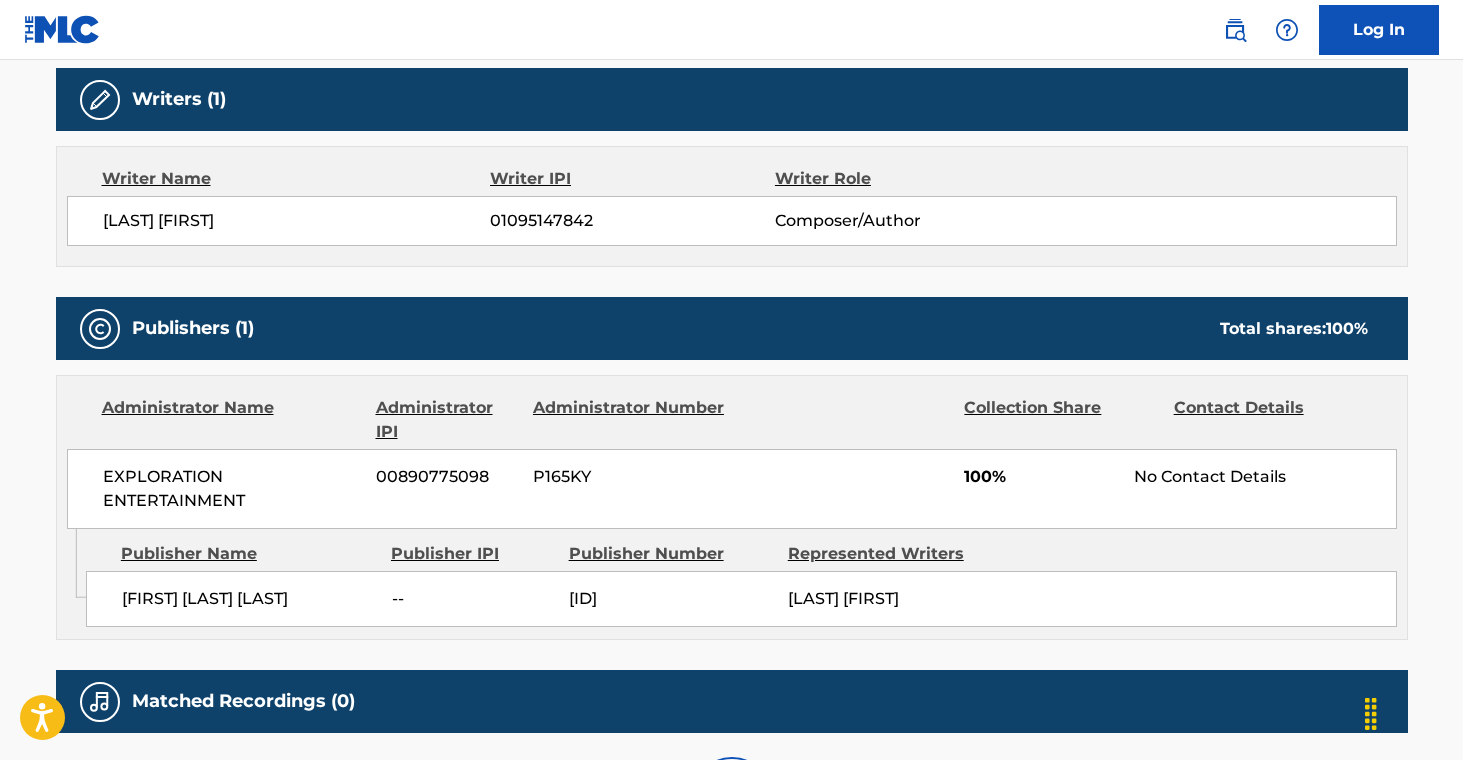 scroll, scrollTop: 0, scrollLeft: 0, axis: both 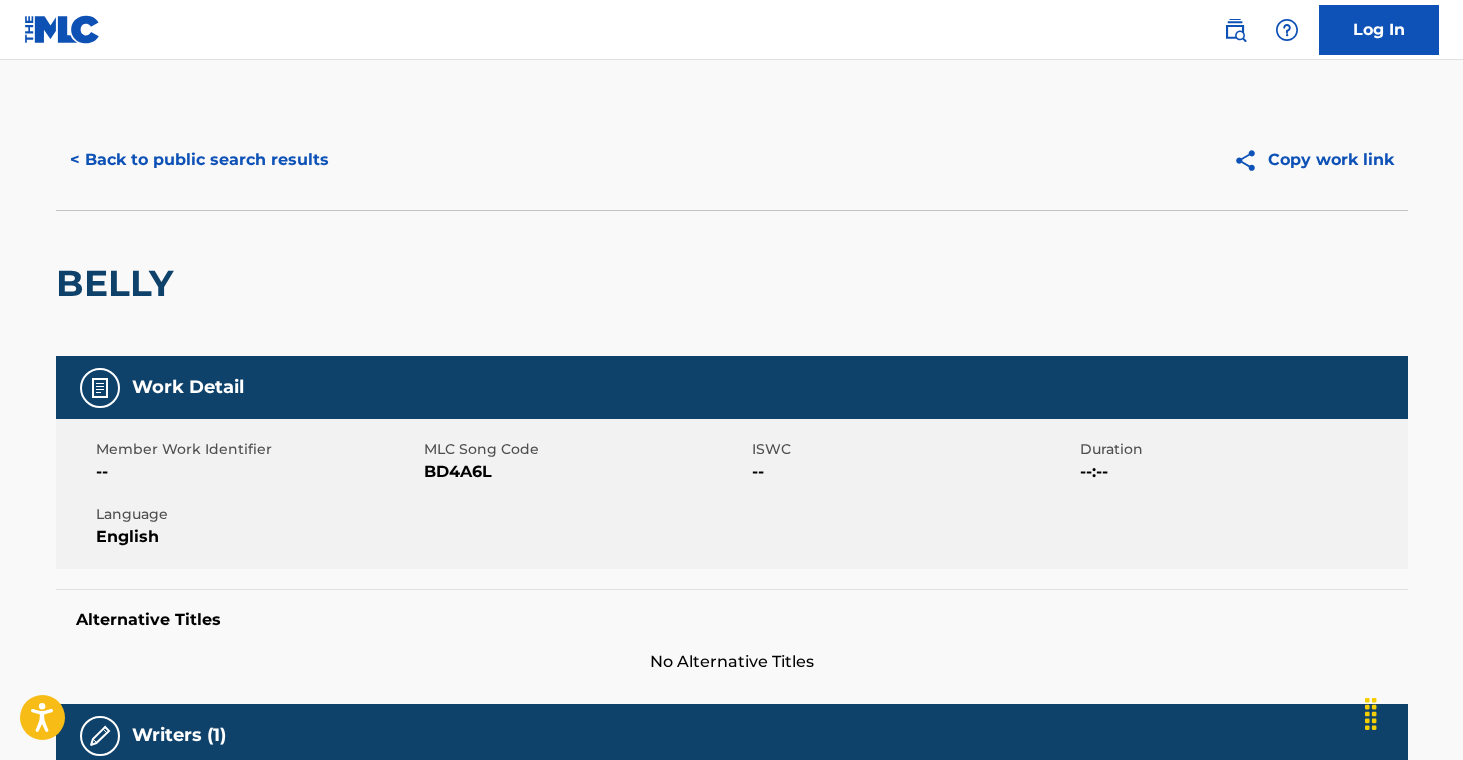 click on "< Back to public search results" at bounding box center [199, 160] 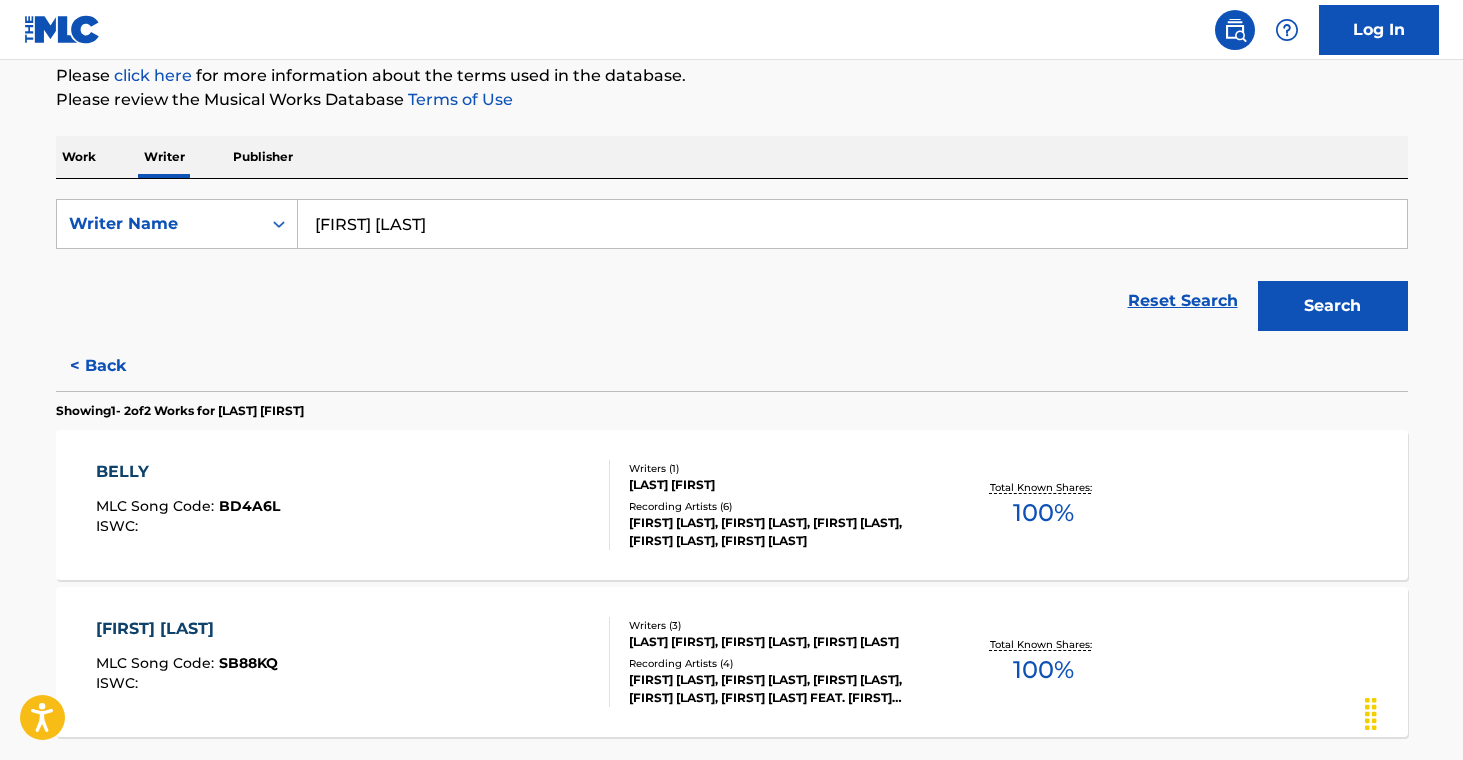 scroll, scrollTop: 423, scrollLeft: 0, axis: vertical 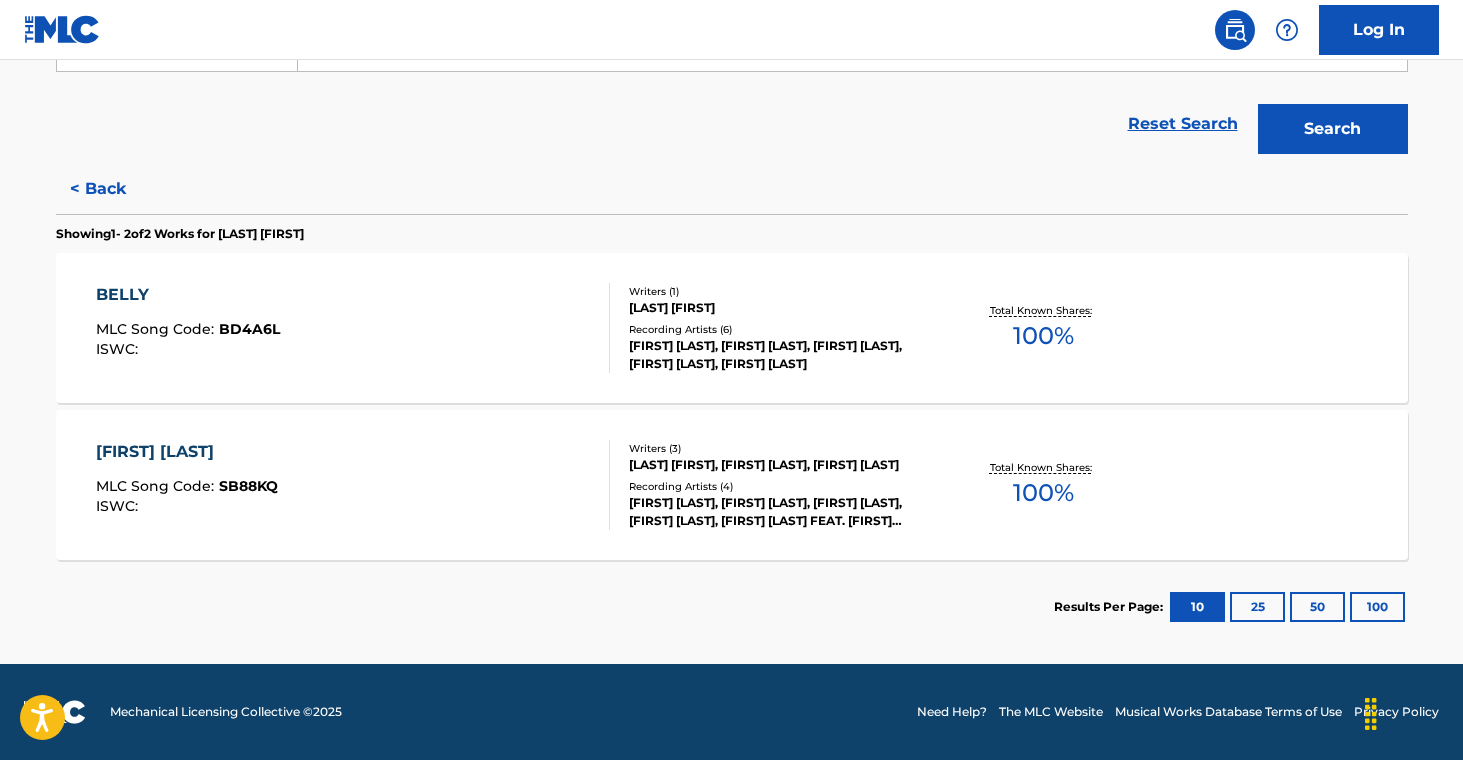 click on "Recording Artists ( 4 )" at bounding box center [780, 486] 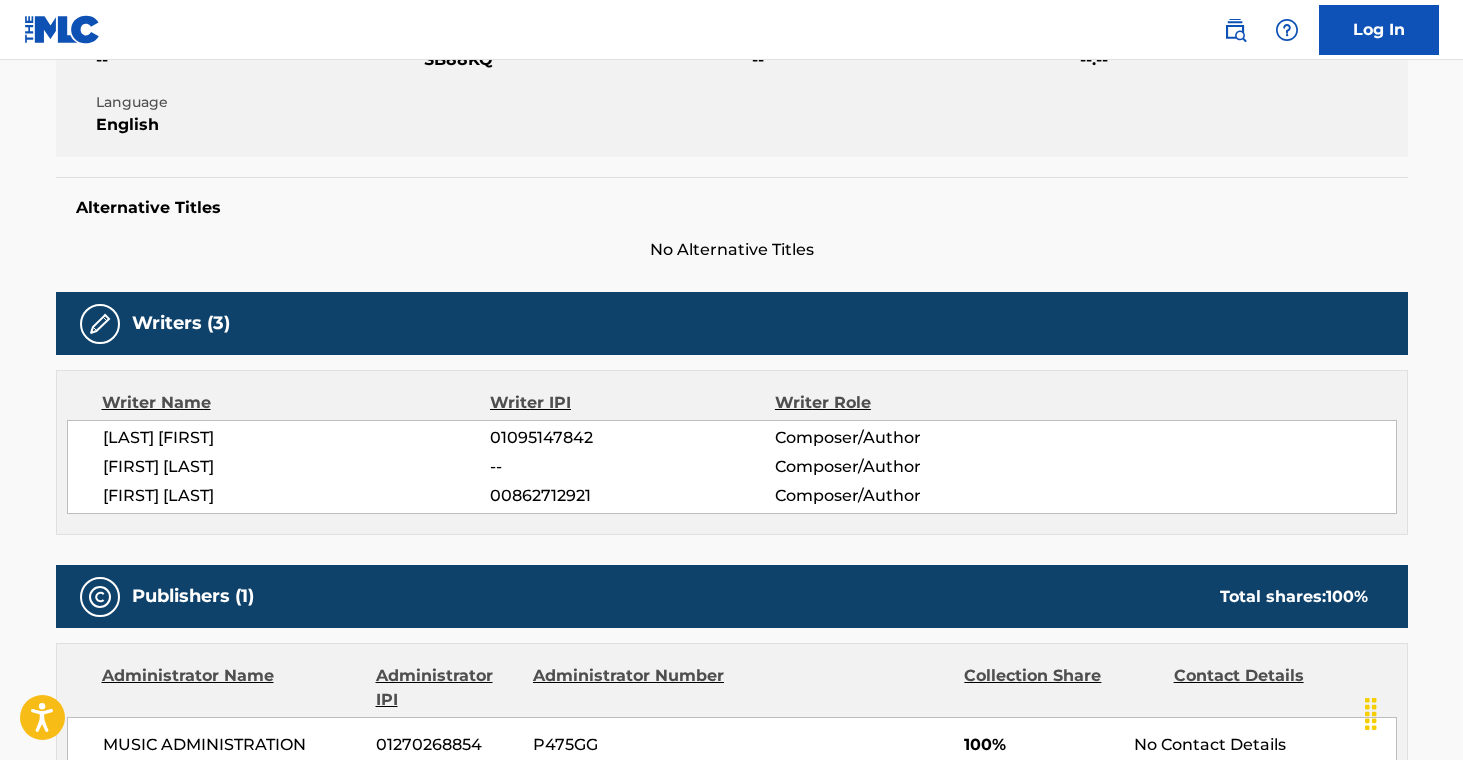 scroll, scrollTop: 0, scrollLeft: 0, axis: both 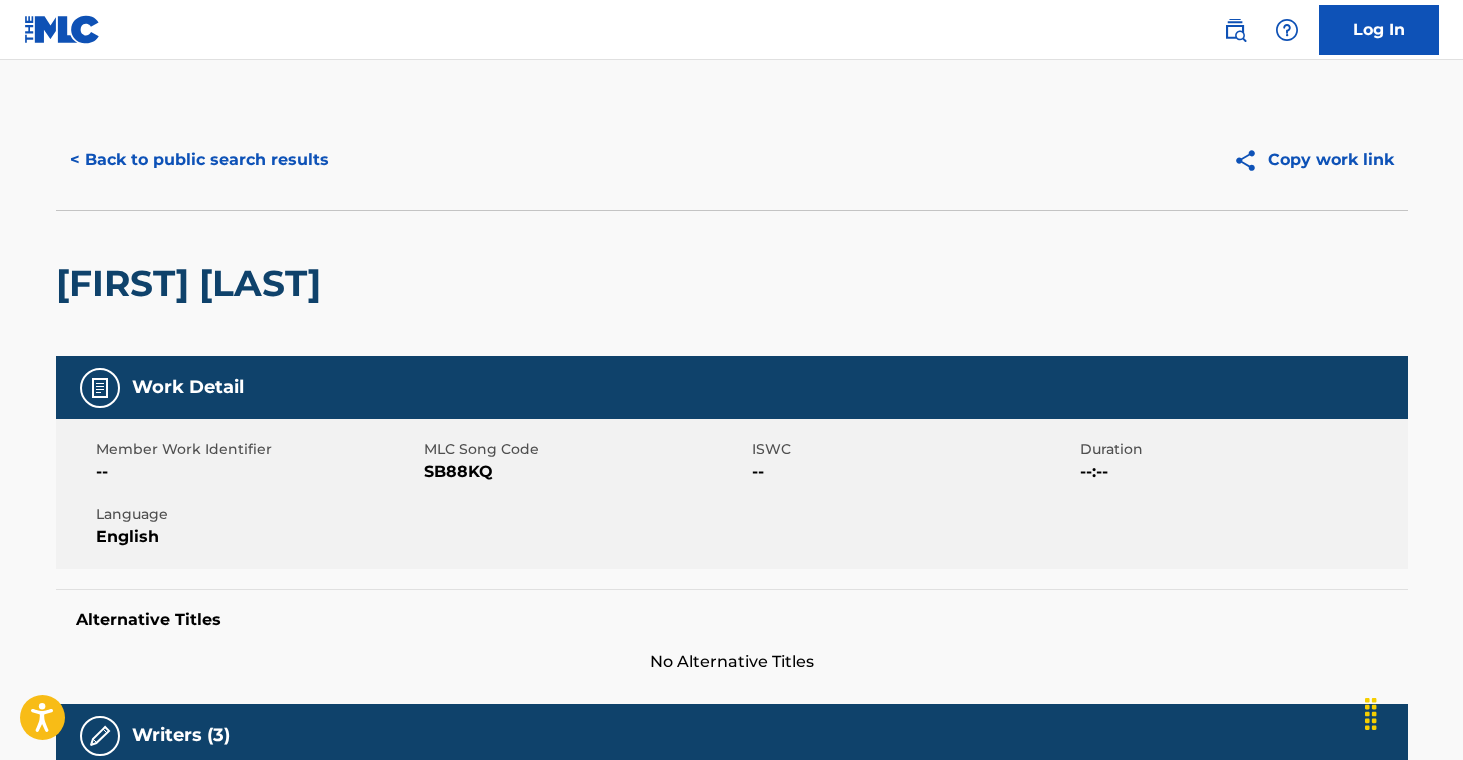 click on "< Back to public search results" at bounding box center (199, 160) 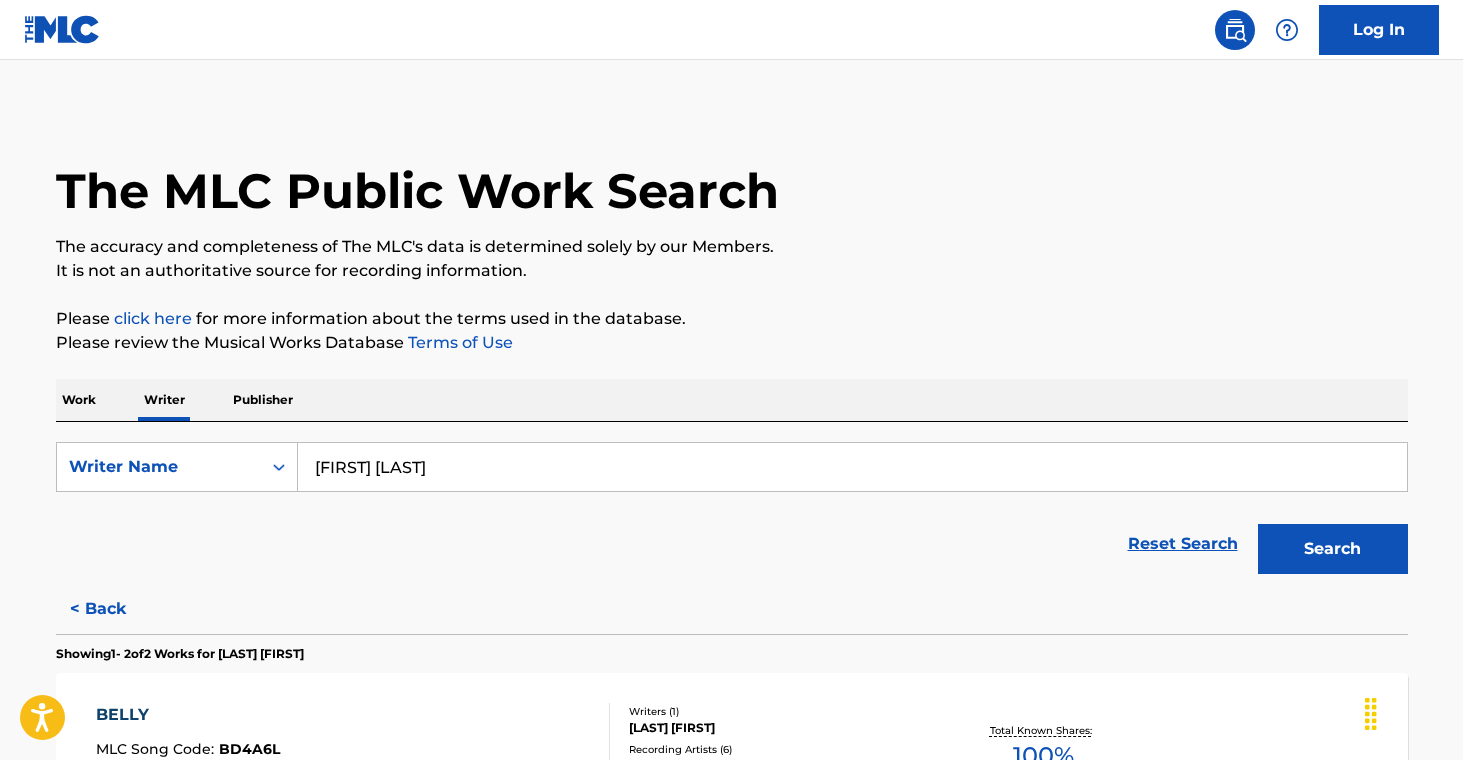 scroll, scrollTop: 4, scrollLeft: 0, axis: vertical 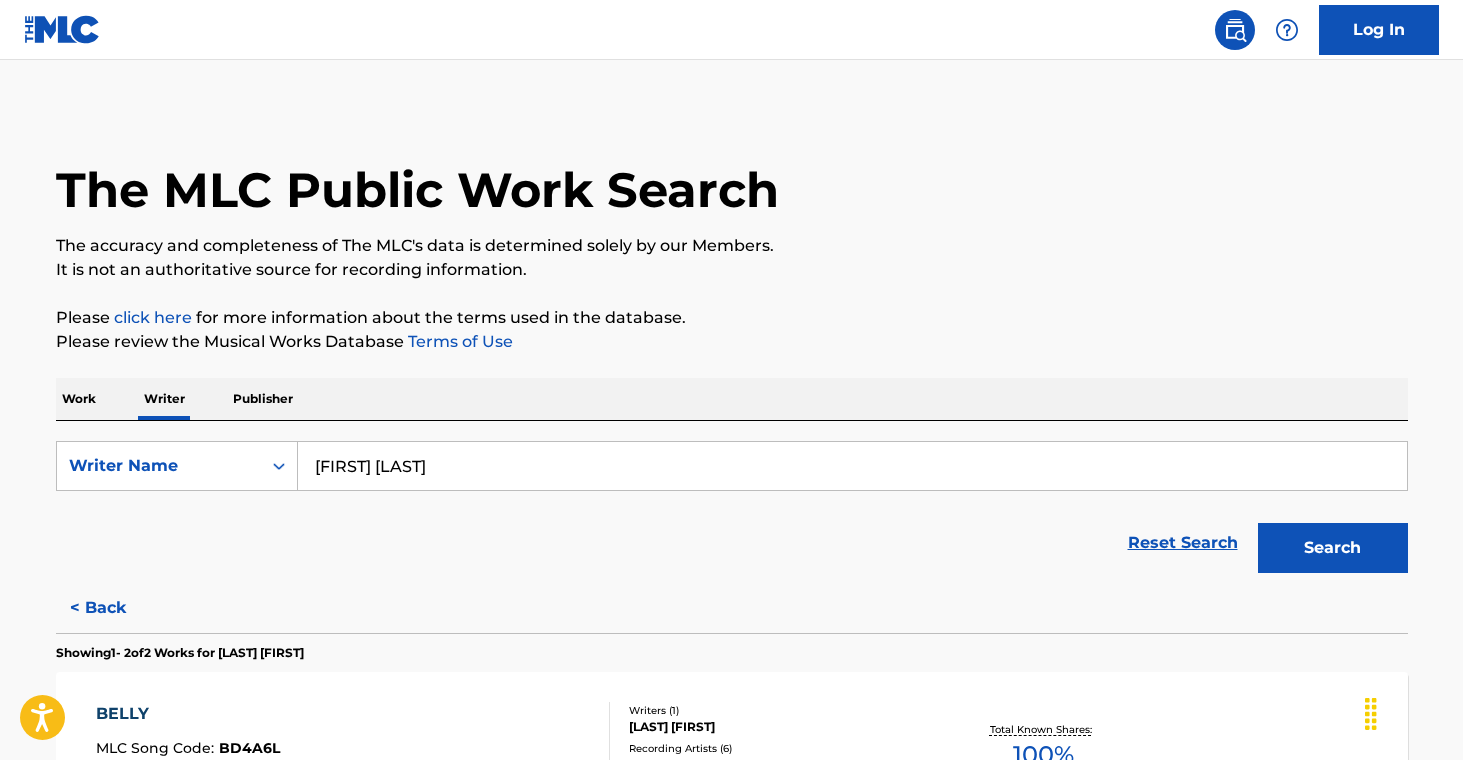 click on "< Back" at bounding box center [116, 608] 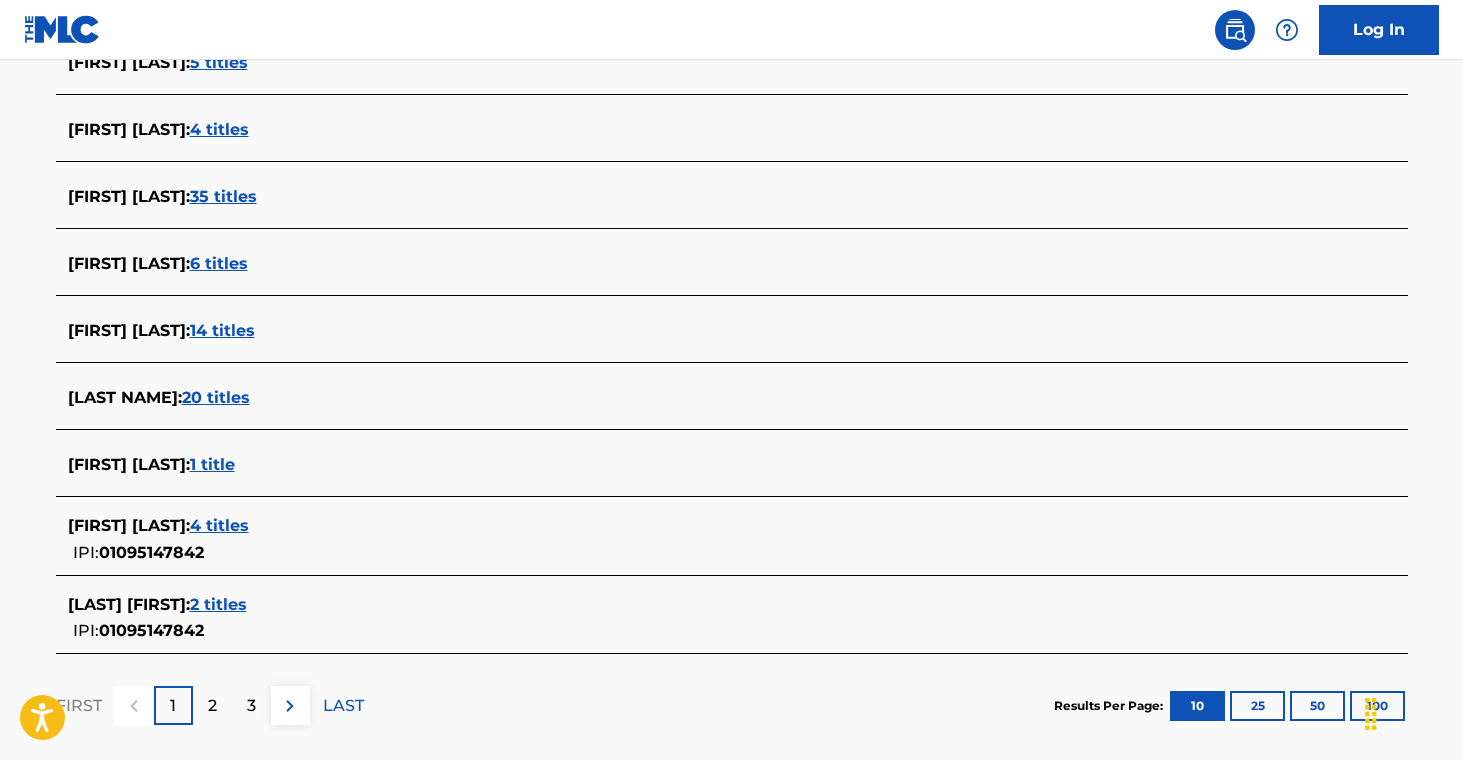 scroll, scrollTop: 761, scrollLeft: 0, axis: vertical 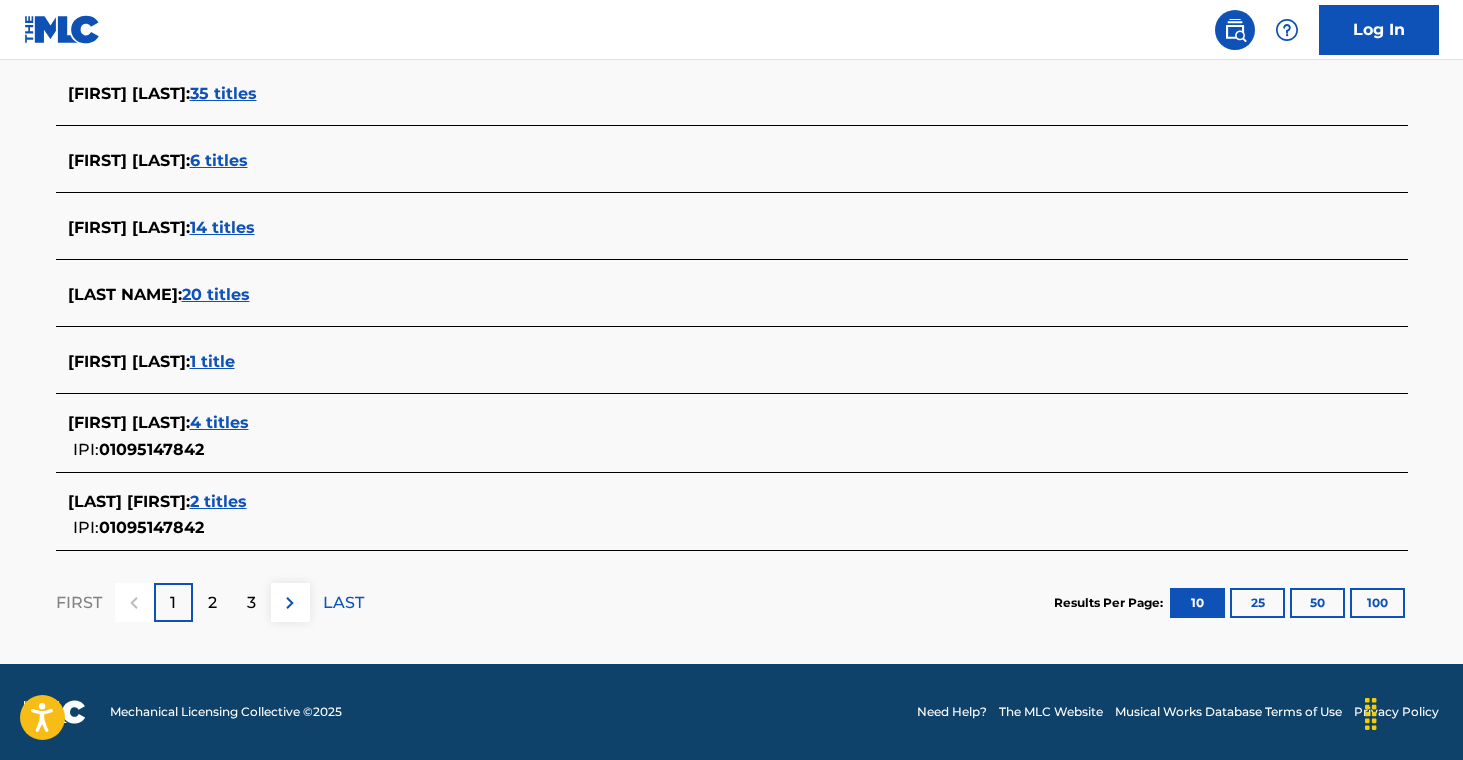 click on "2 titles" at bounding box center [218, 501] 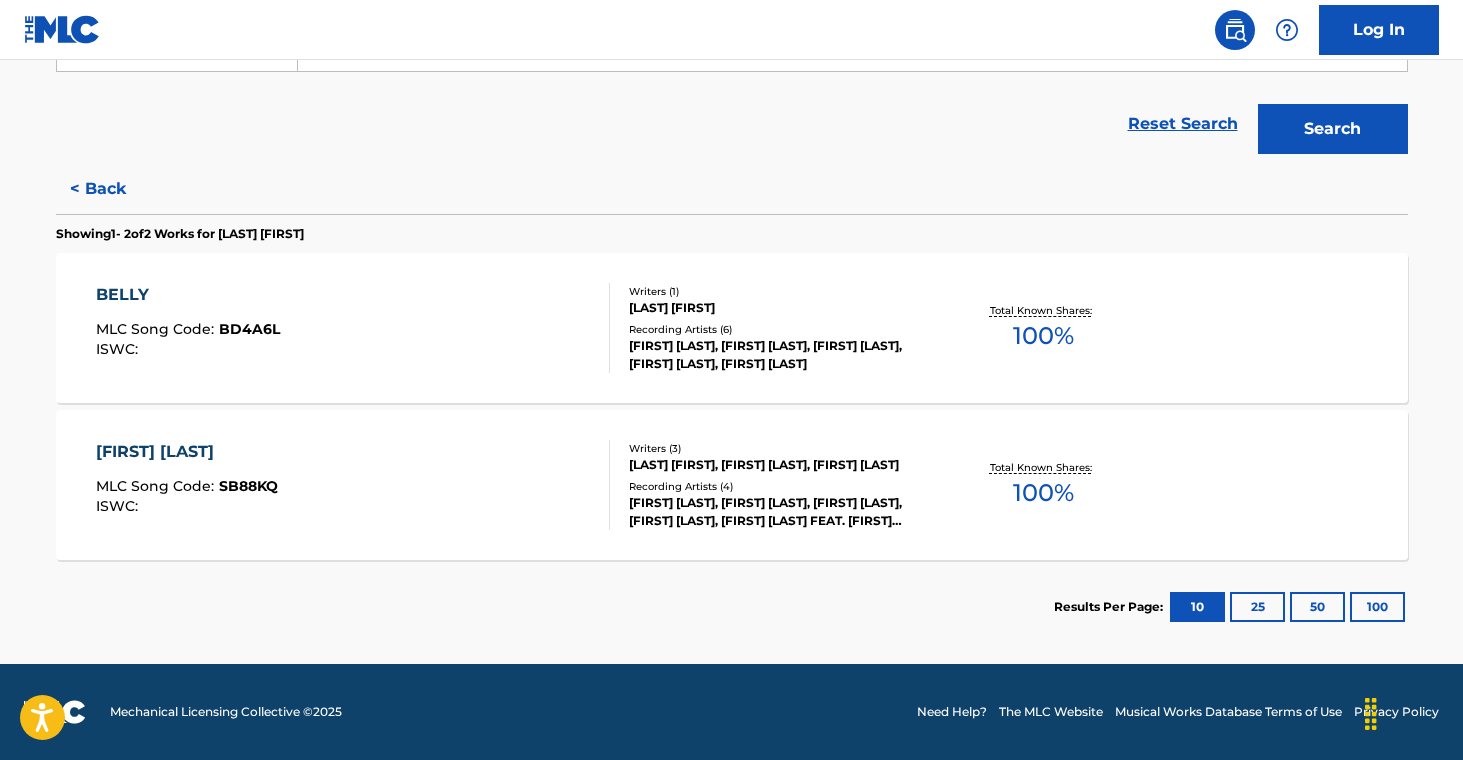 click on "[FIRST] [LAST], [FIRST] [LAST], [FIRST] [LAST], [FIRST] [LAST], [FIRST] [LAST]" at bounding box center (780, 355) 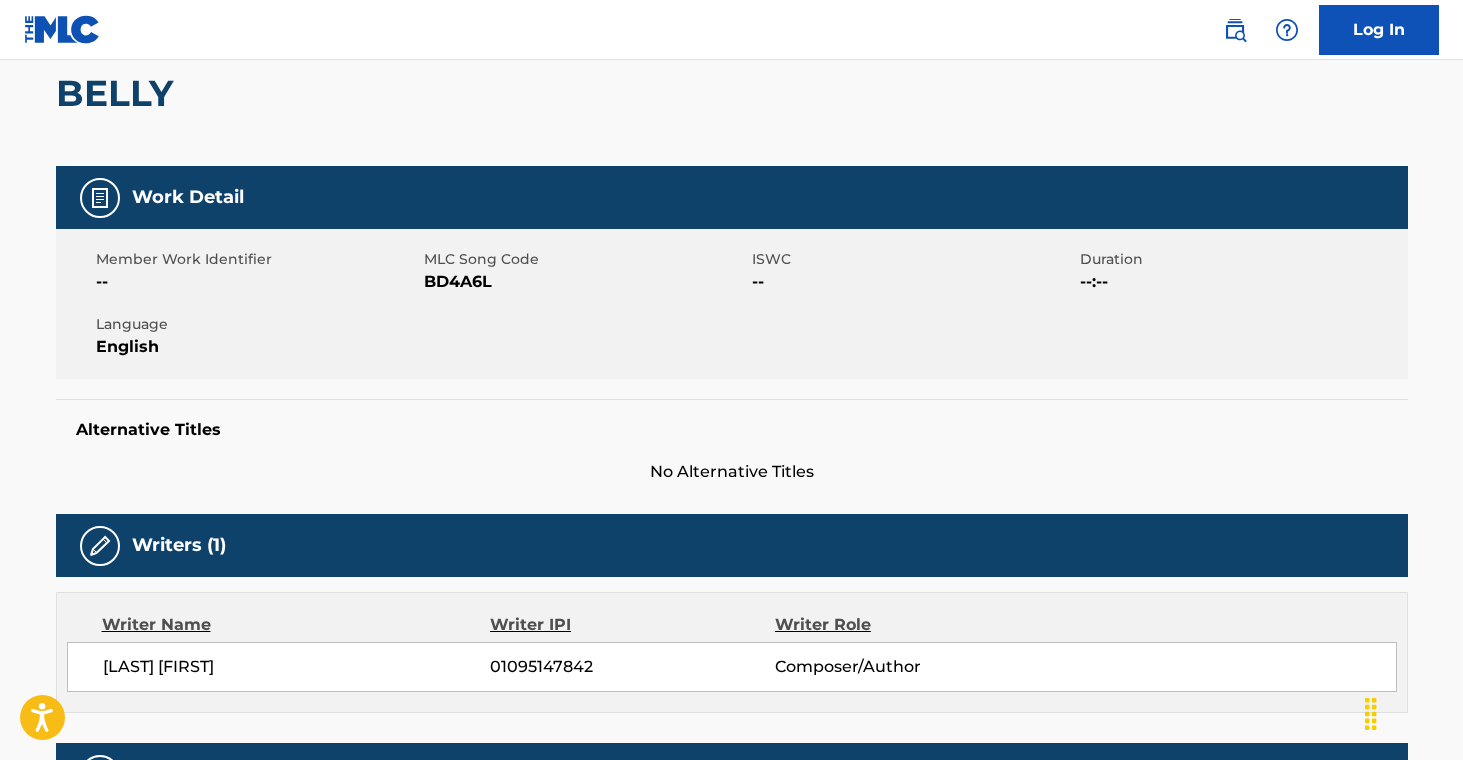 scroll, scrollTop: 0, scrollLeft: 0, axis: both 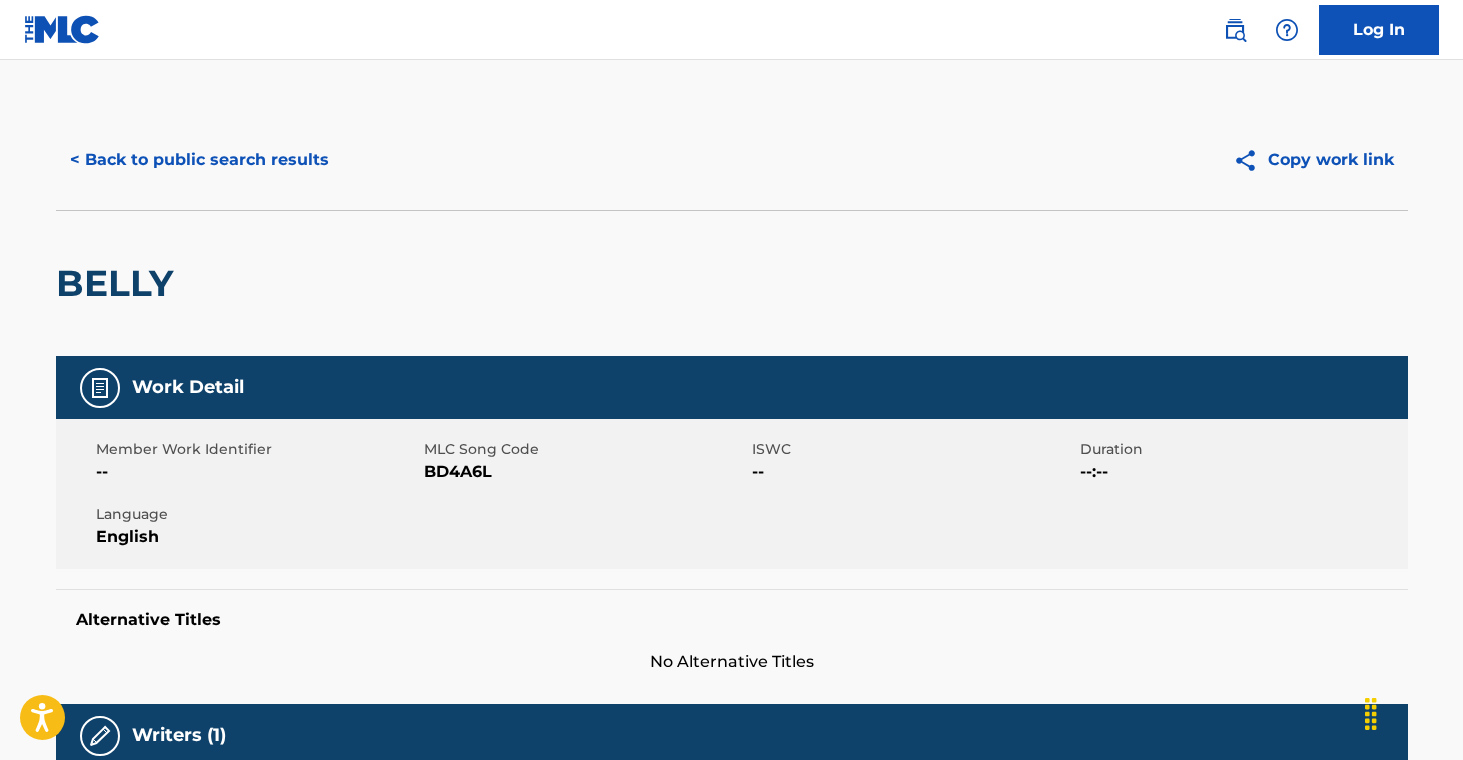 click on "< Back to public search results" at bounding box center (199, 160) 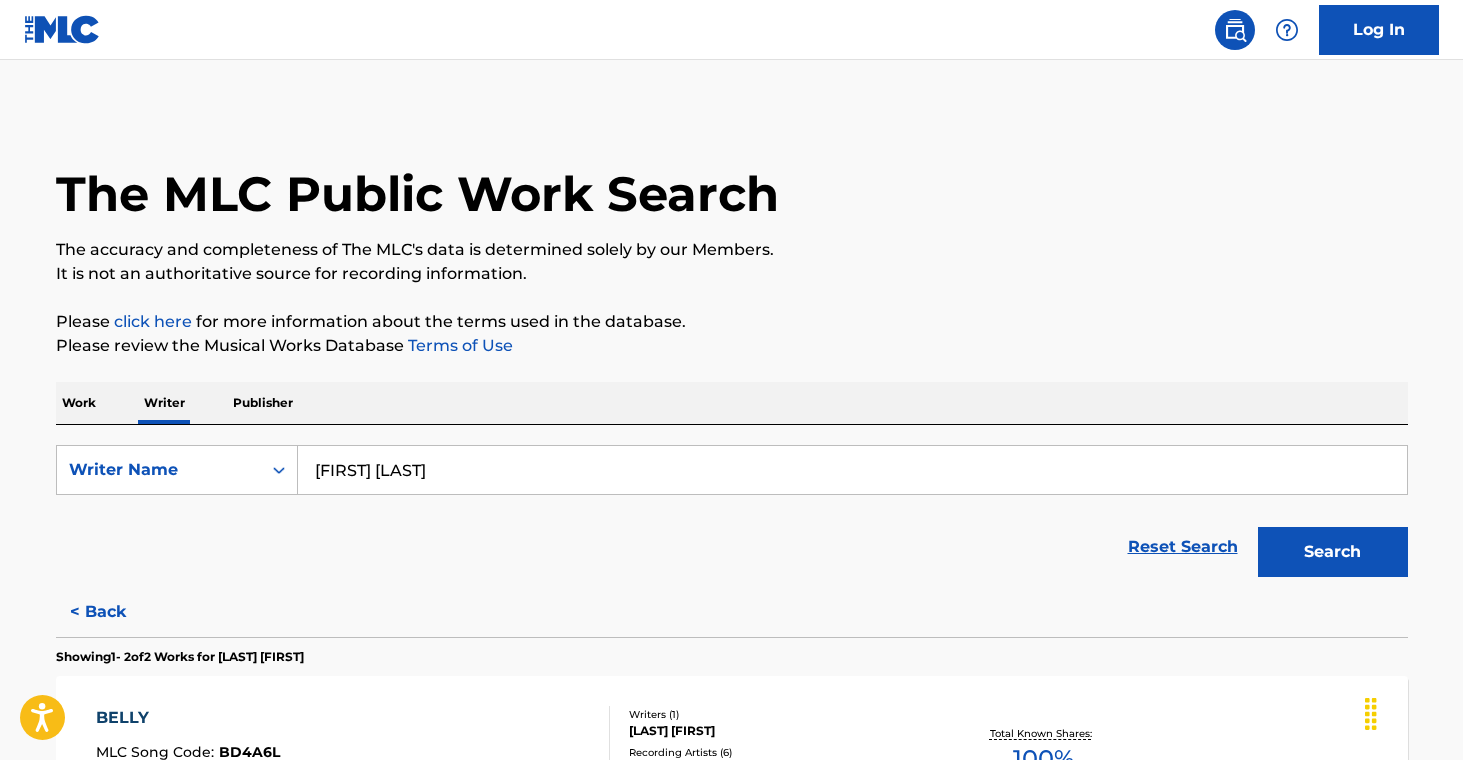 click on "< Back" at bounding box center [116, 612] 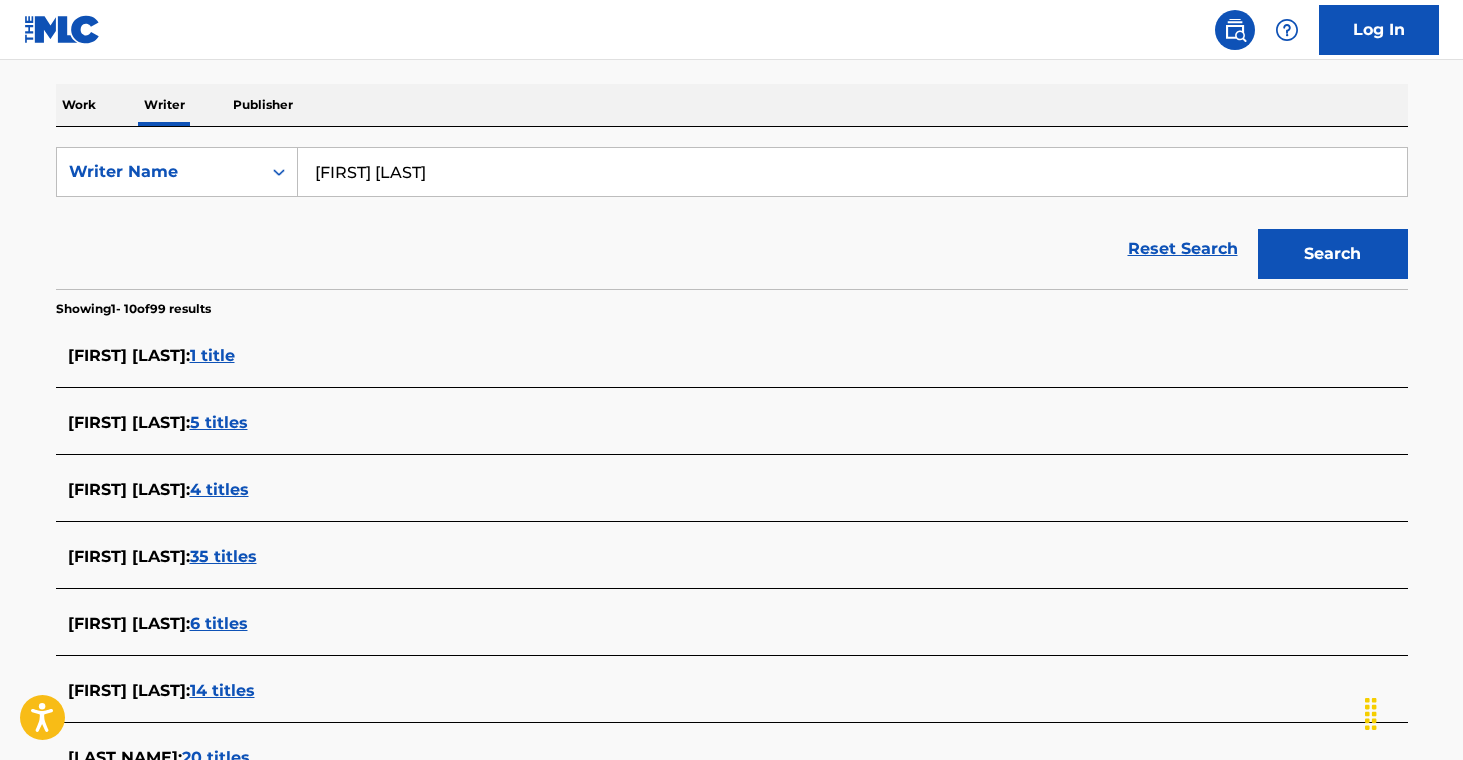 scroll, scrollTop: 0, scrollLeft: 0, axis: both 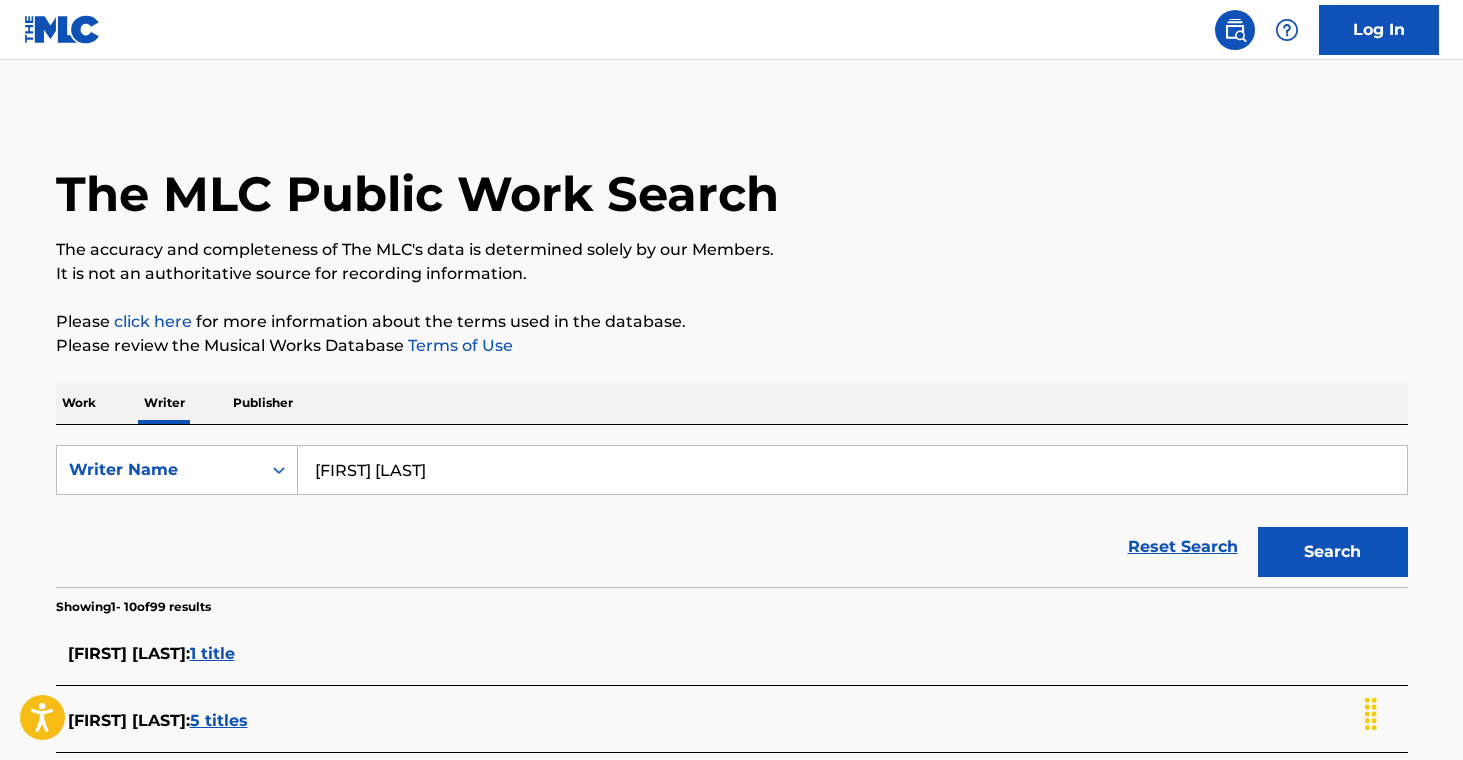 click on "[FIRST] [LAST]" at bounding box center [852, 470] 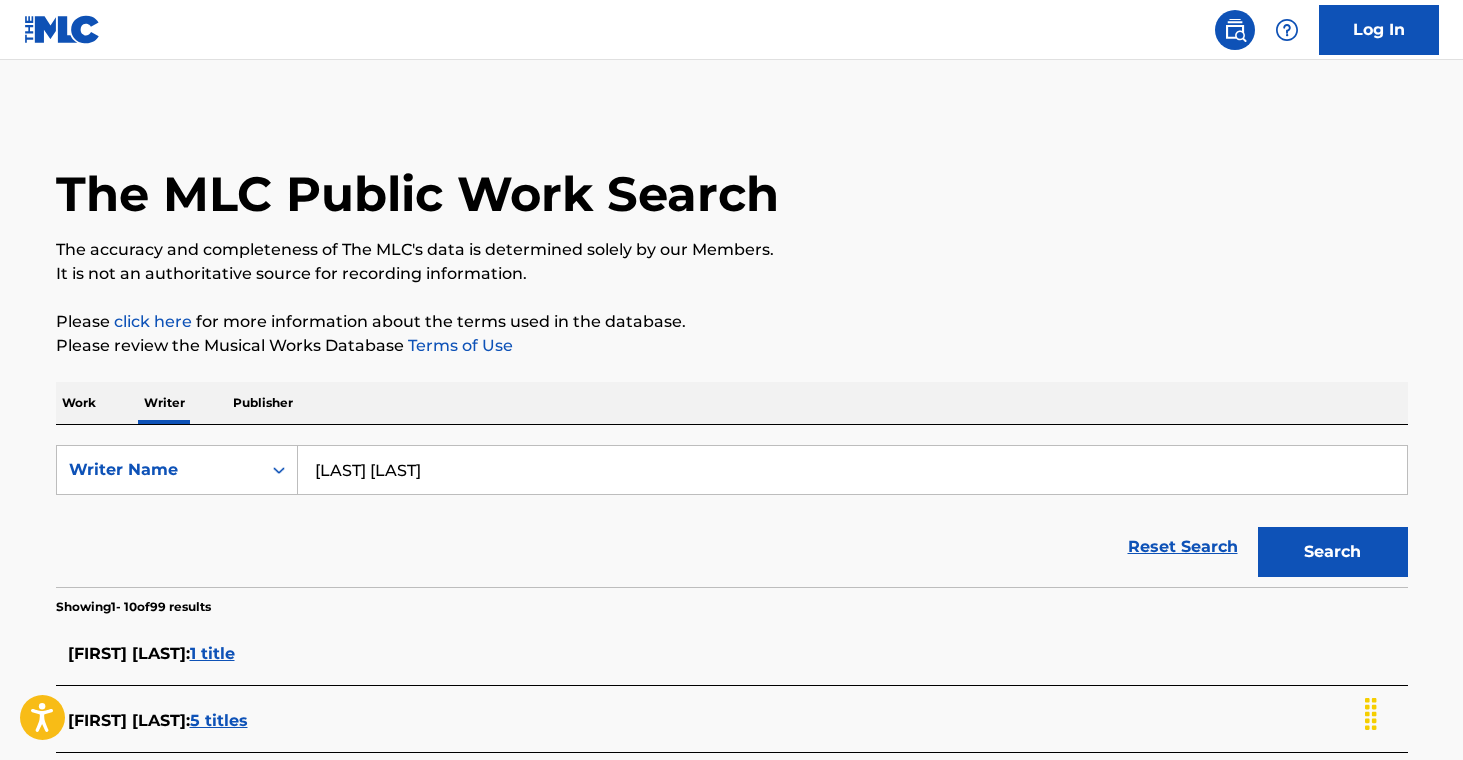 click on "Search" at bounding box center (1333, 552) 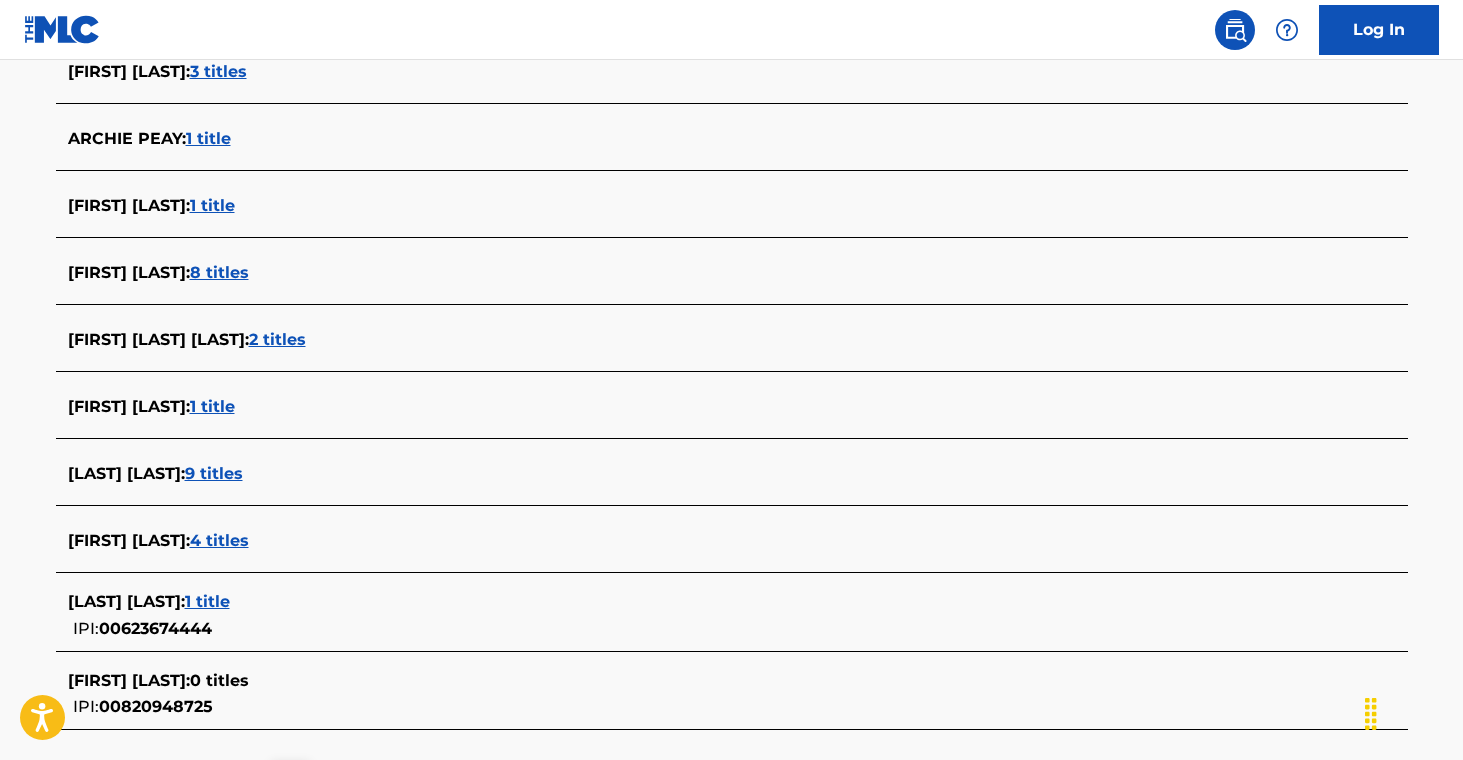 scroll, scrollTop: 761, scrollLeft: 0, axis: vertical 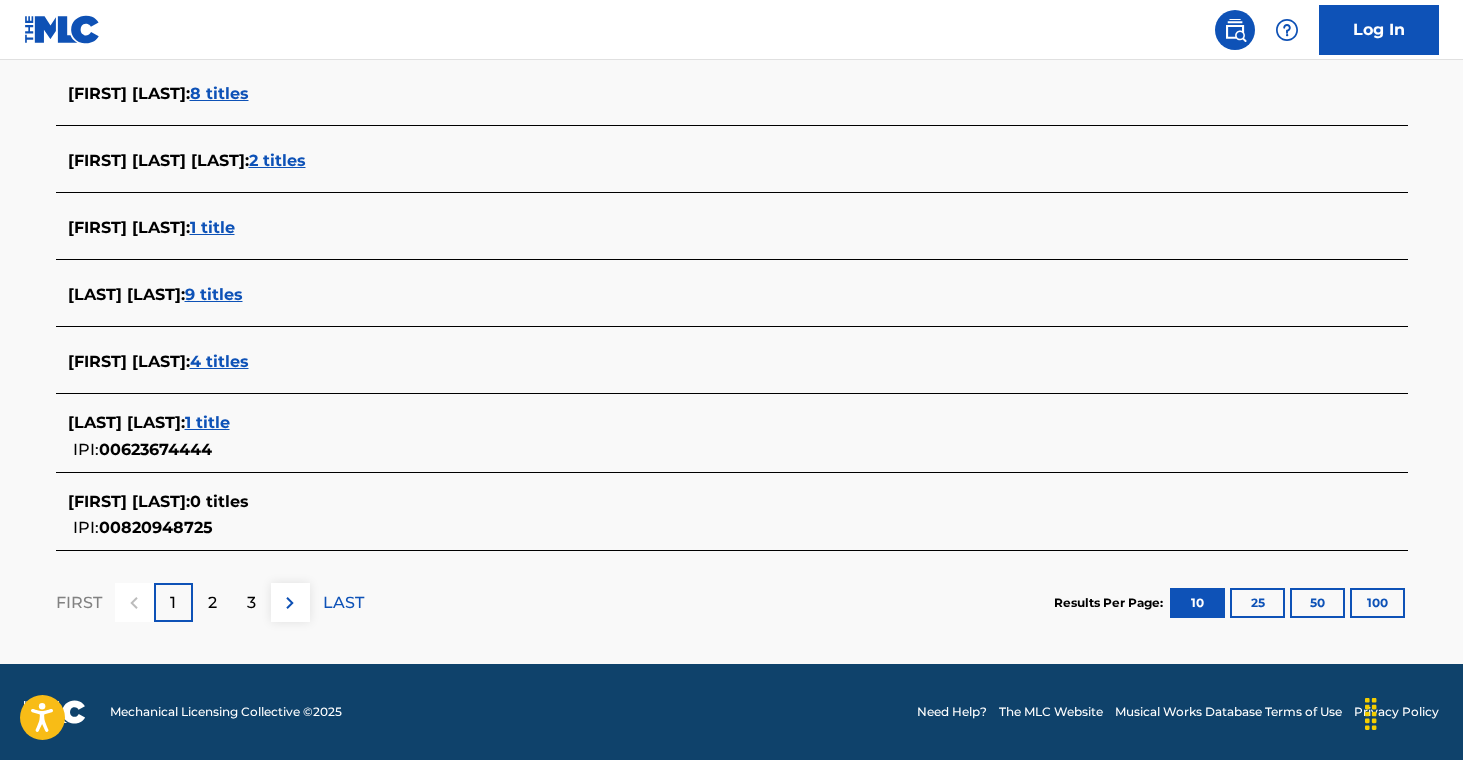 click on "8 titles" at bounding box center [219, 93] 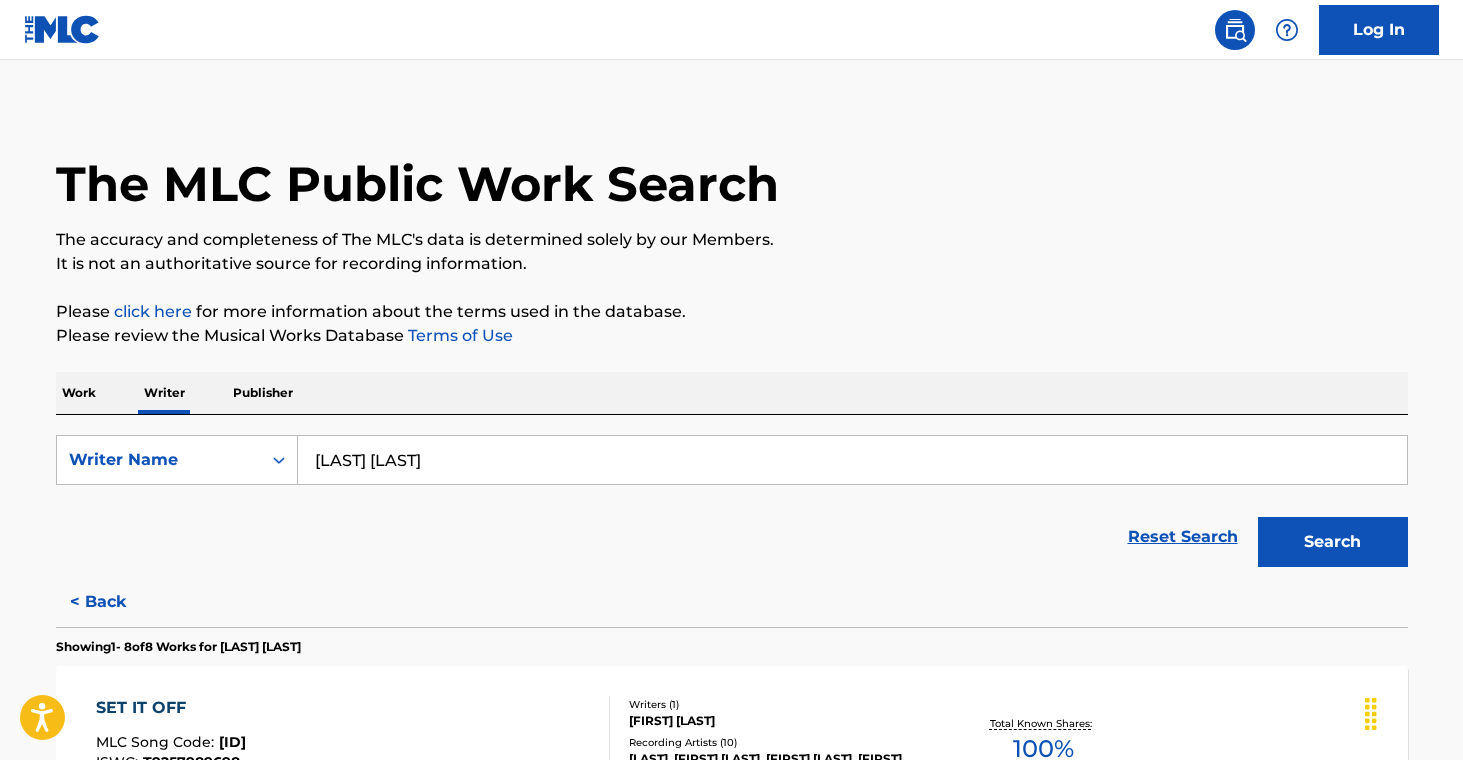 scroll, scrollTop: 0, scrollLeft: 0, axis: both 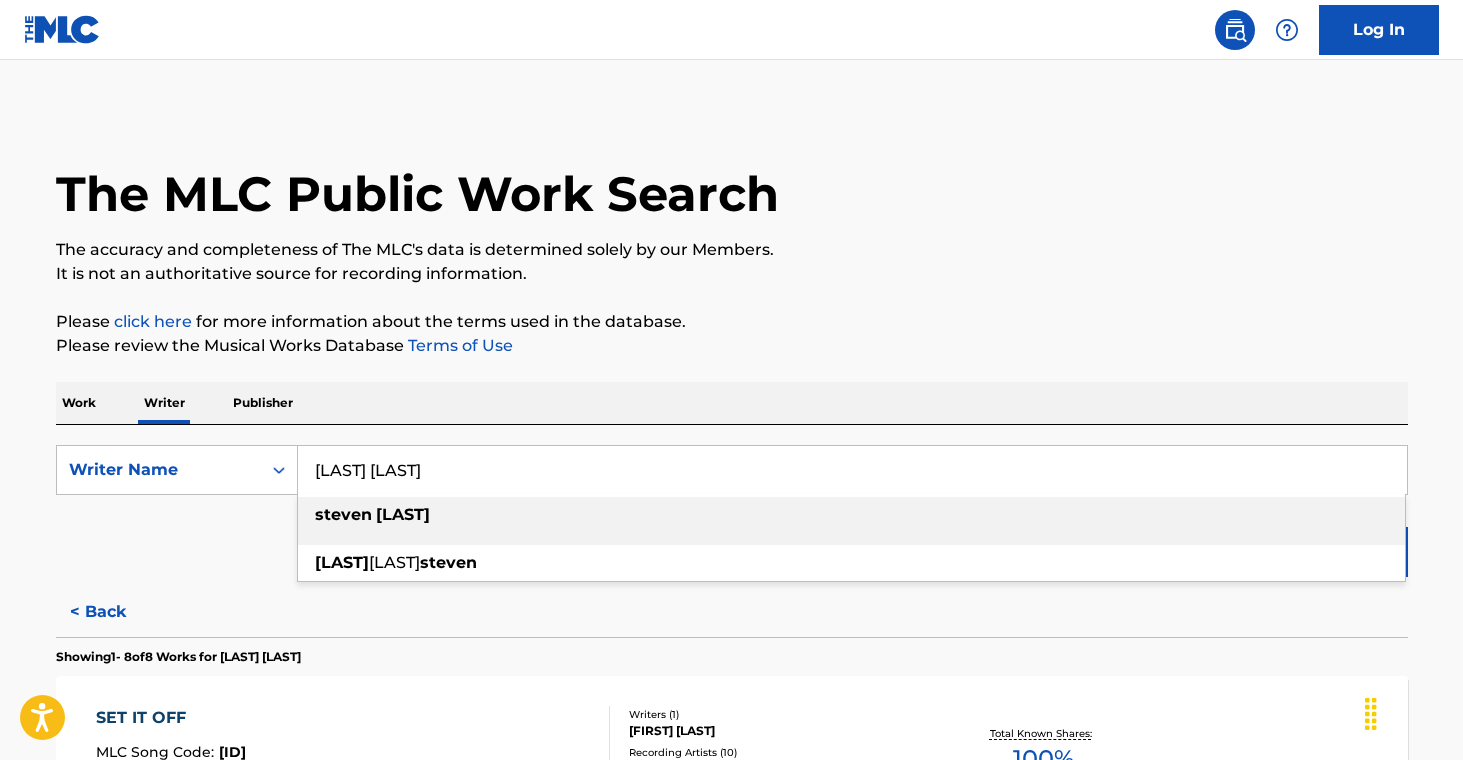 click on "[LAST] [LAST]" at bounding box center (852, 470) 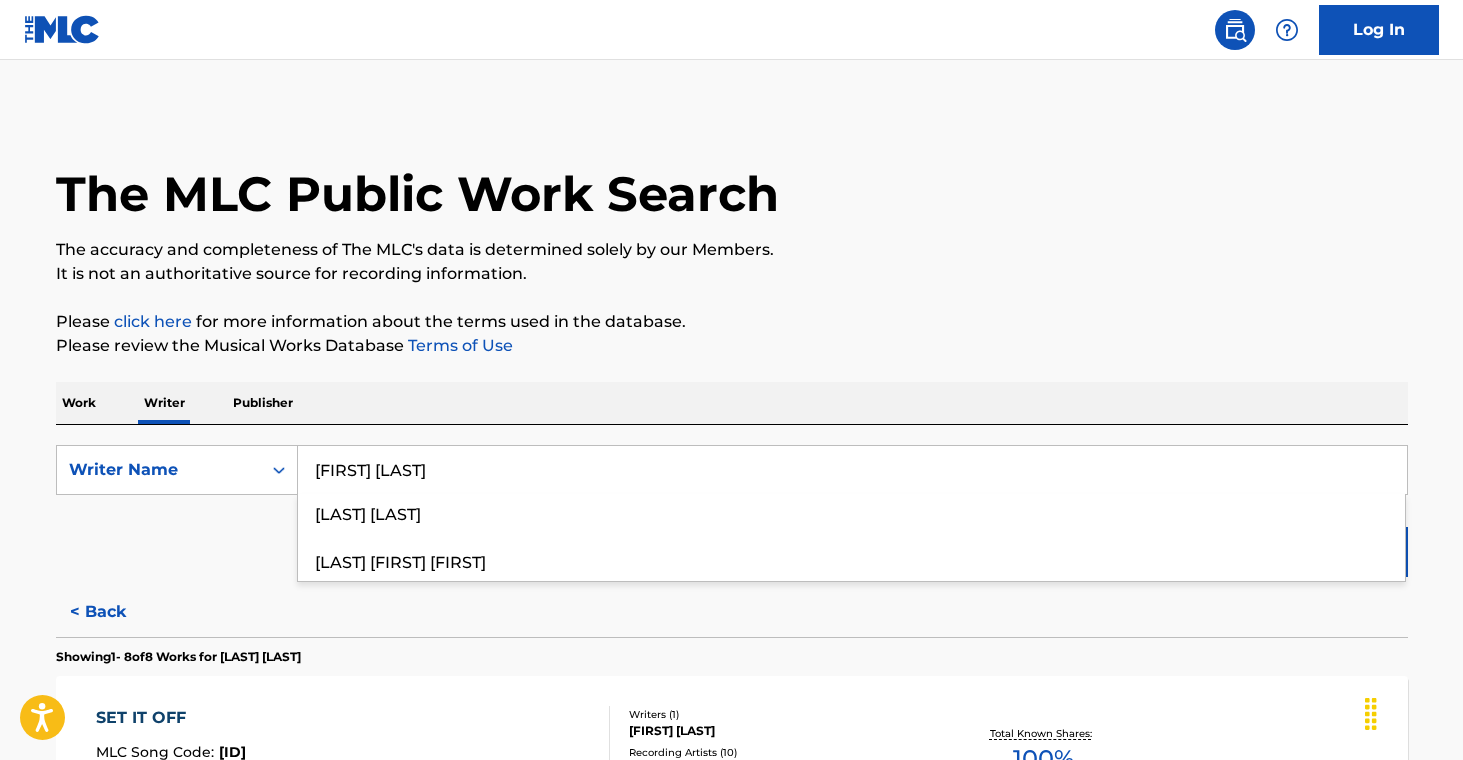 type on "[FIRST] [LAST]" 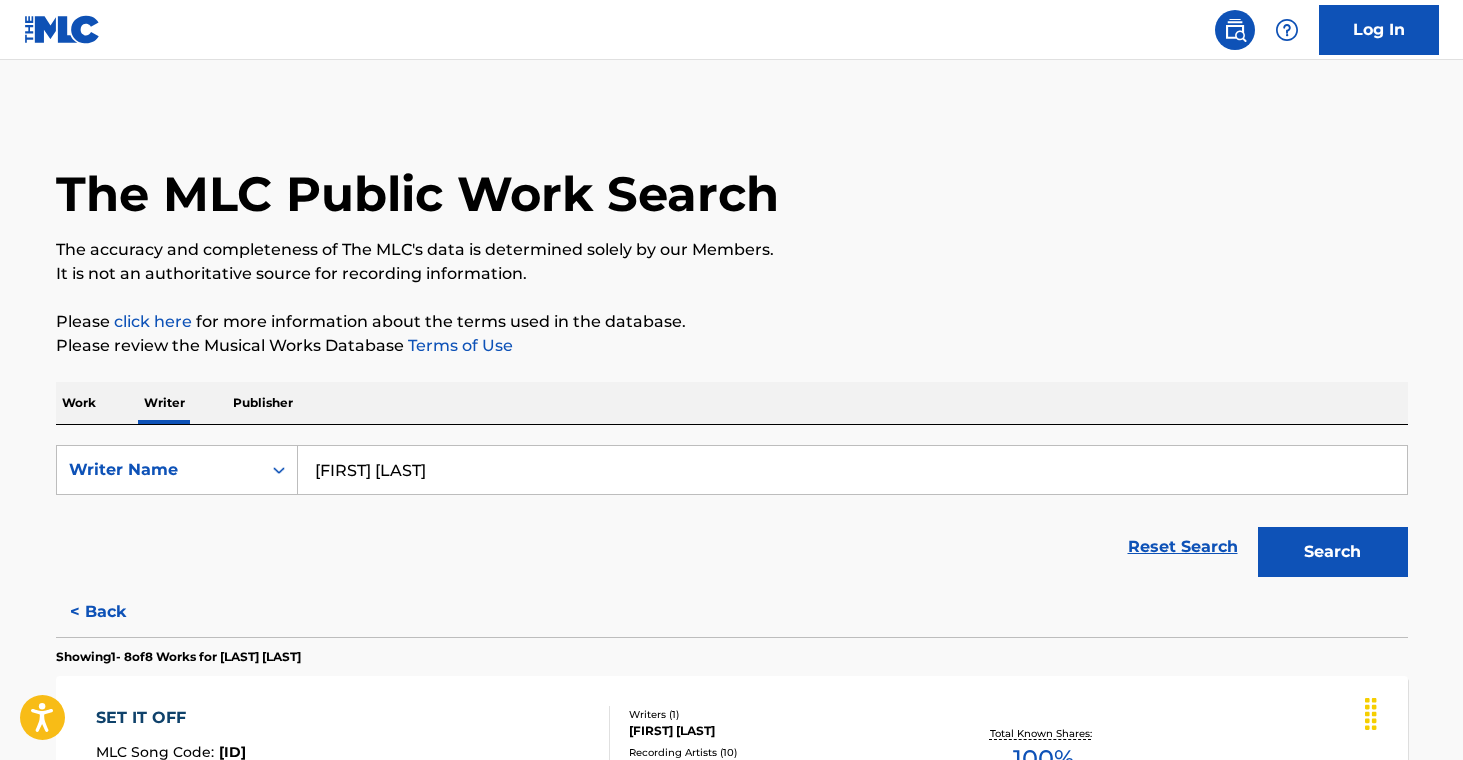 click on "Showing 1 - 8 of 8 Works for [LAST] [LAST]" at bounding box center (732, 651) 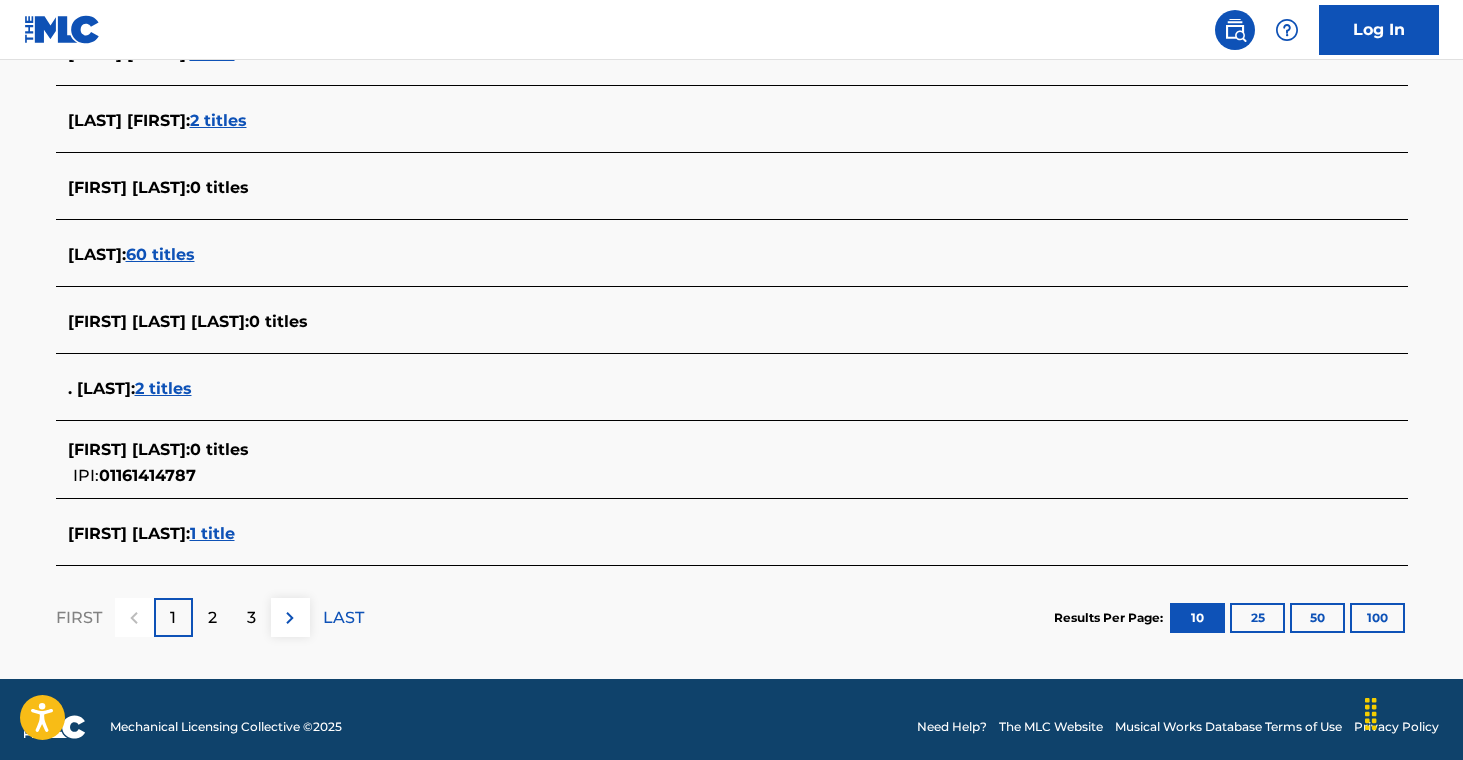 scroll, scrollTop: 750, scrollLeft: 0, axis: vertical 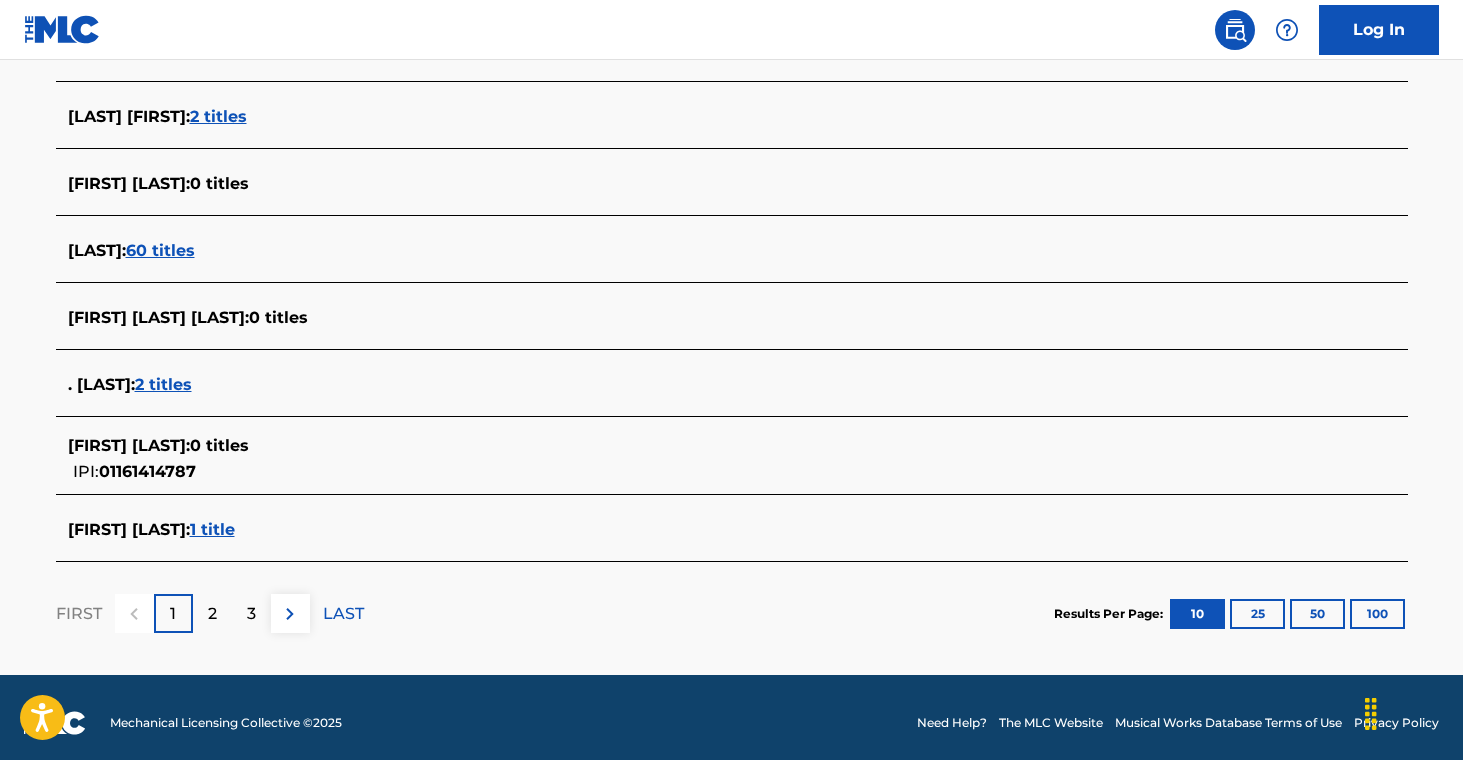 click on "[FIRST] [LAST] : 1 title" at bounding box center [706, 530] 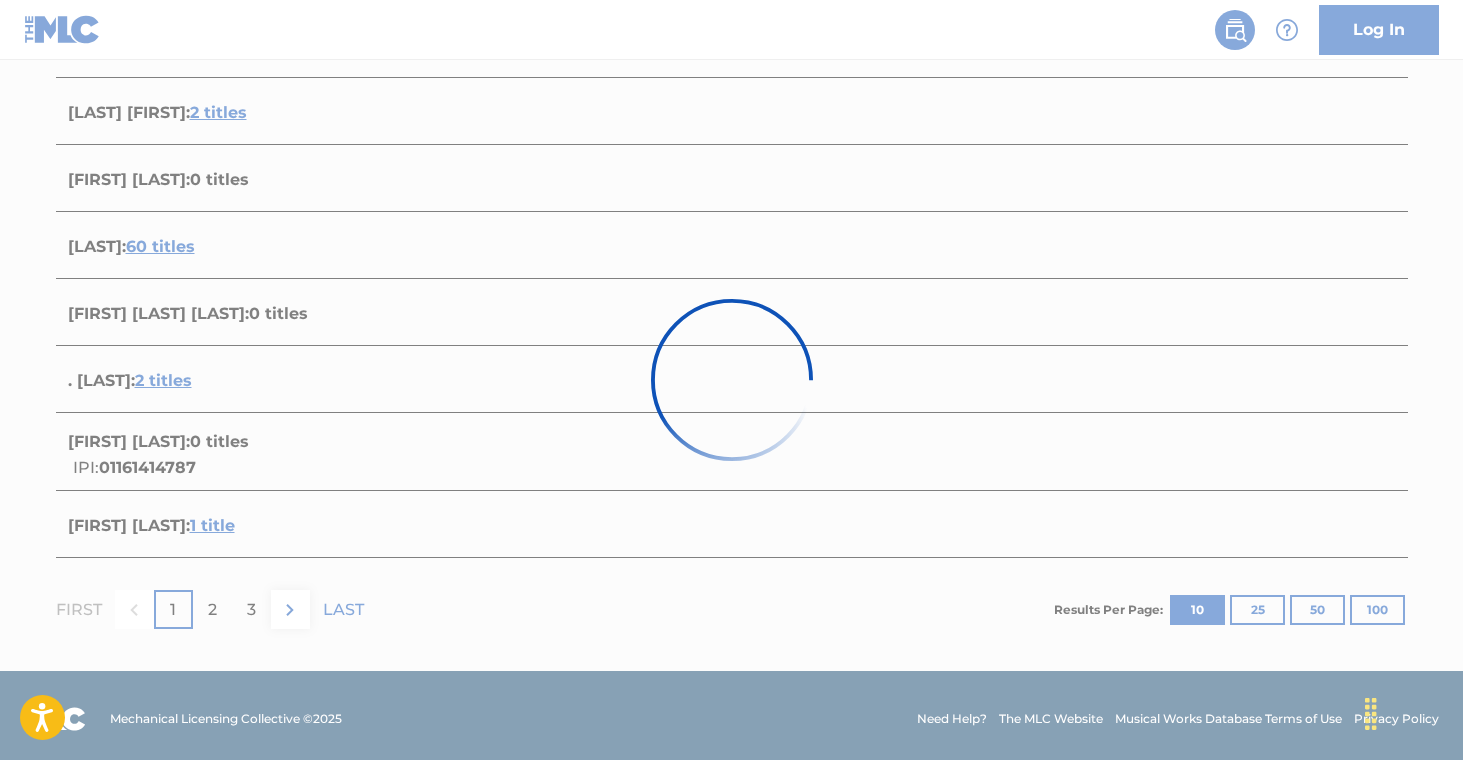 scroll, scrollTop: 266, scrollLeft: 0, axis: vertical 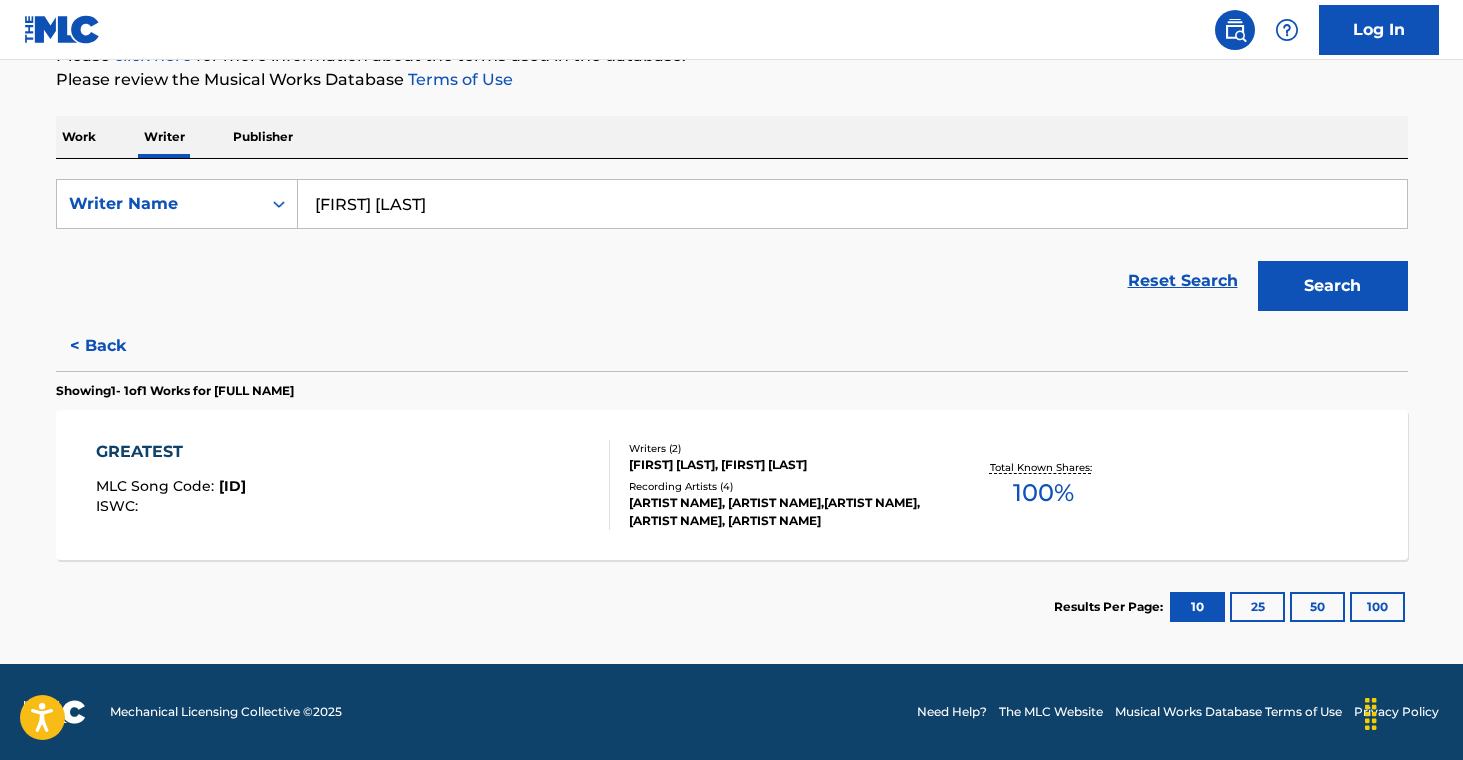 click on "[ARTIST NAME], [ARTIST NAME],[ARTIST NAME], [ARTIST NAME], [ARTIST NAME]" at bounding box center (780, 512) 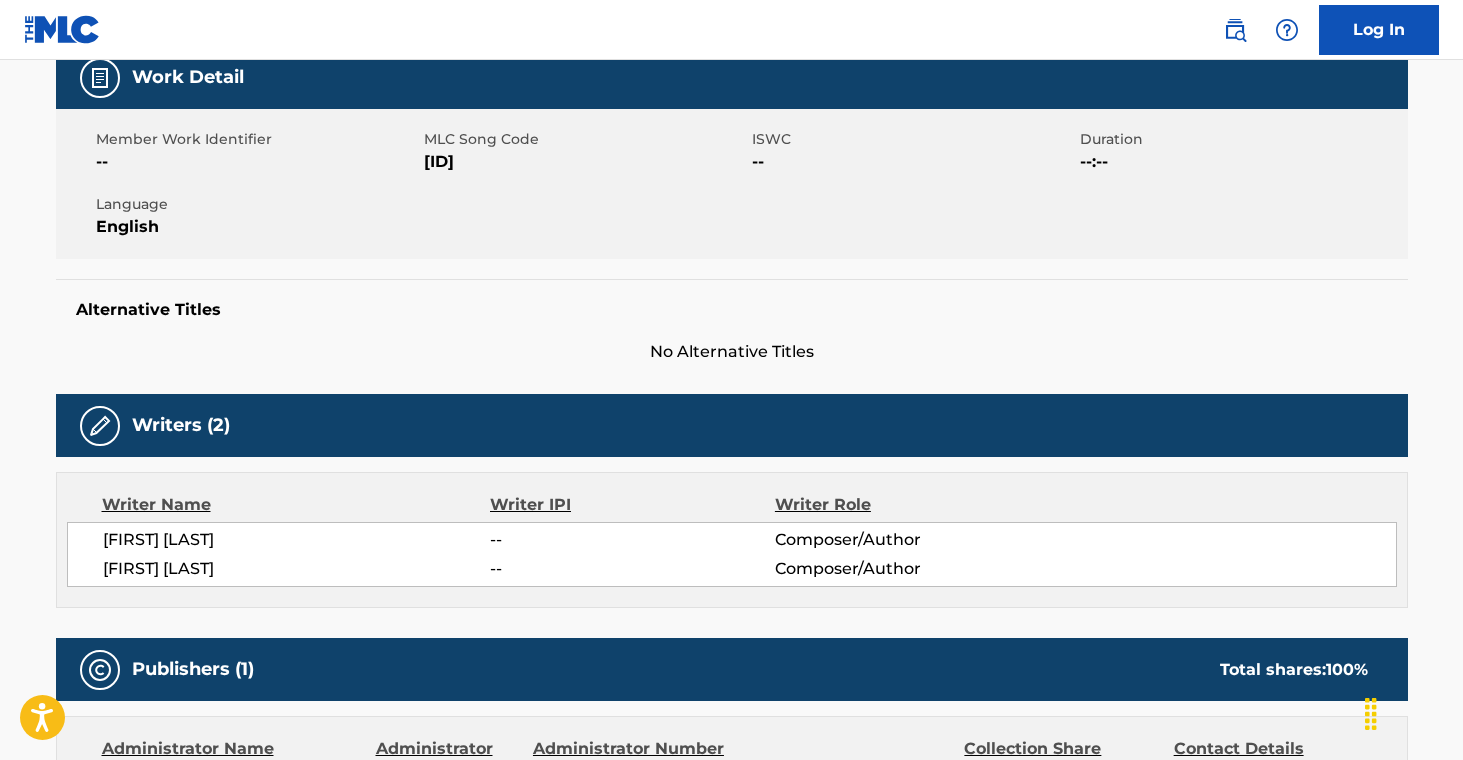 scroll, scrollTop: 0, scrollLeft: 0, axis: both 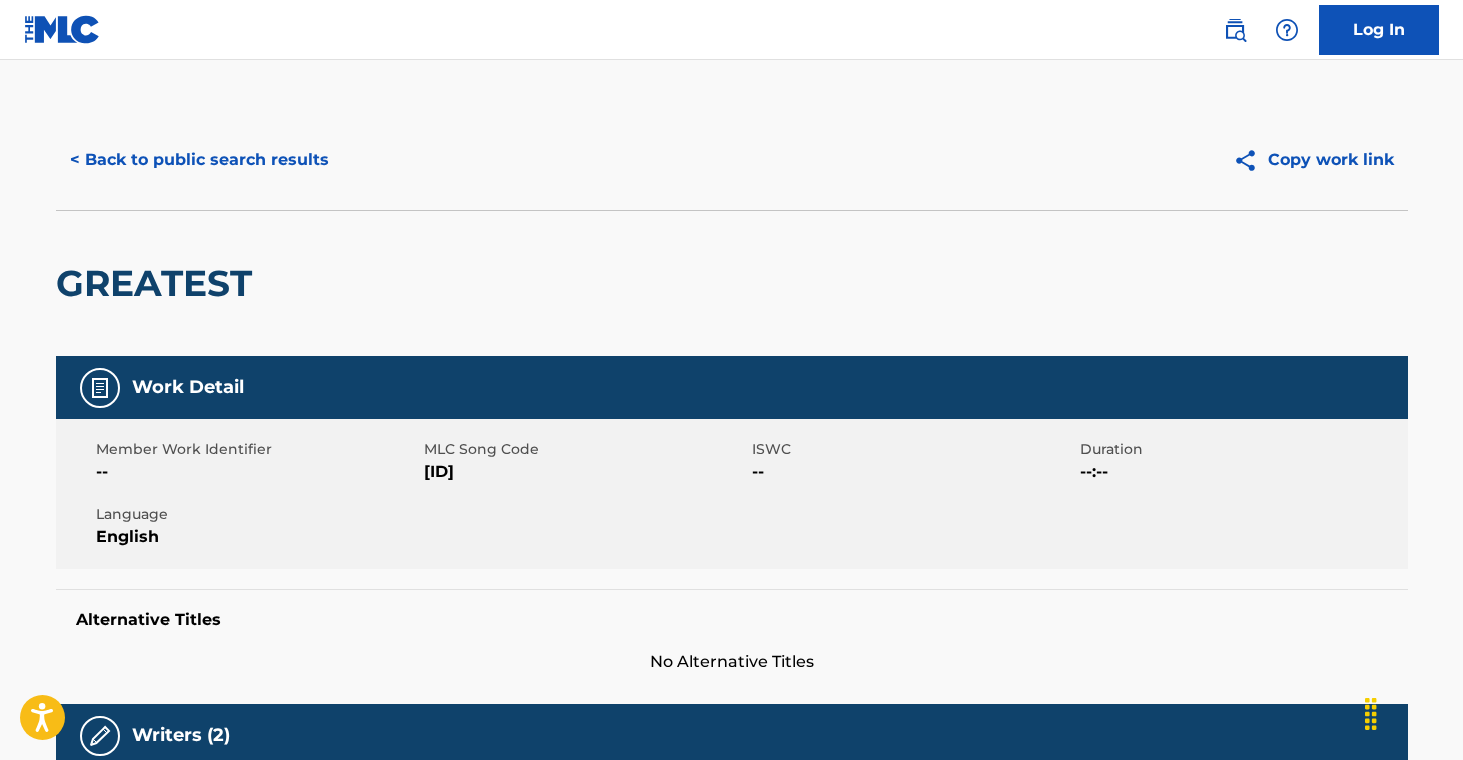 click on "< Back to public search results" at bounding box center (199, 160) 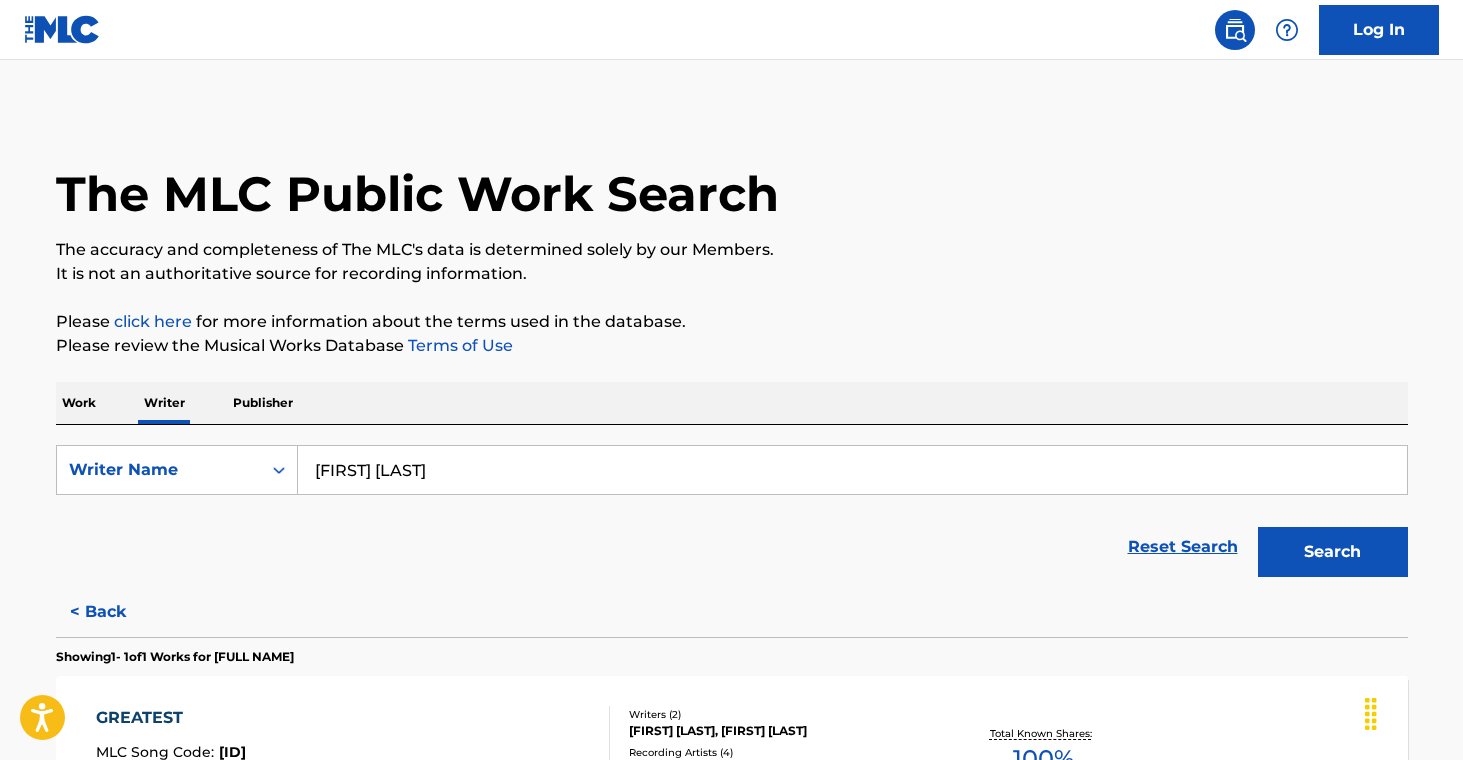 click on "Publisher" at bounding box center (263, 403) 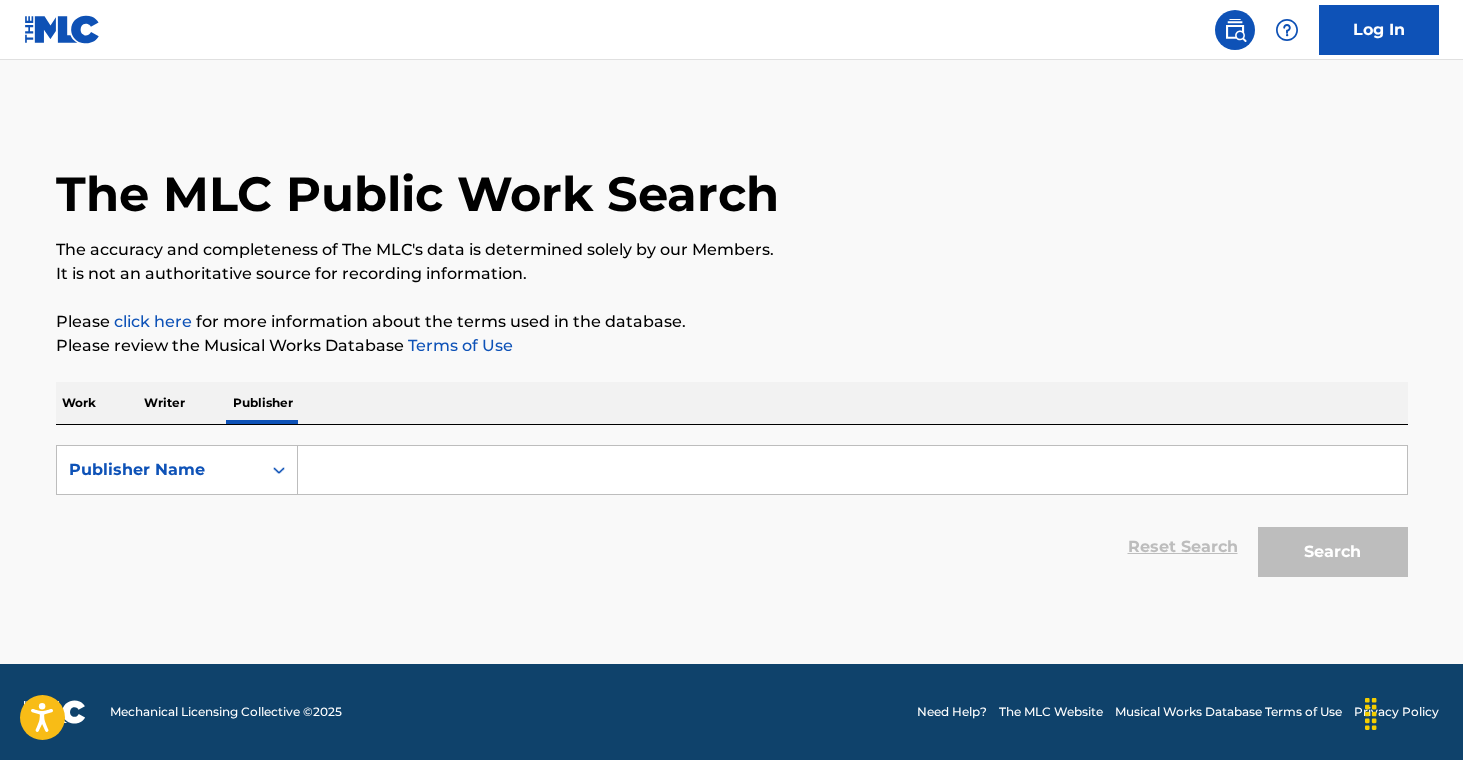 click at bounding box center (852, 470) 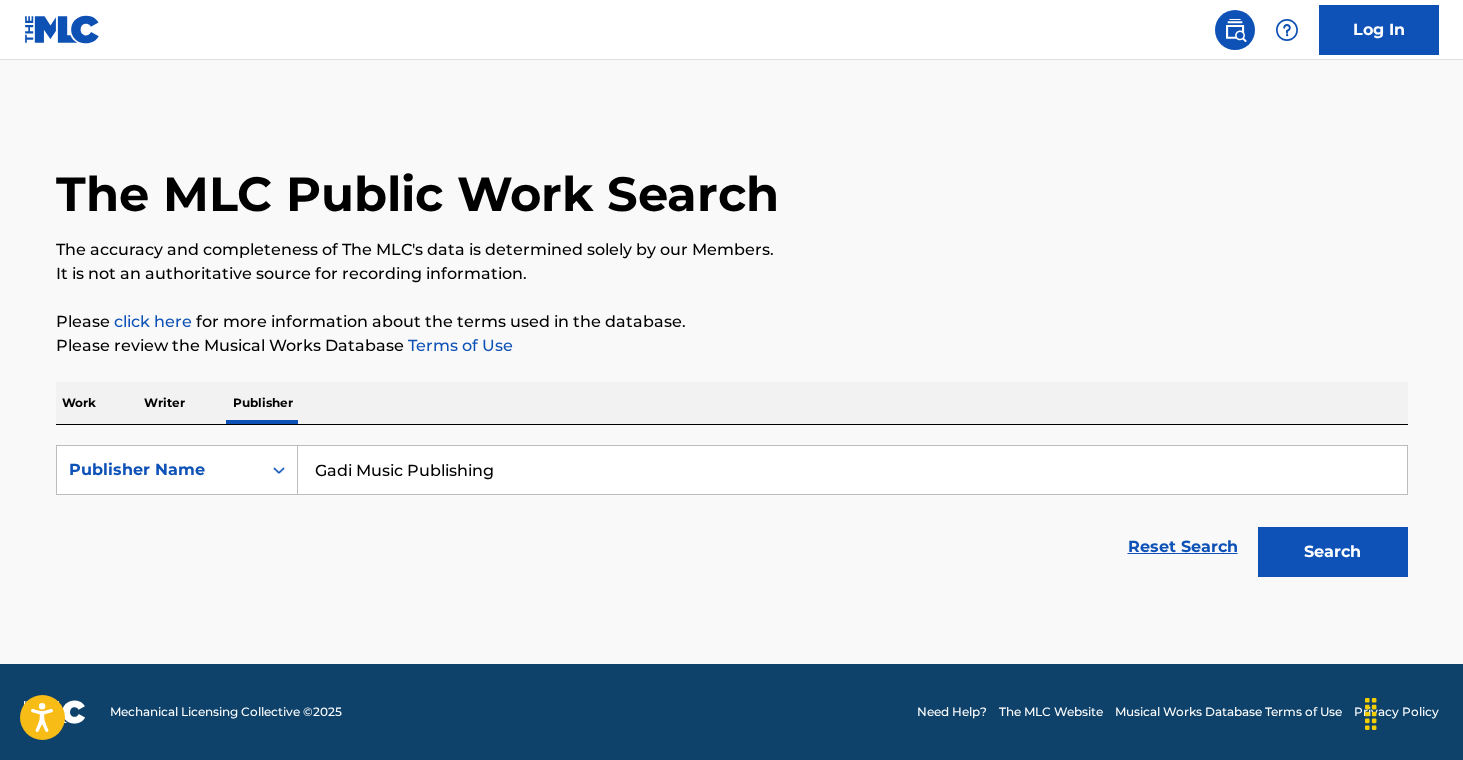 type on "Gadi Music Publishing" 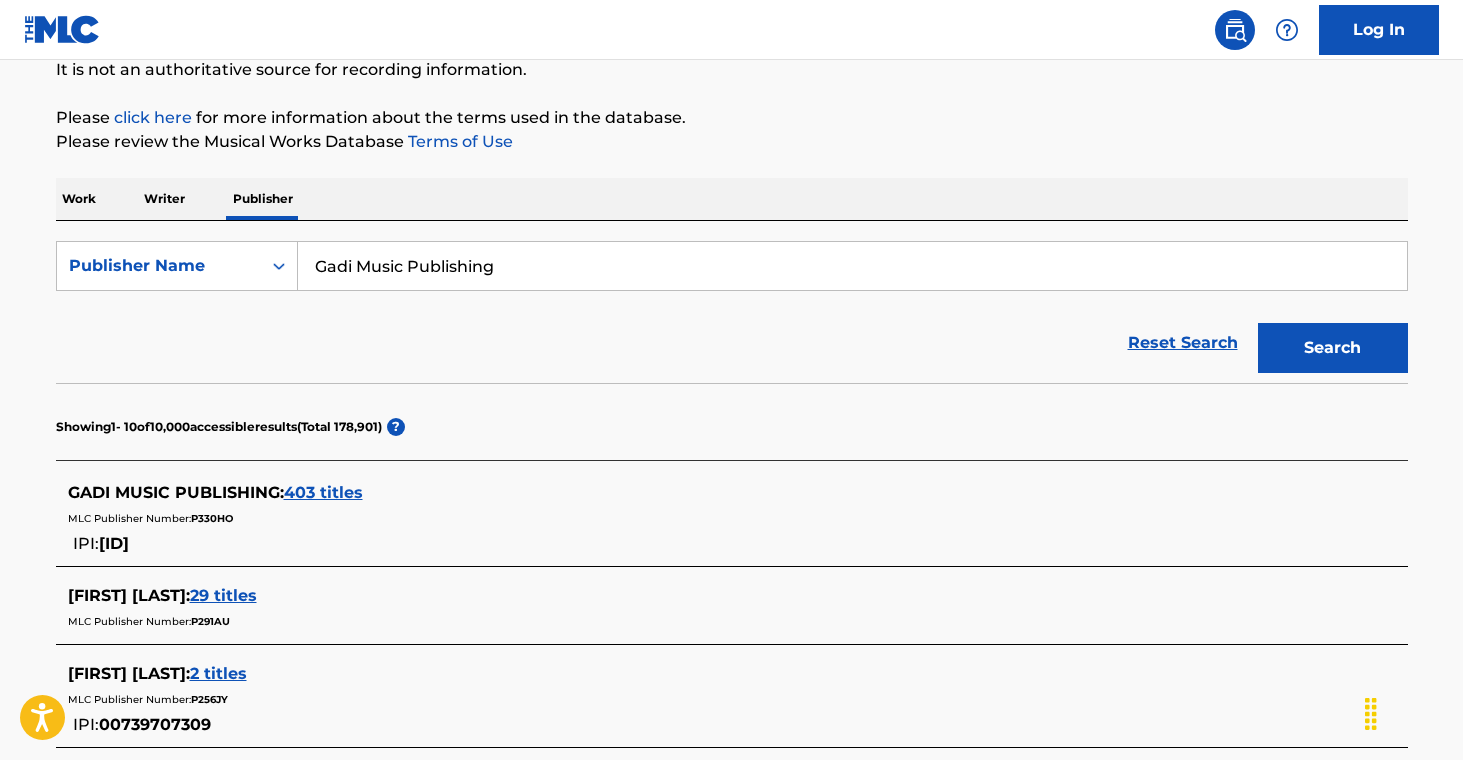 scroll, scrollTop: 207, scrollLeft: 0, axis: vertical 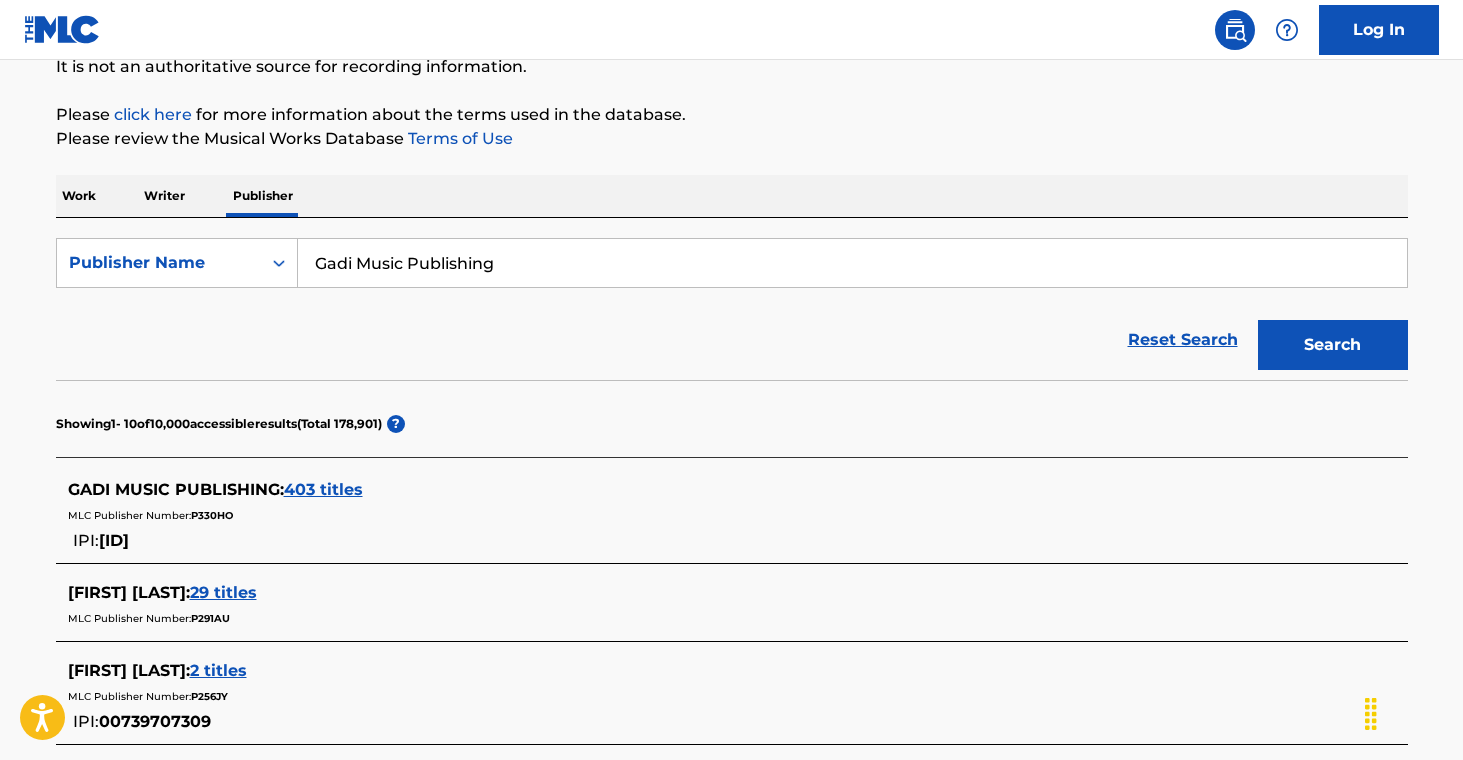 click on "403 titles" at bounding box center [323, 489] 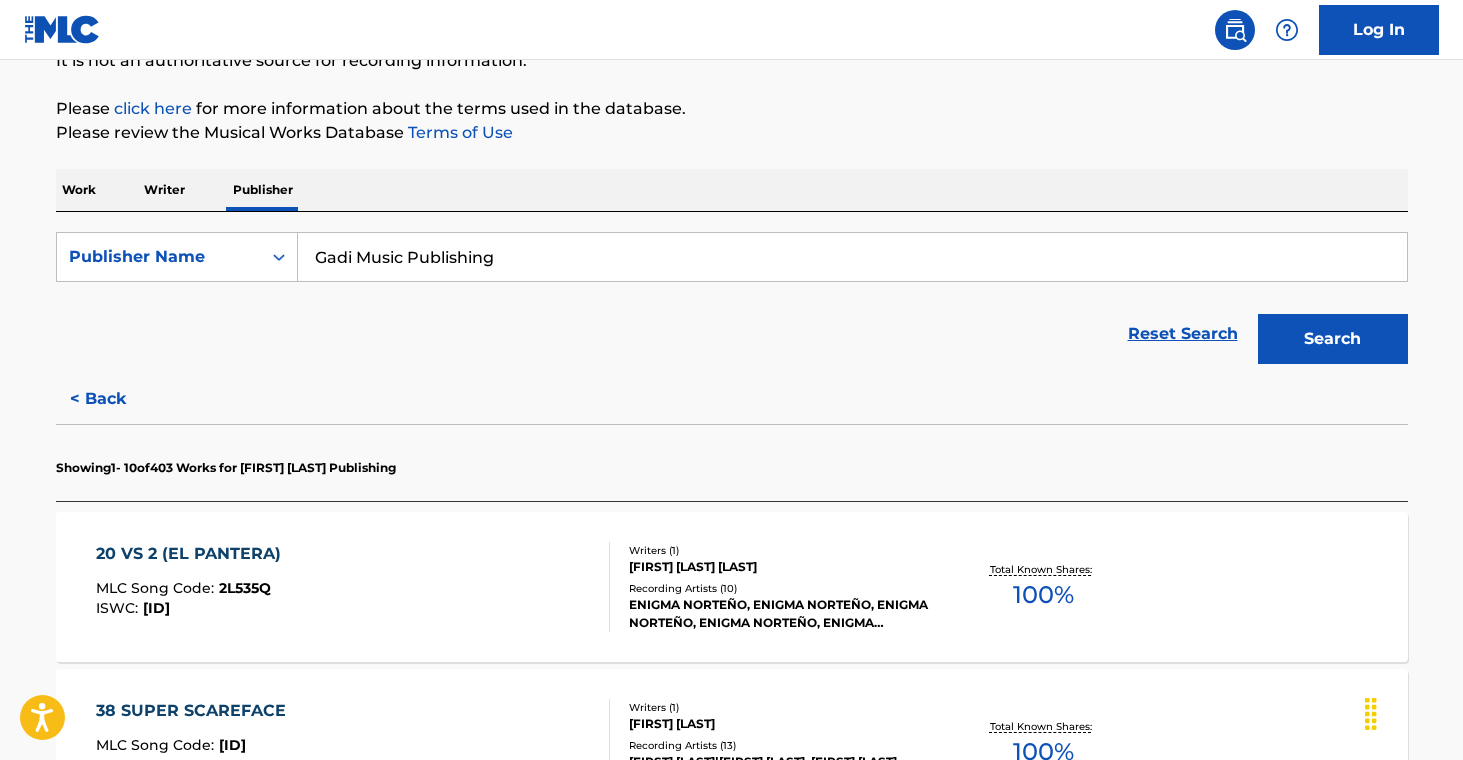 scroll, scrollTop: 215, scrollLeft: 0, axis: vertical 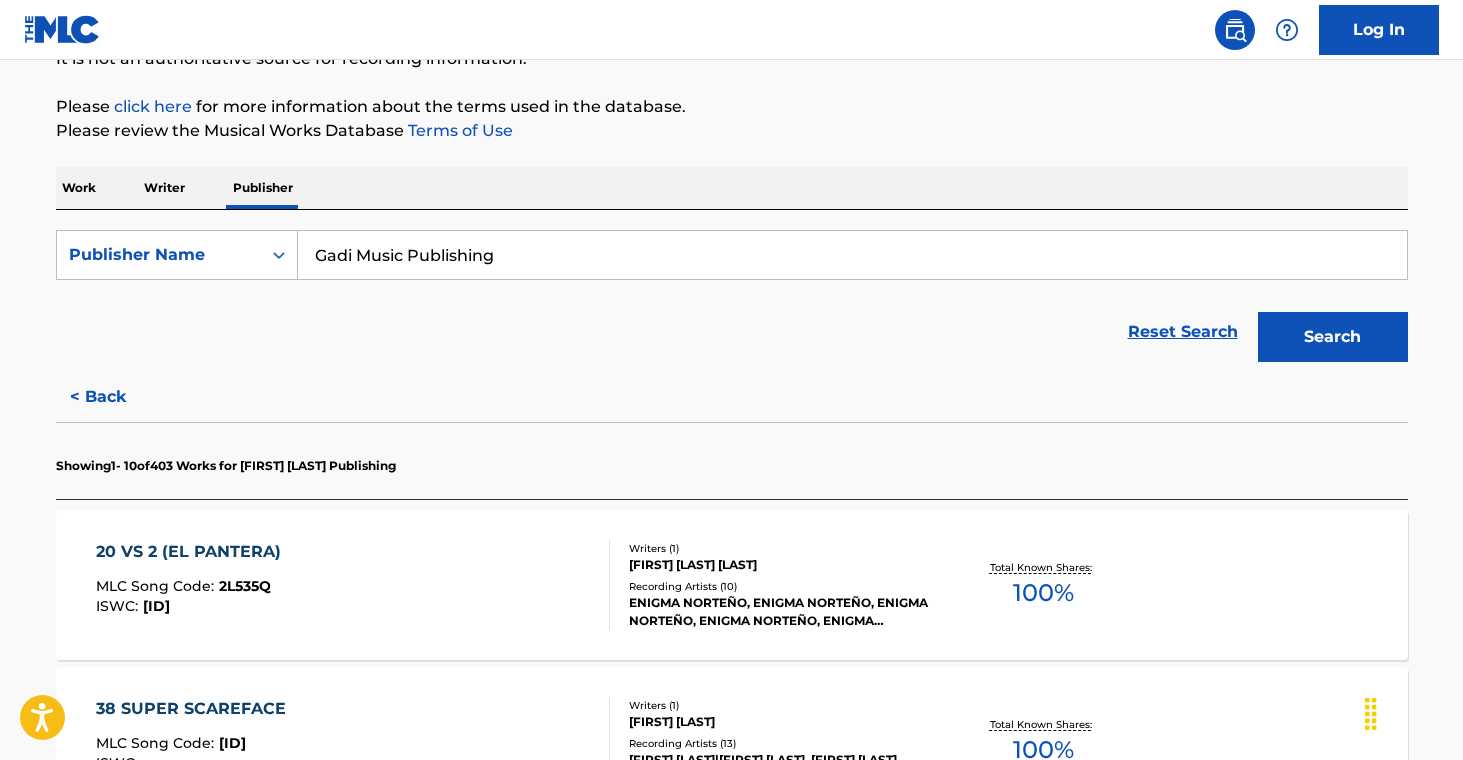 click on "[FIRST] [LAST] [LAST]" at bounding box center (780, 565) 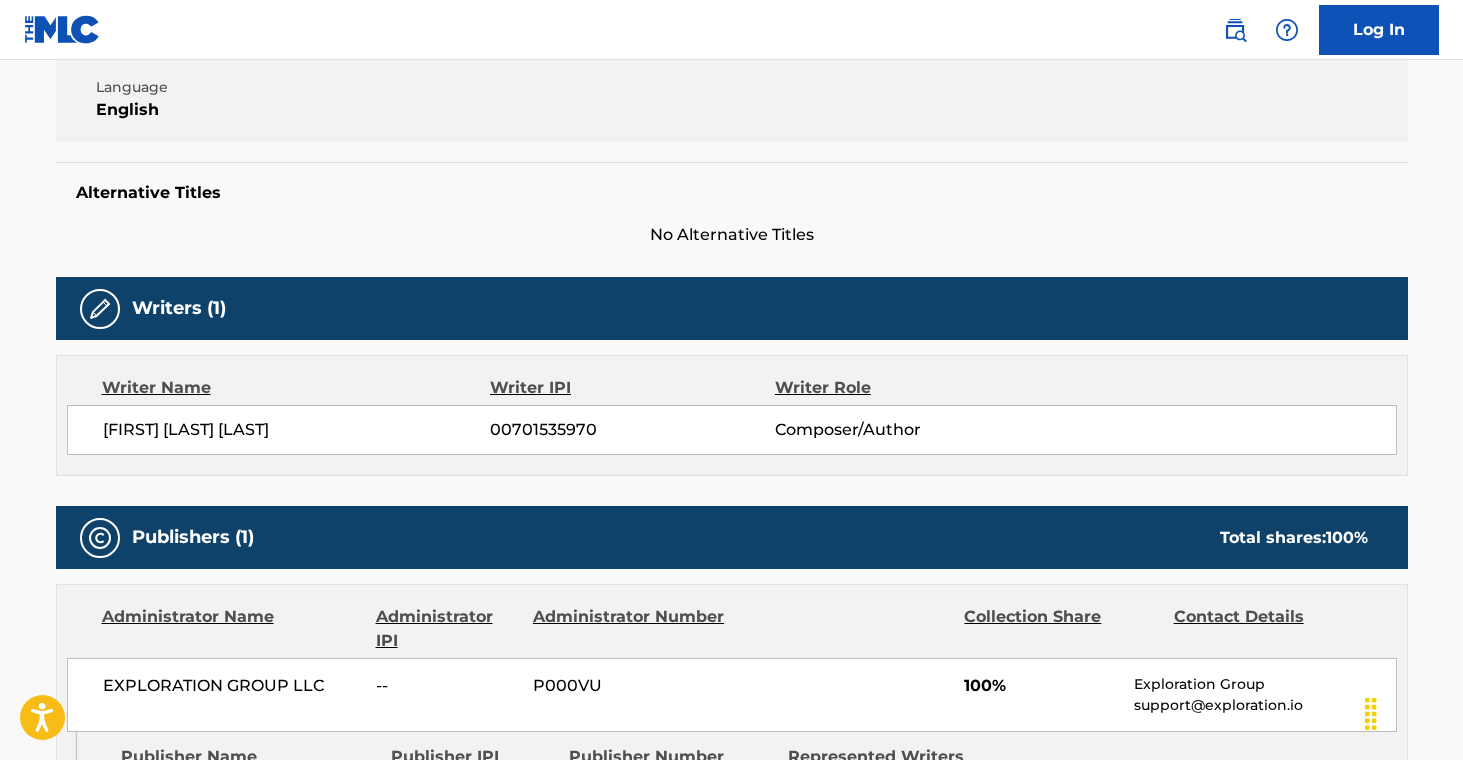 scroll, scrollTop: 0, scrollLeft: 0, axis: both 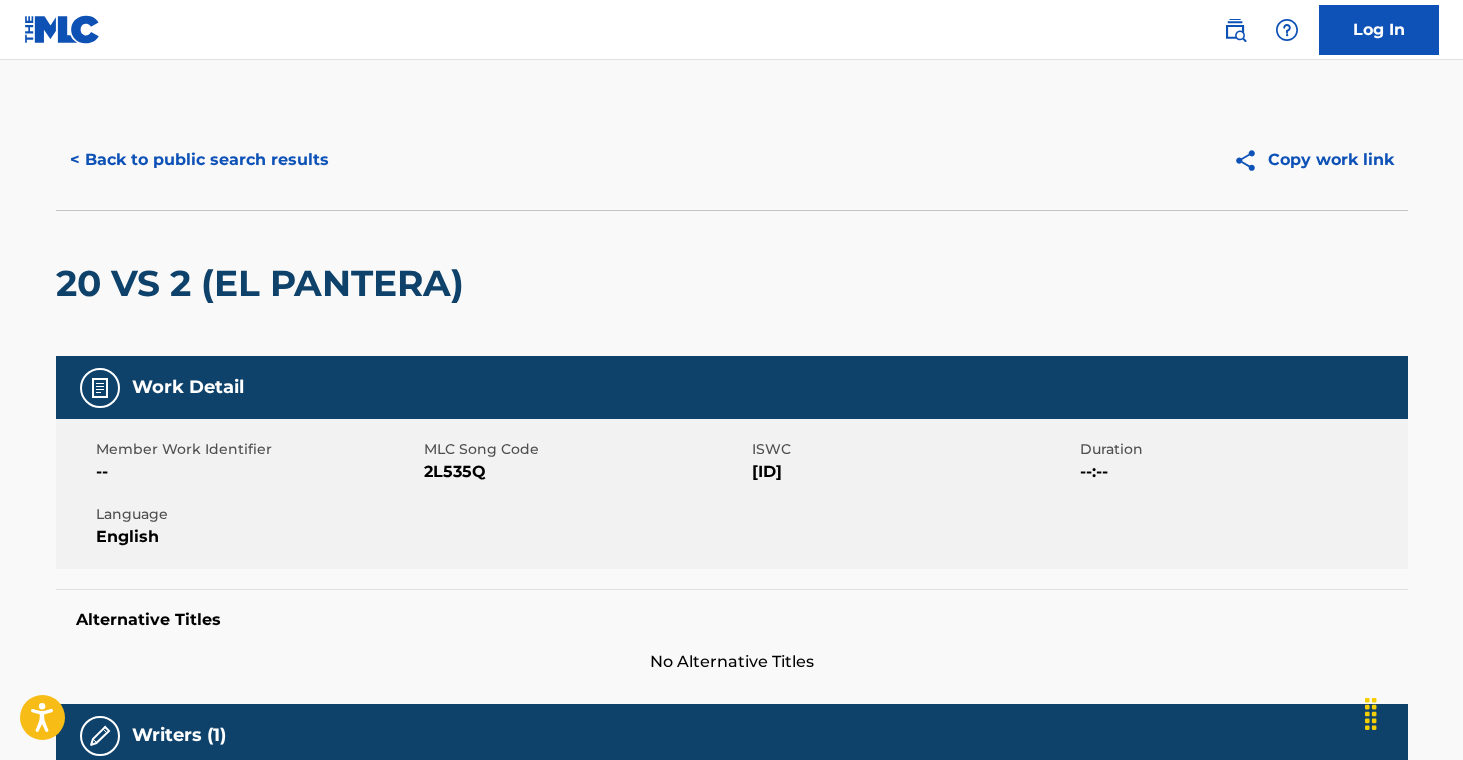 click on "< Back to public search results" at bounding box center [199, 160] 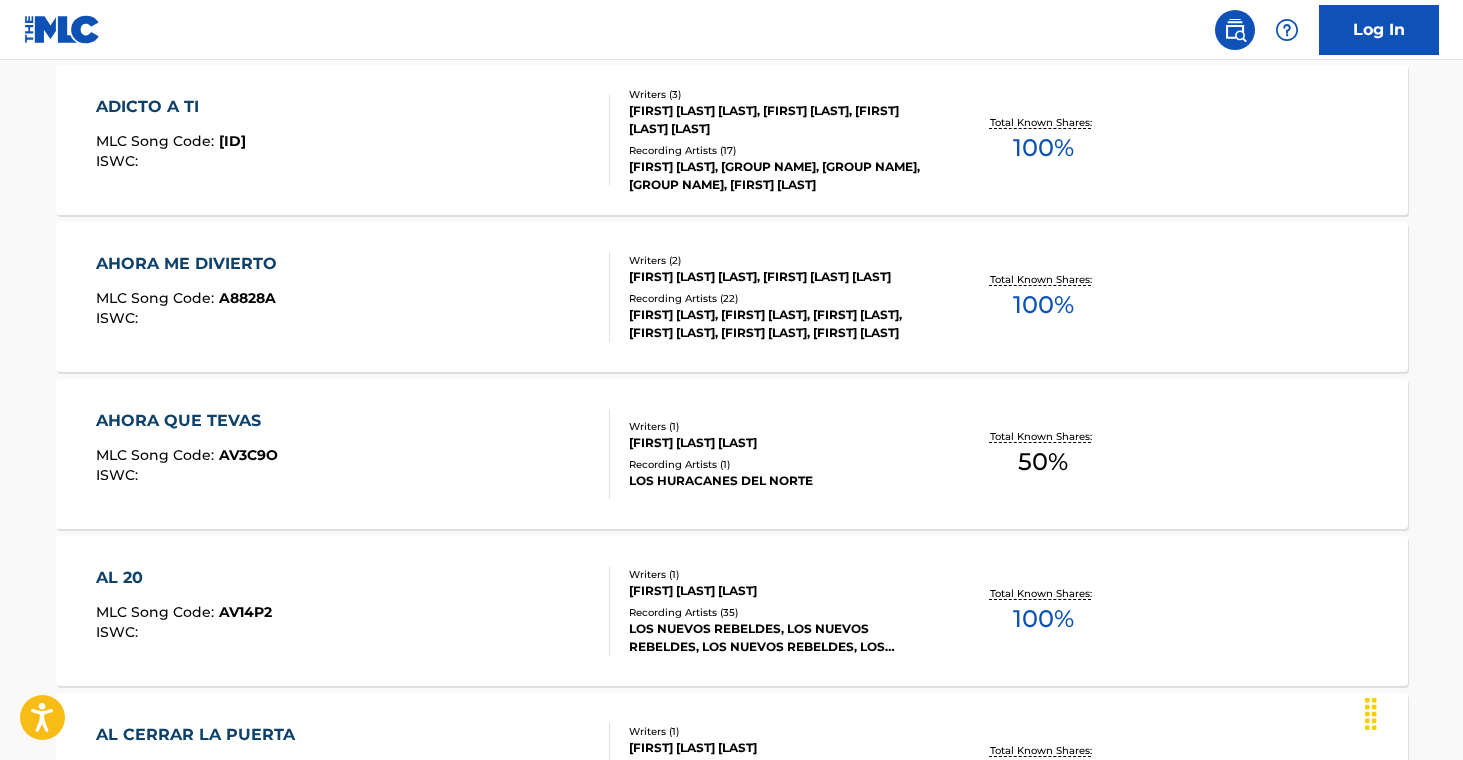 scroll, scrollTop: 1549, scrollLeft: 0, axis: vertical 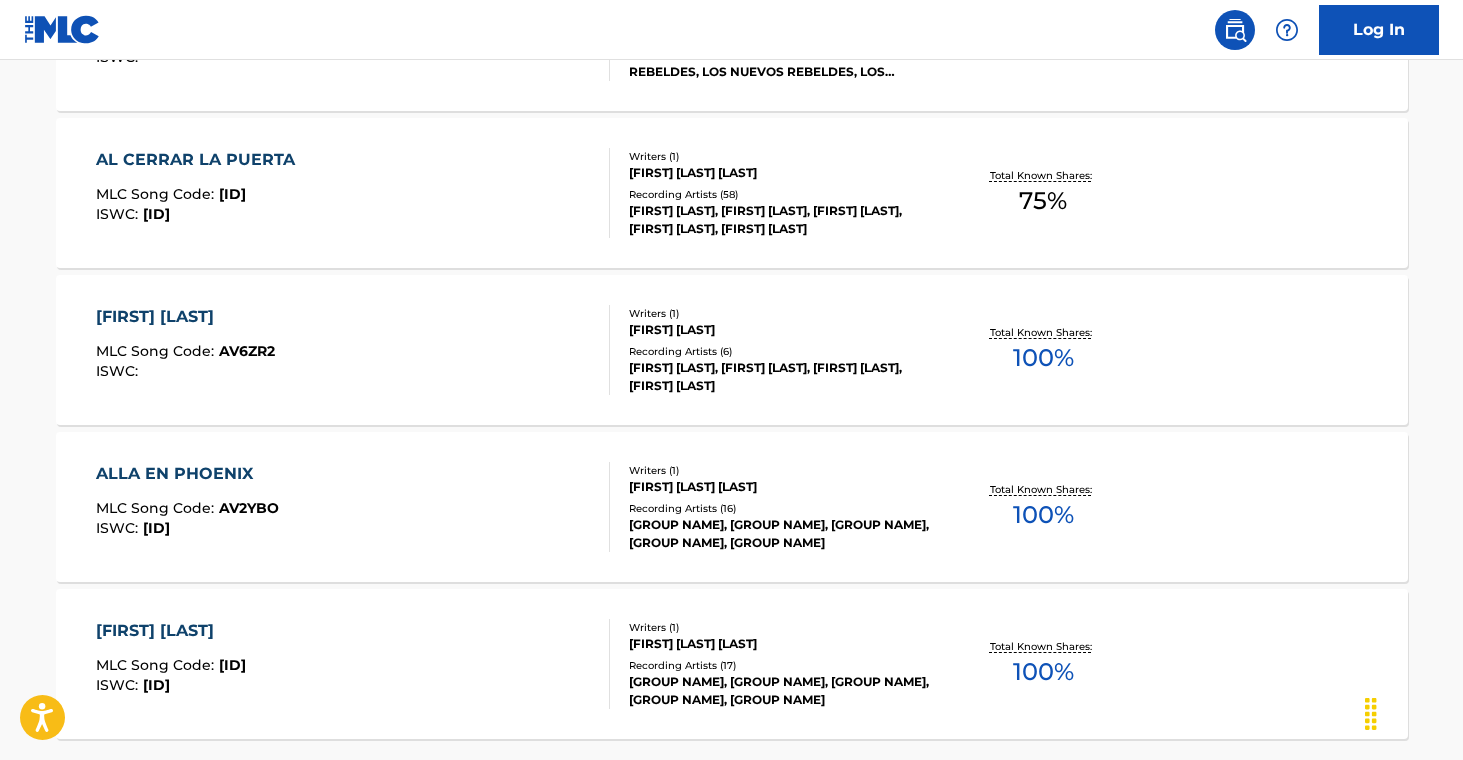 click on "Recording Artists ( 16 )" at bounding box center (780, 508) 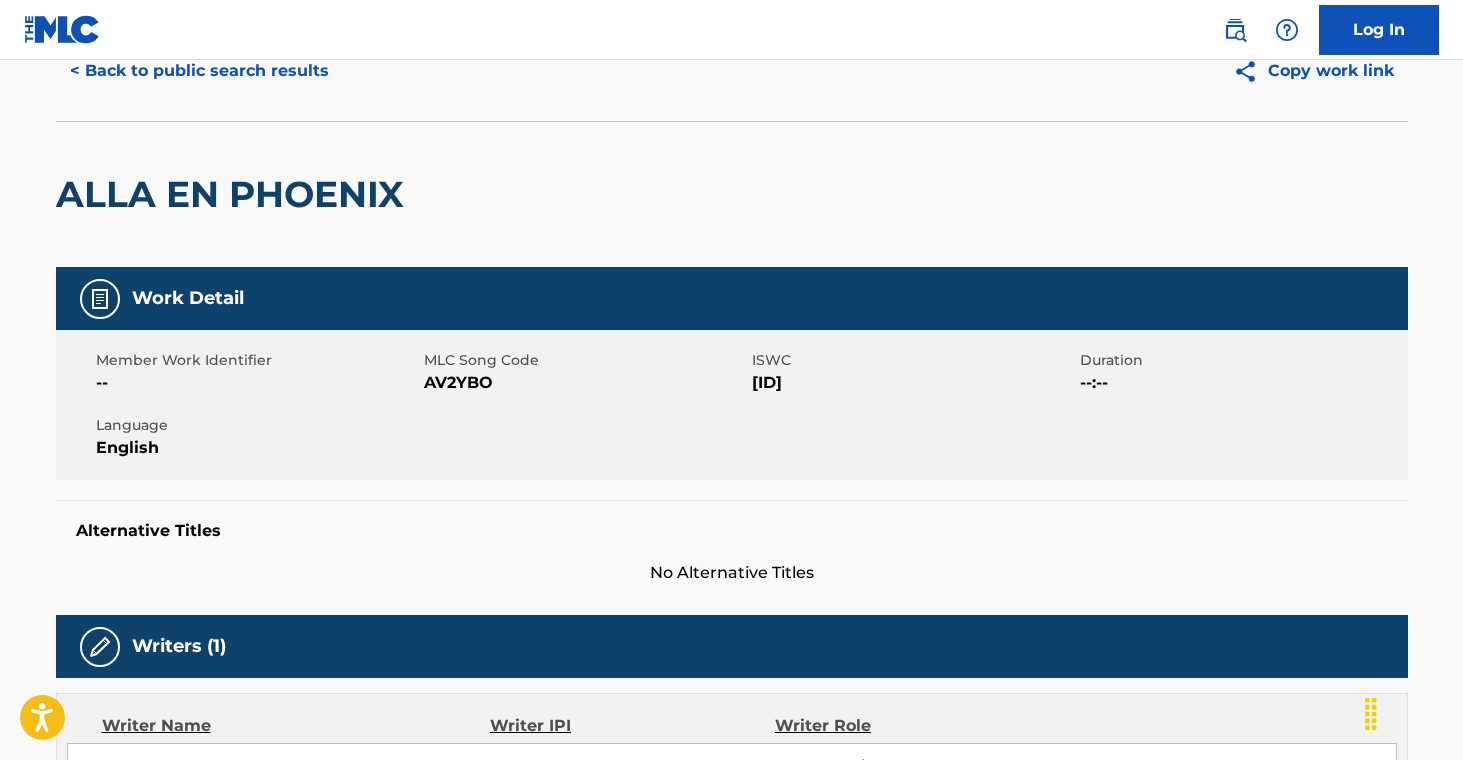 scroll, scrollTop: 0, scrollLeft: 0, axis: both 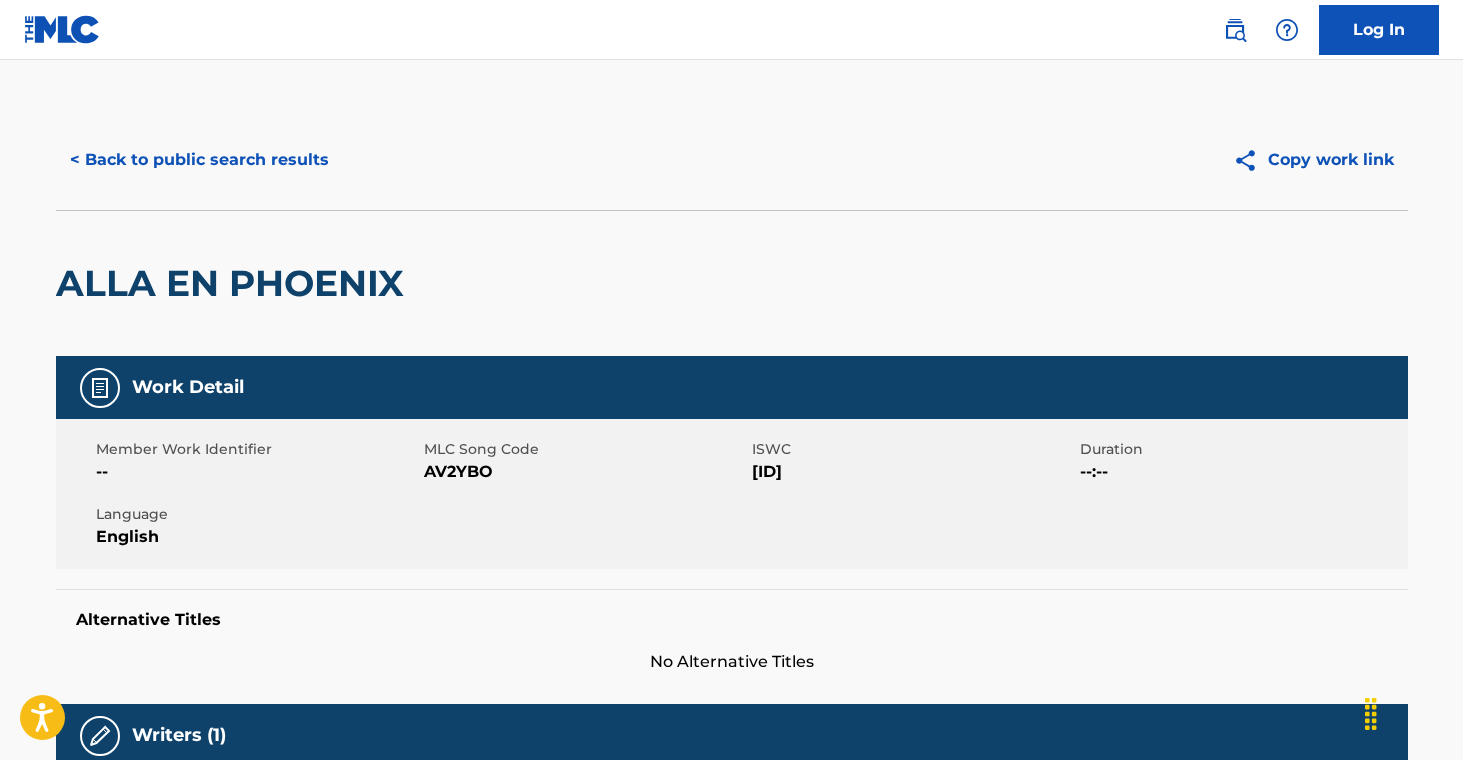 click on "< Back to public search results" at bounding box center [199, 160] 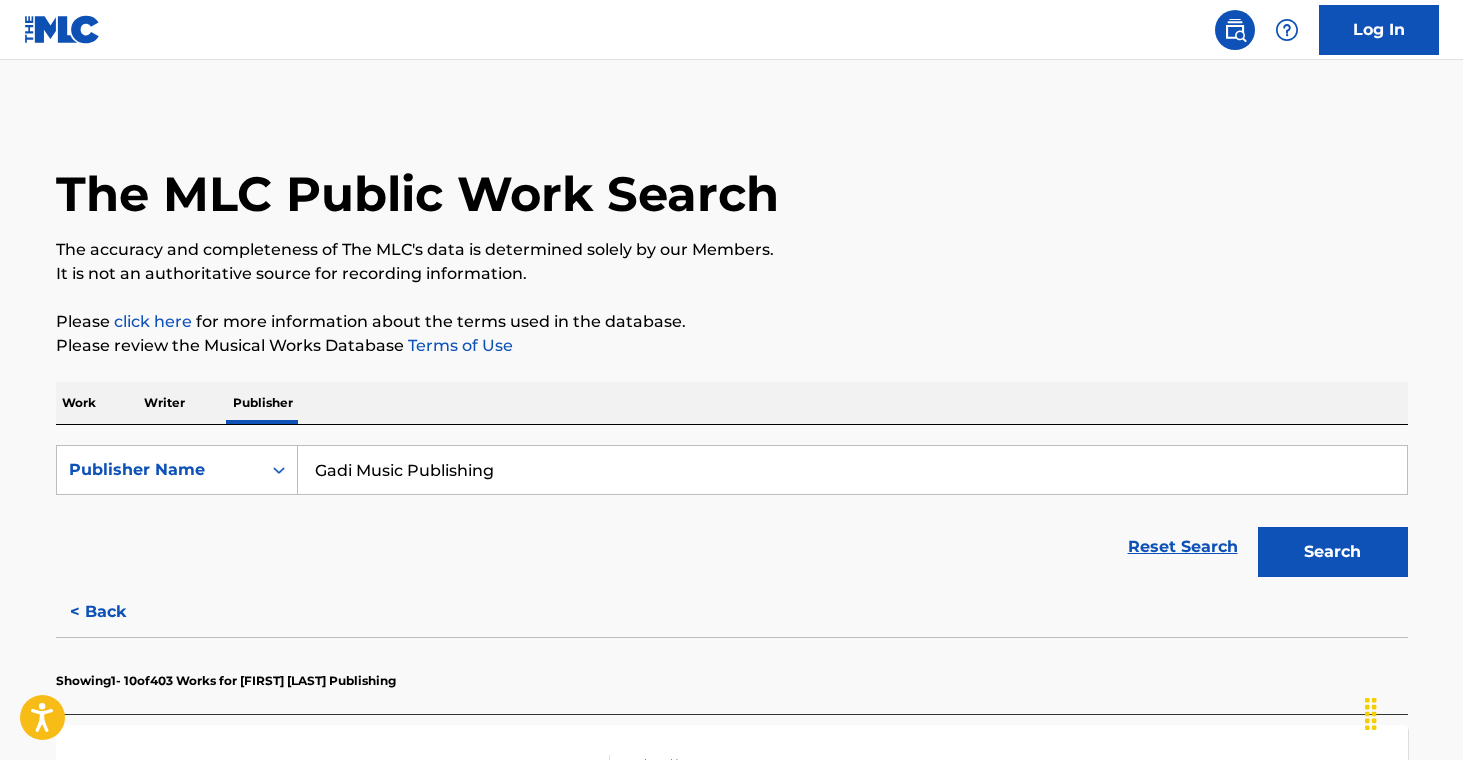 click on "Gadi Music Publishing" at bounding box center [852, 470] 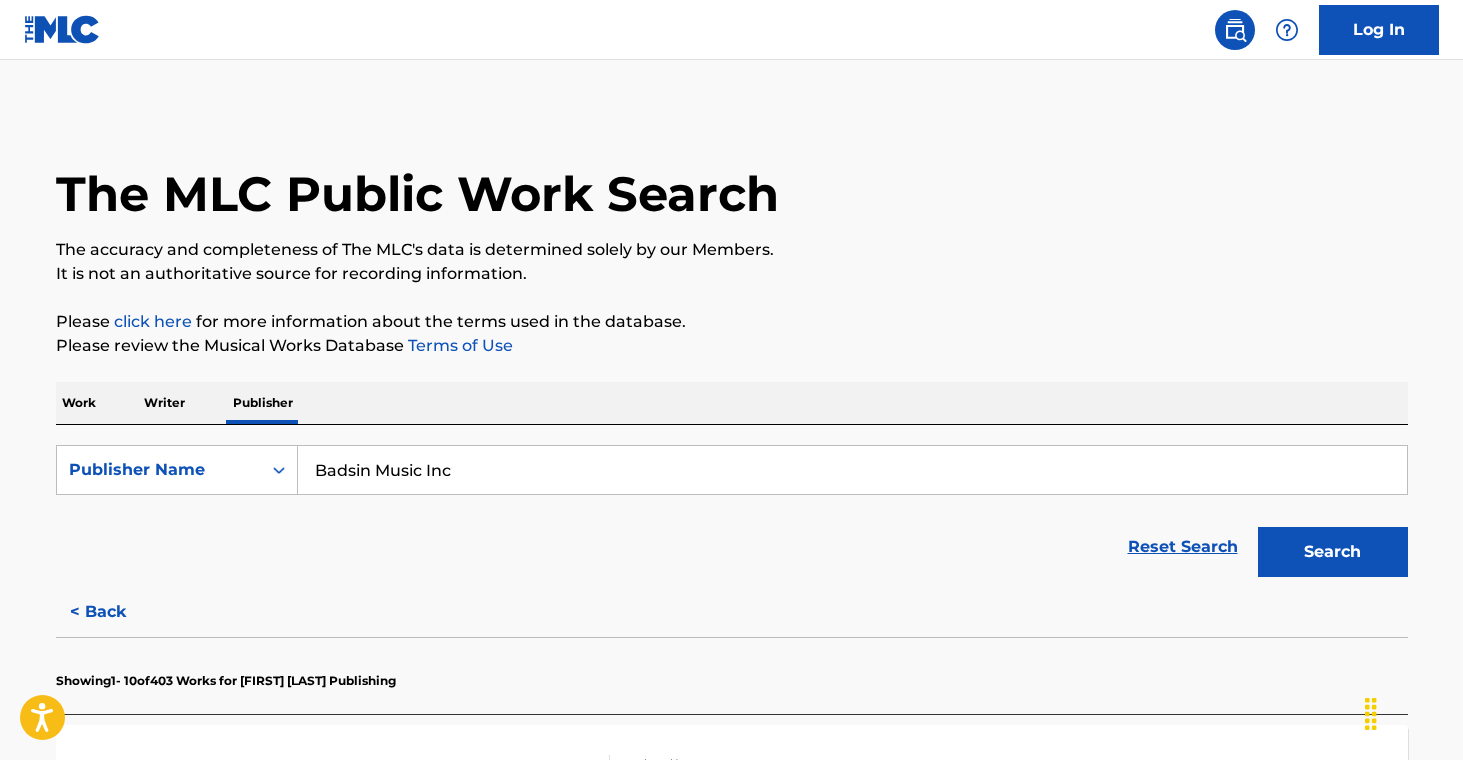 type on "Badsin Music Inc" 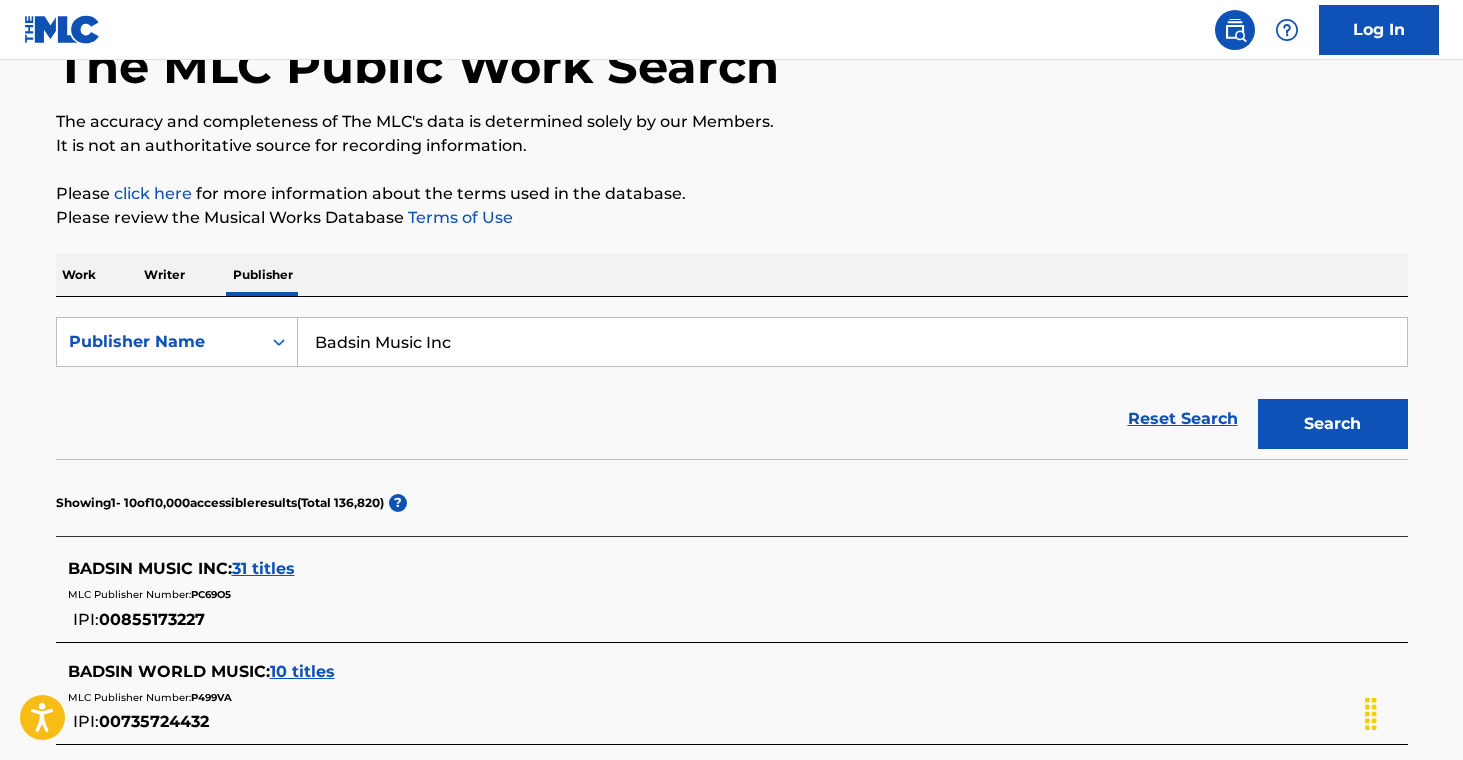 scroll, scrollTop: 144, scrollLeft: 0, axis: vertical 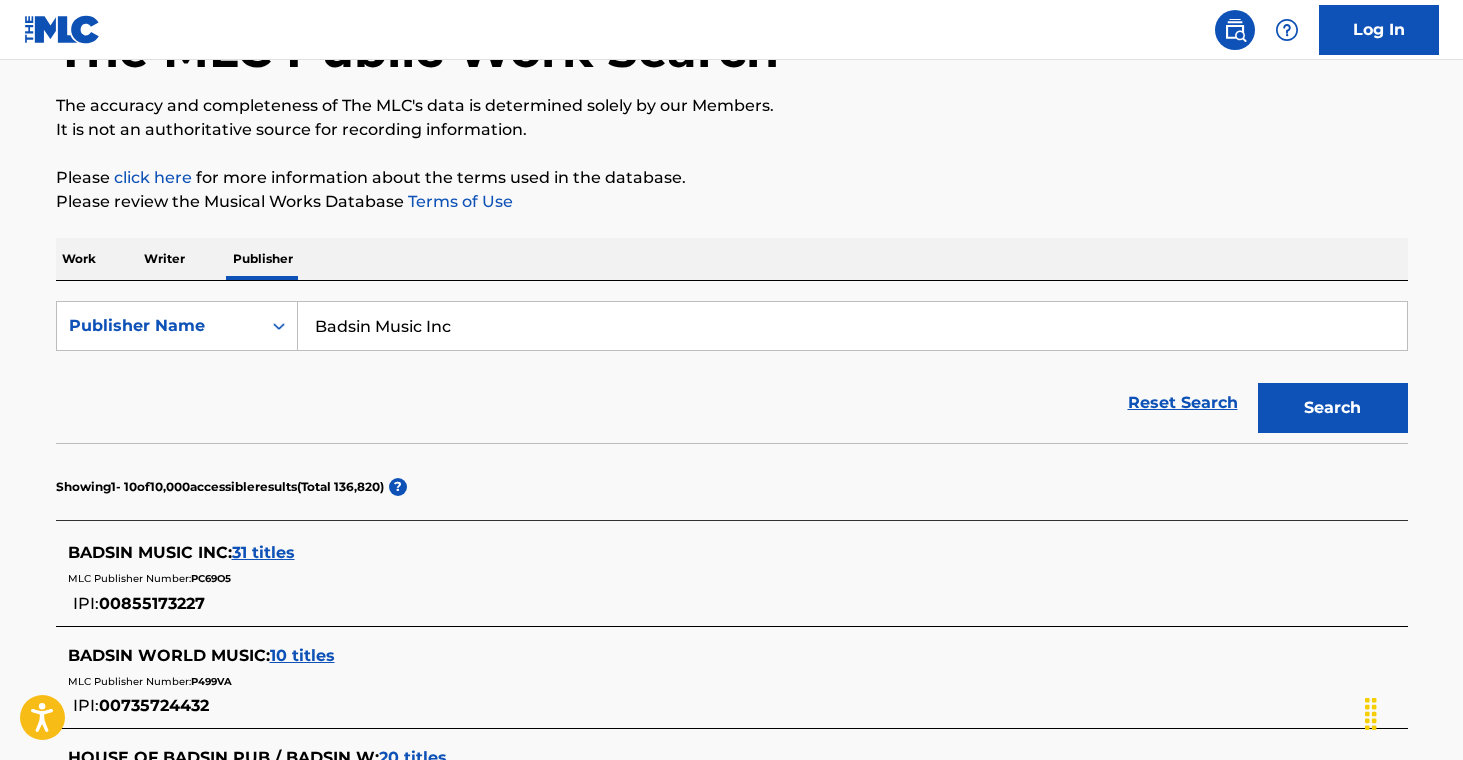 click on "31 titles" at bounding box center (263, 552) 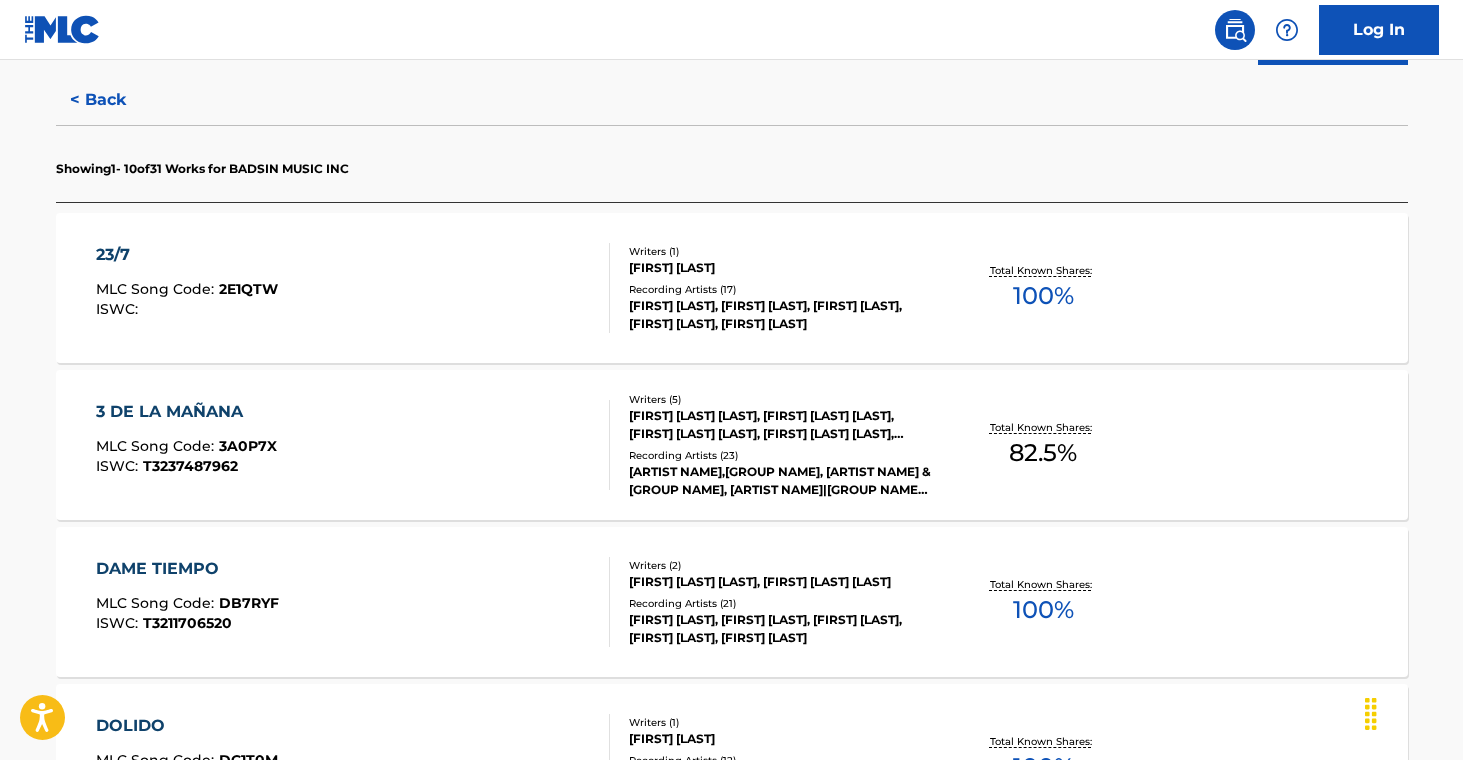 scroll, scrollTop: 512, scrollLeft: 0, axis: vertical 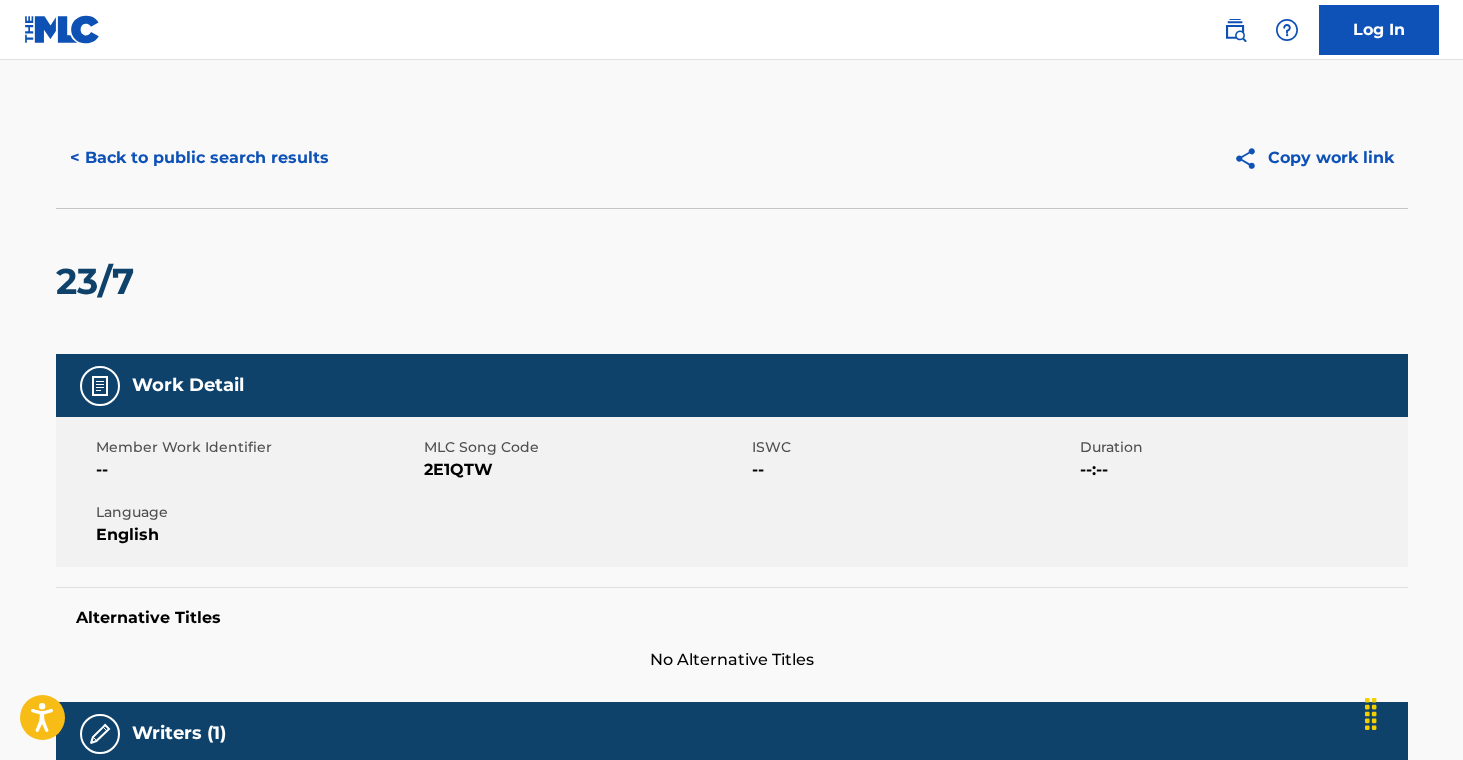 click on "< Back to public search results" at bounding box center [199, 158] 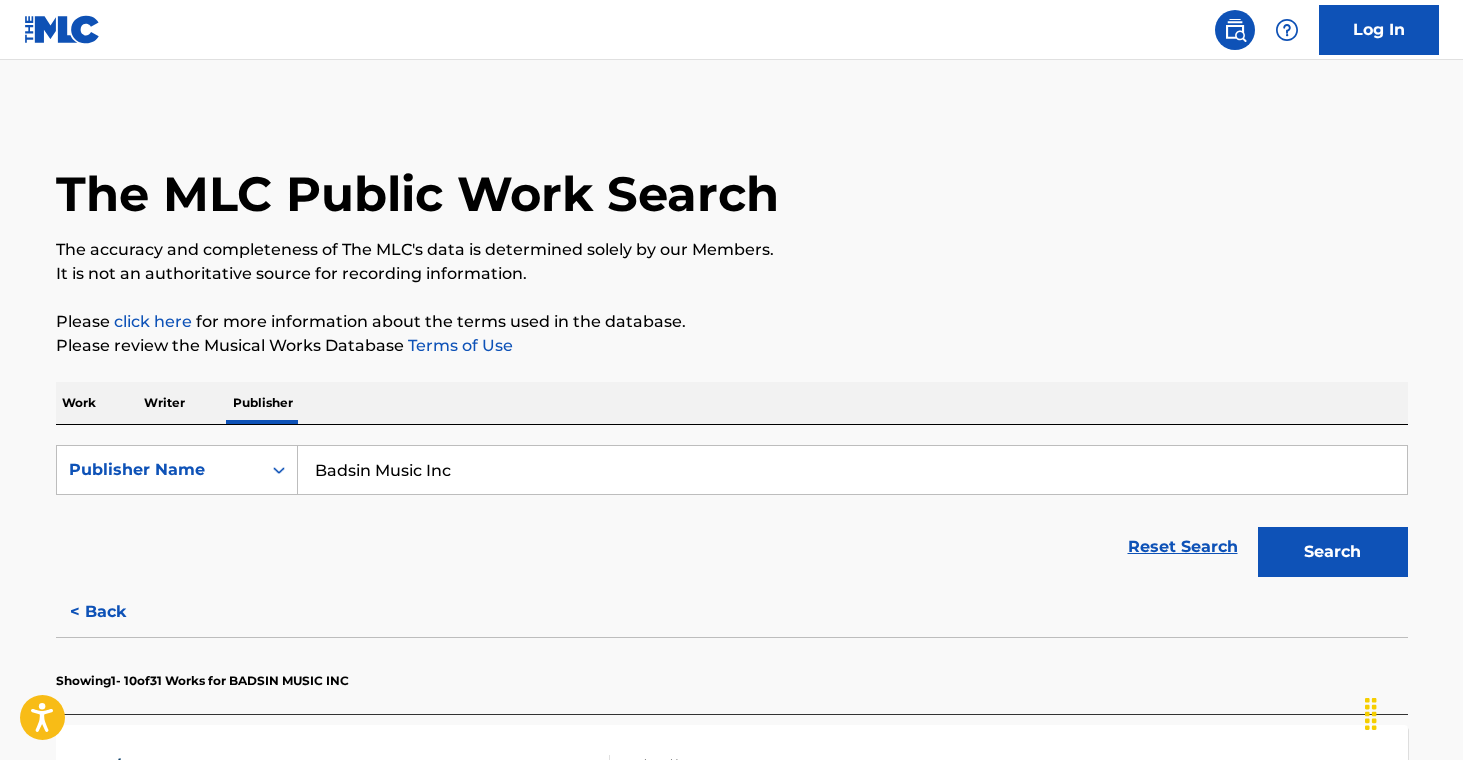 click on "The accuracy and completeness of The MLC's data is determined solely by our Members." at bounding box center [732, 250] 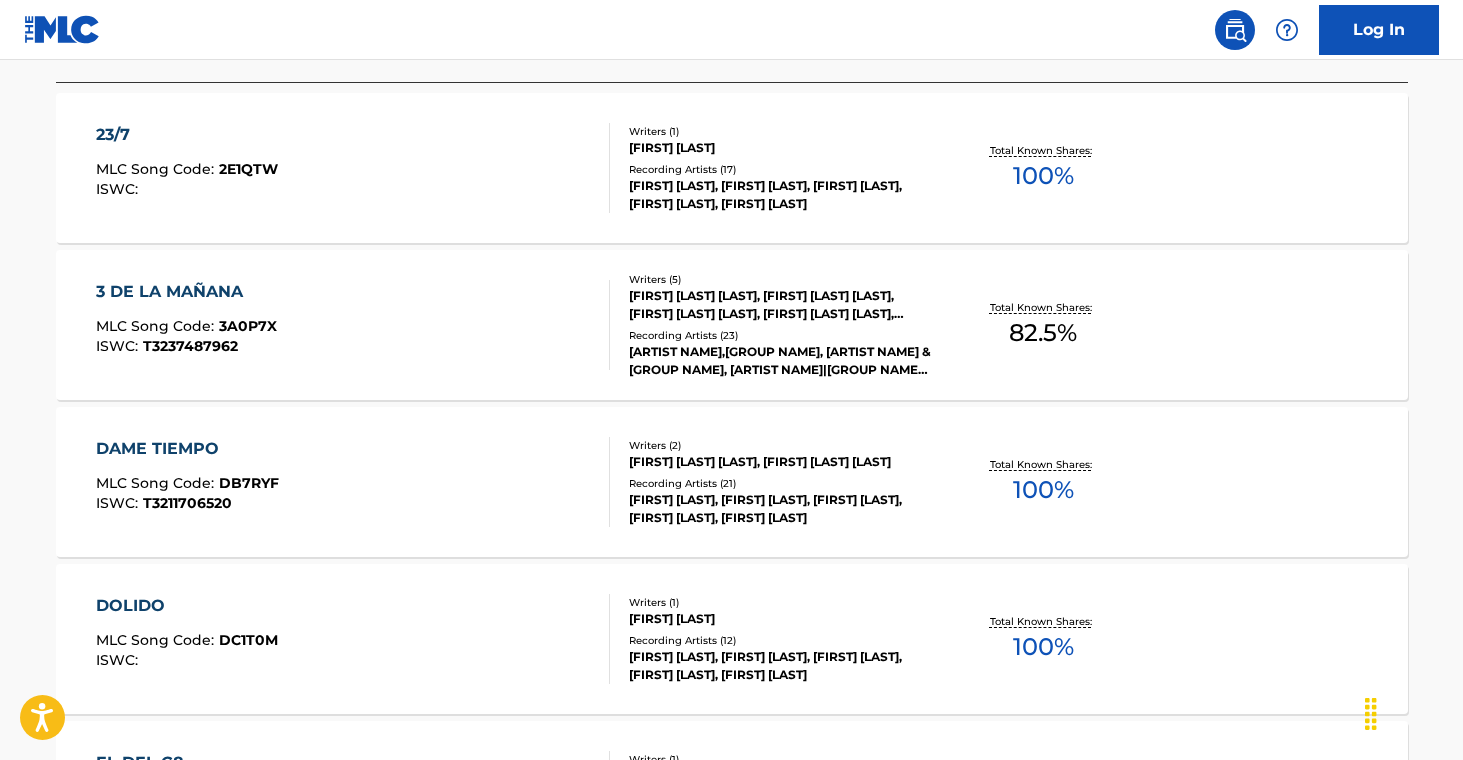 scroll, scrollTop: 957, scrollLeft: 0, axis: vertical 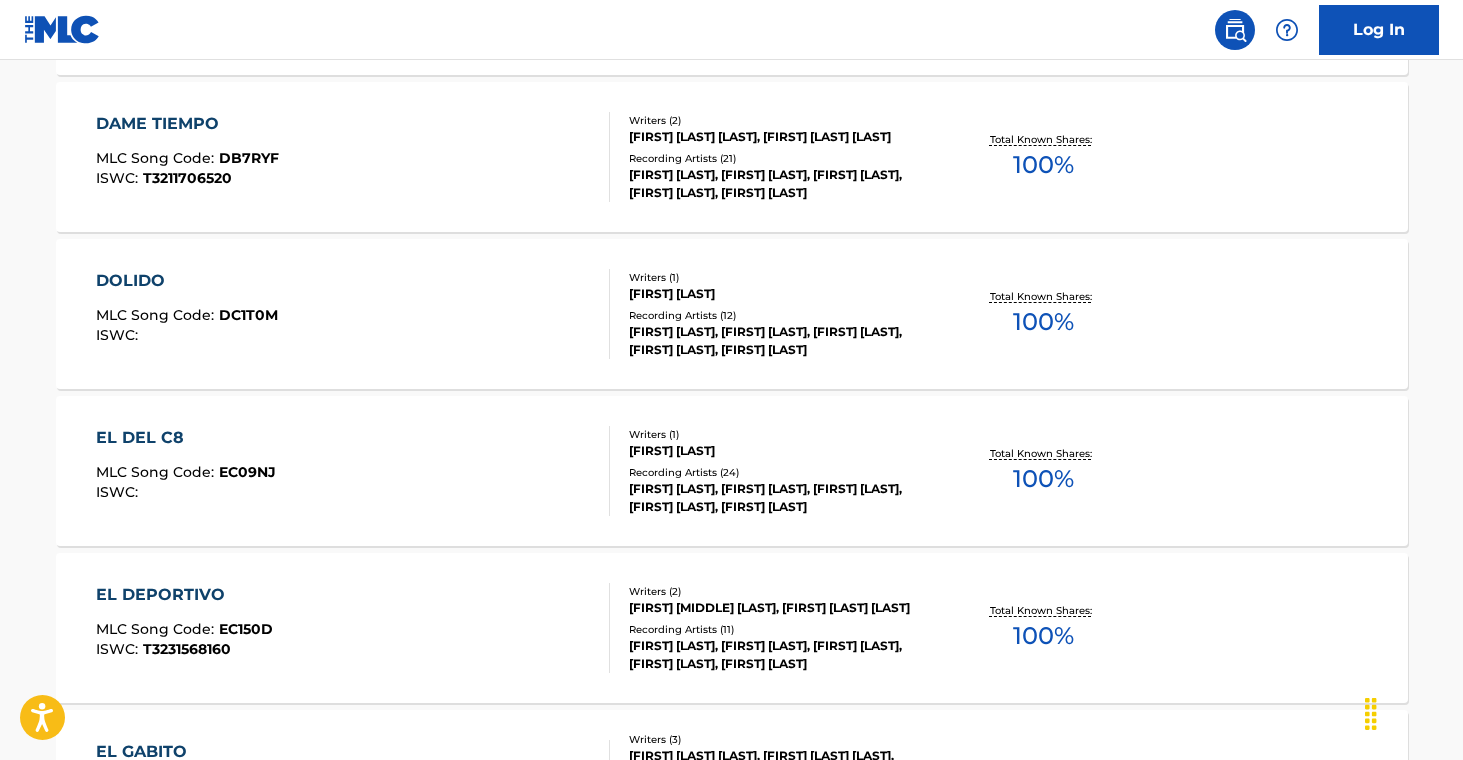 click on "EL DEL C8 MLC Song Code : [SONG CODE] ISWC :" at bounding box center [353, 471] 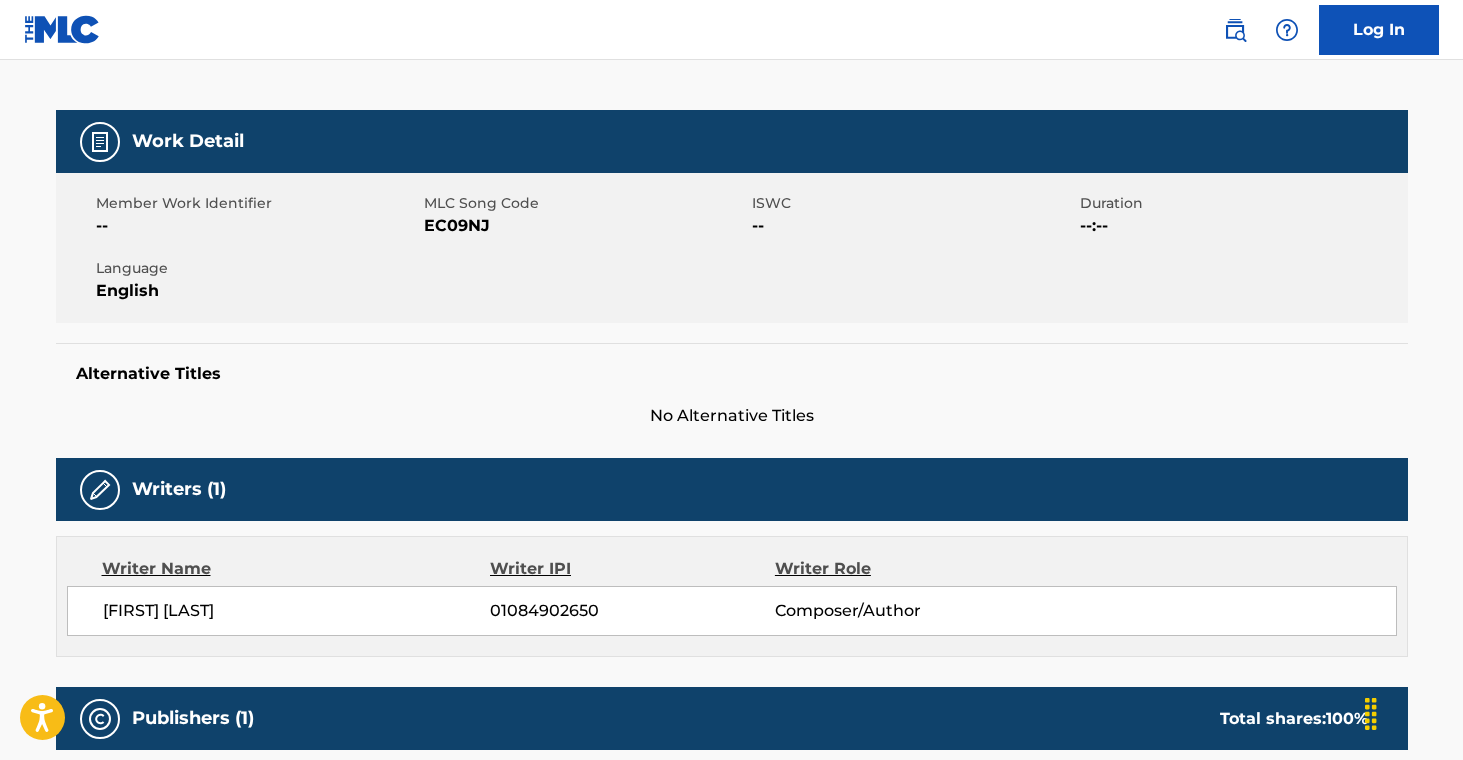 scroll, scrollTop: 0, scrollLeft: 0, axis: both 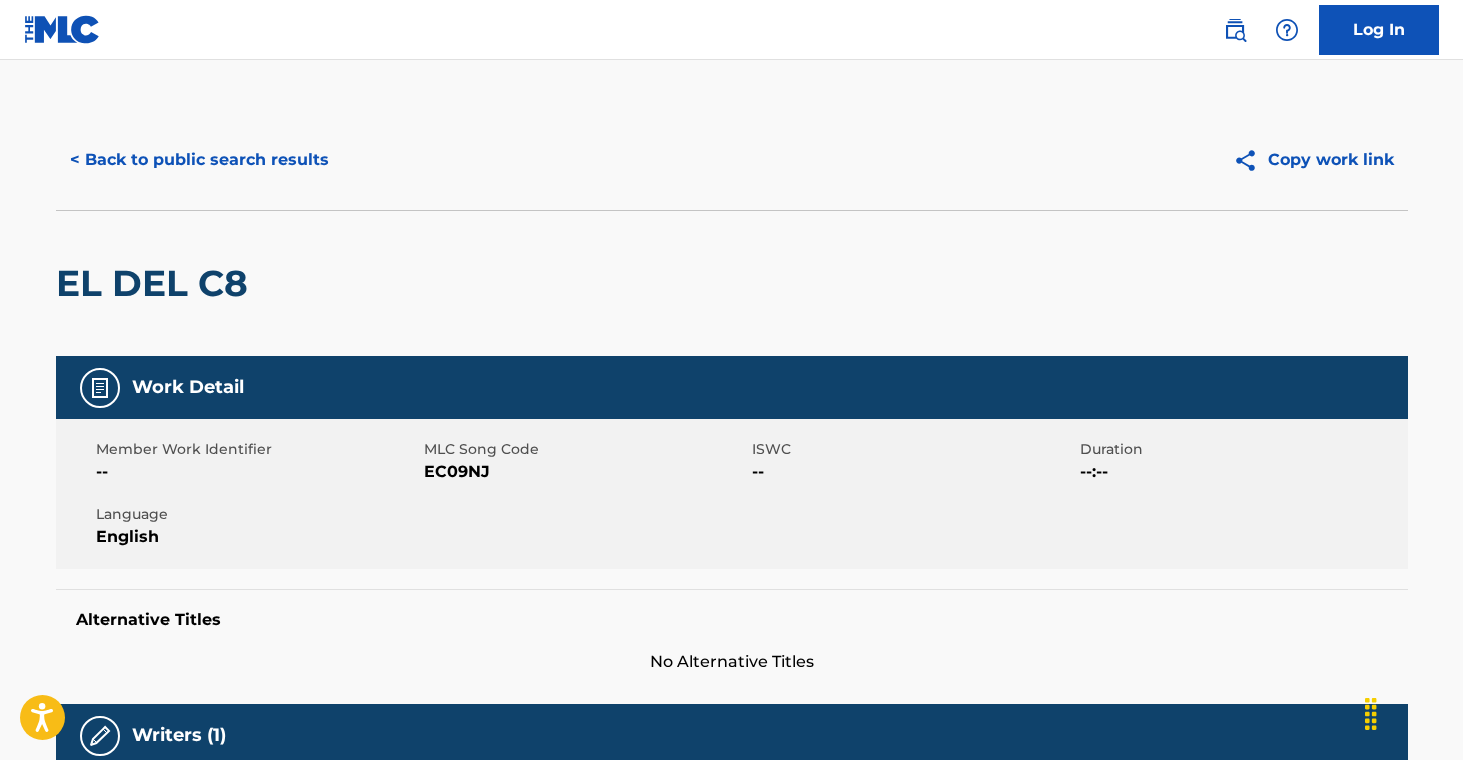 click on "< Back to public search results" at bounding box center (199, 160) 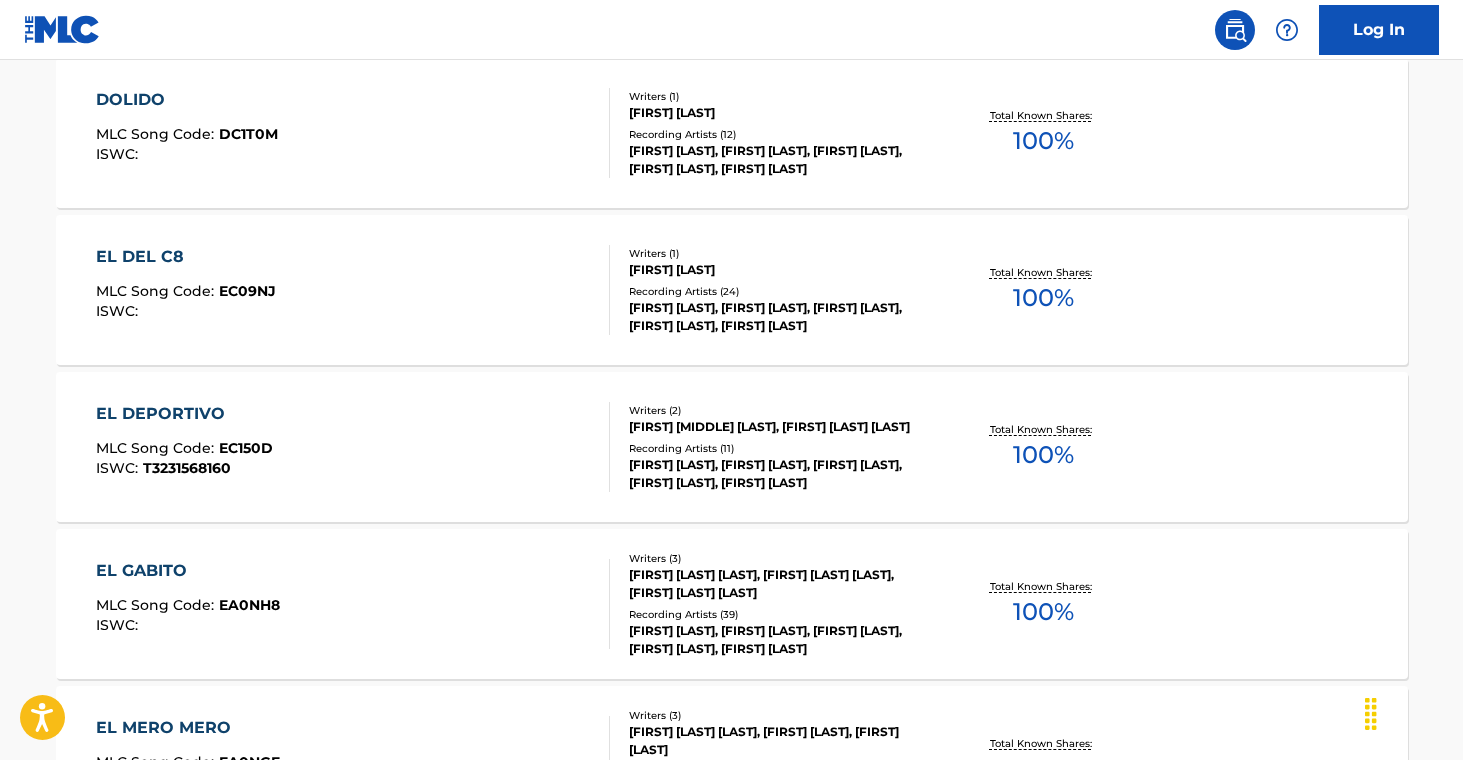scroll, scrollTop: 1769, scrollLeft: 0, axis: vertical 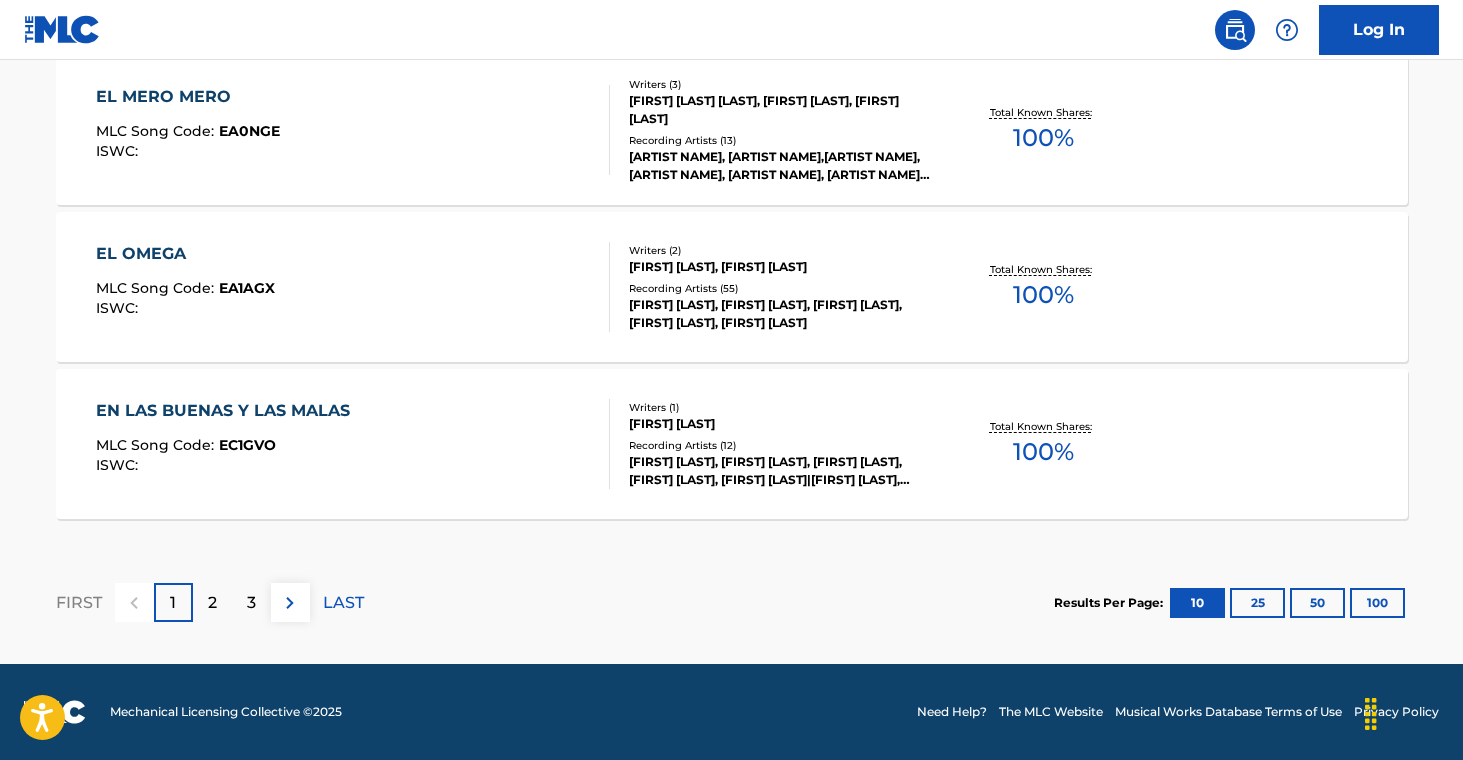 click on "[FIRST] [LAST], [FIRST] [LAST], [FIRST] [LAST], [FIRST] [LAST], [FIRST] [LAST]|[FIRST] [LAST], [FIRST] [LAST], [FIRST] [LAST]" at bounding box center [780, 471] 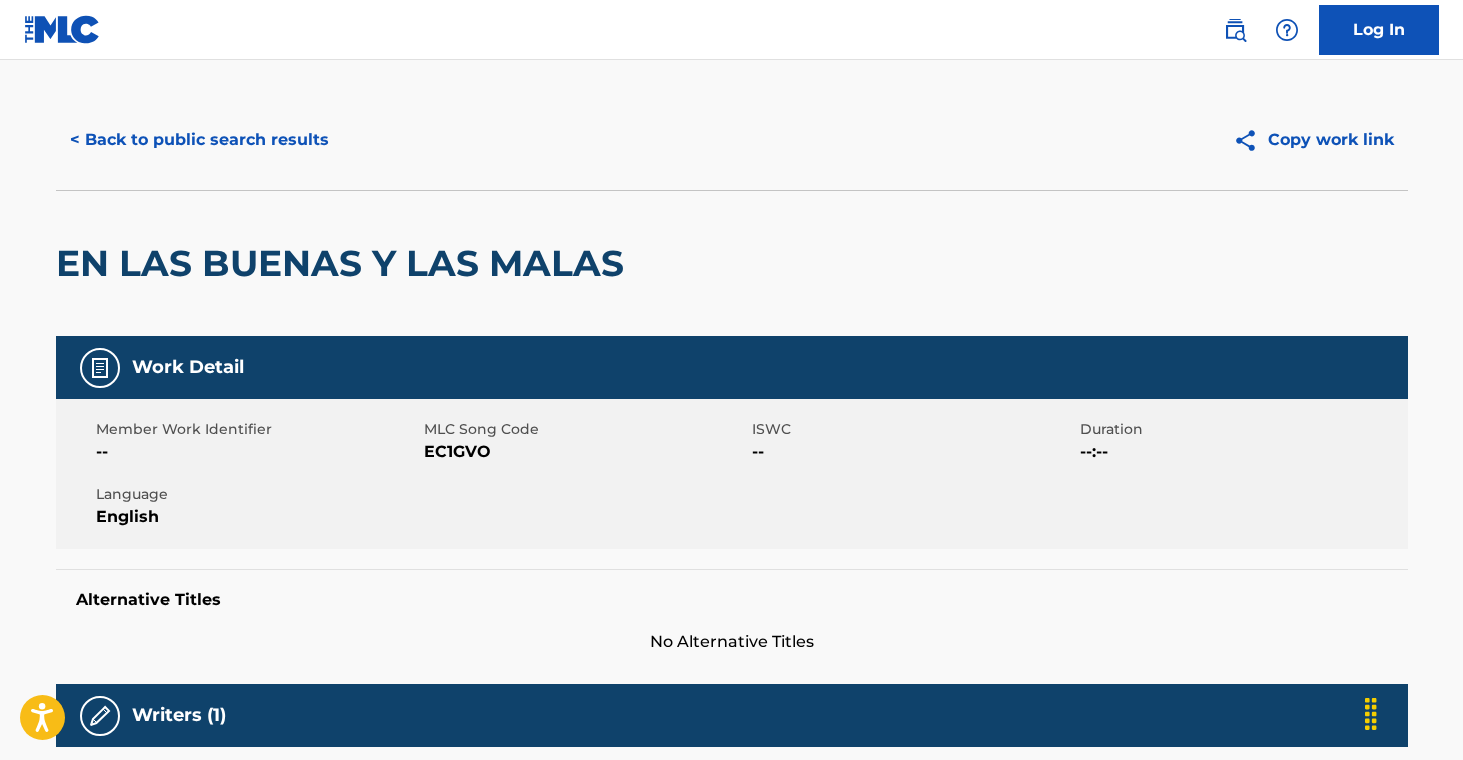 scroll, scrollTop: 0, scrollLeft: 0, axis: both 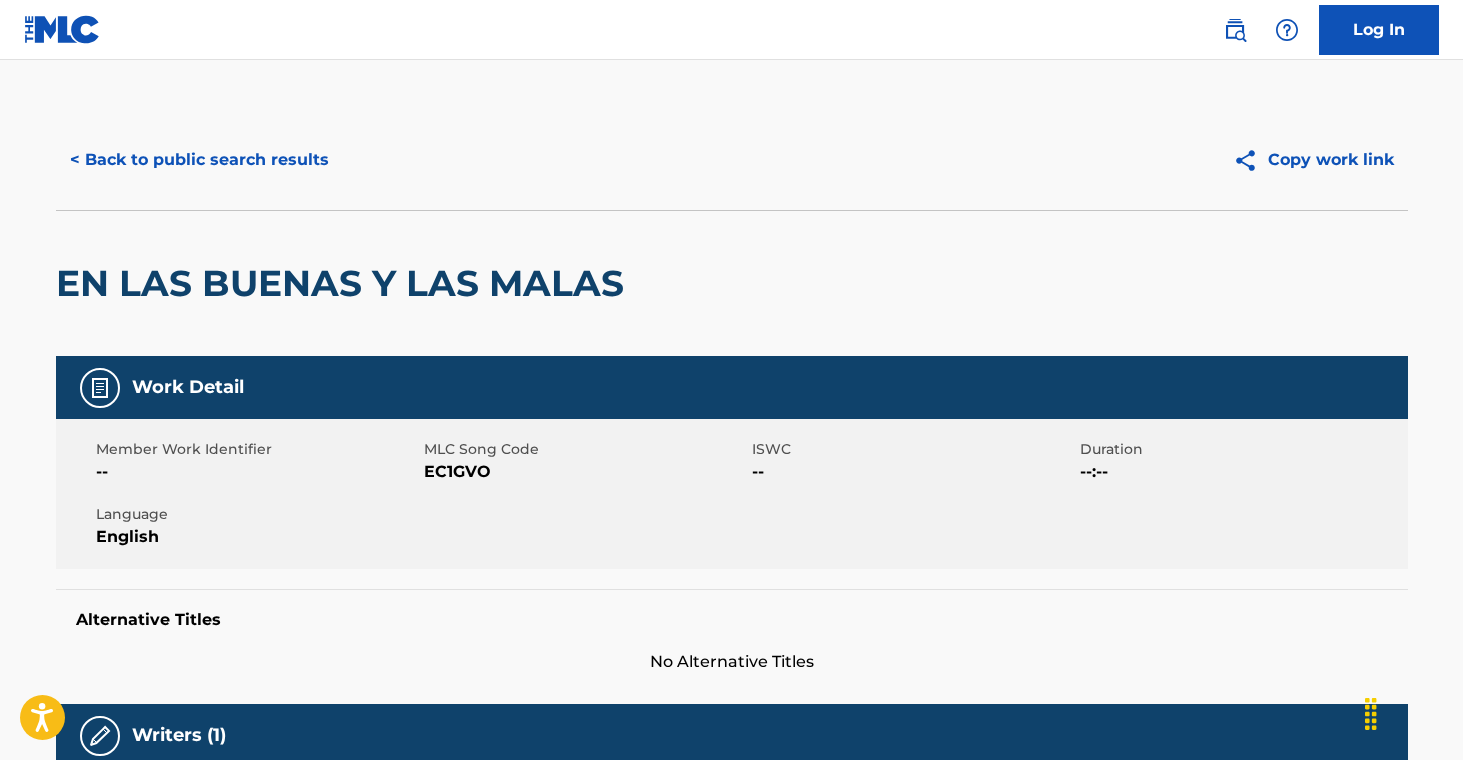 click on "< Back to public search results Copy work link" at bounding box center (732, 160) 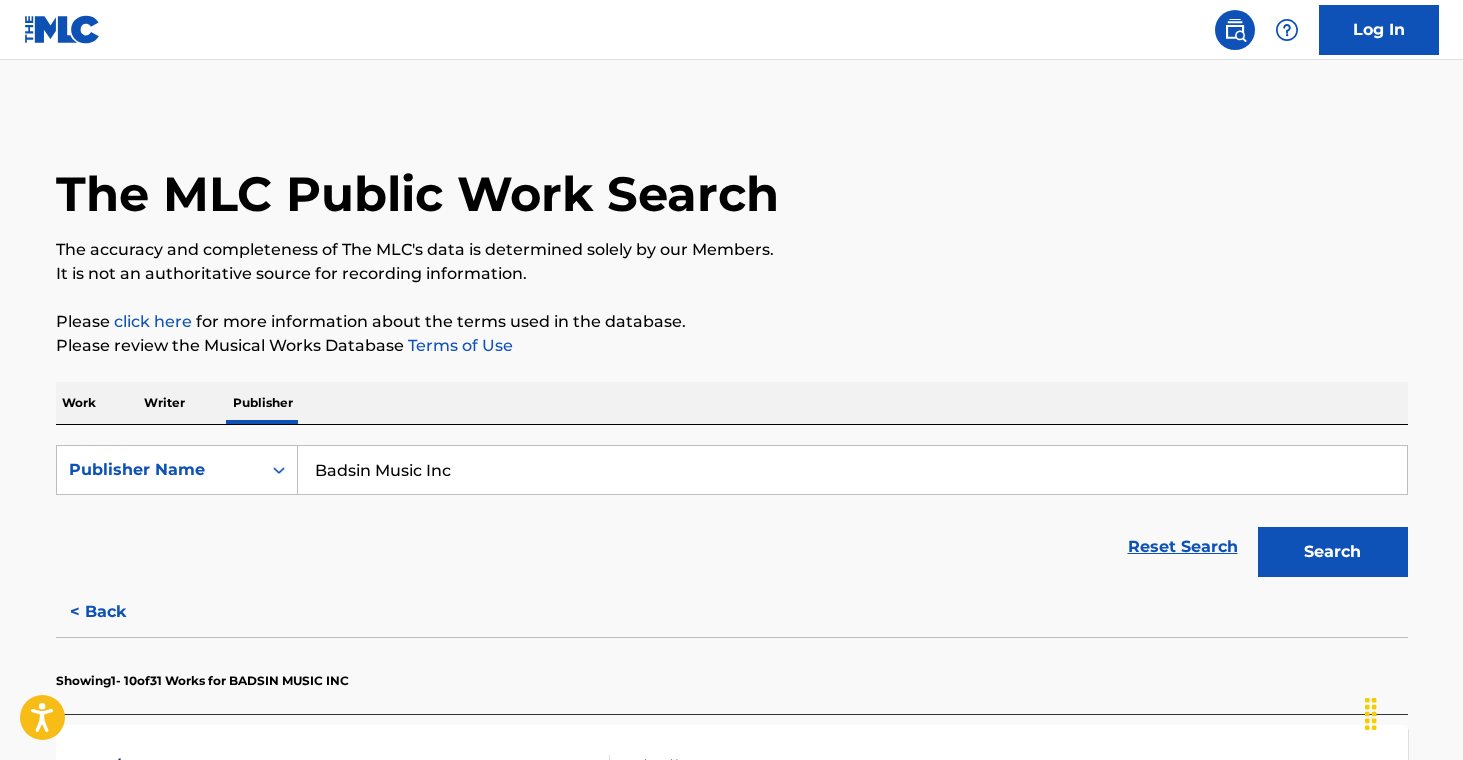 click on "Badsin Music Inc" at bounding box center (852, 470) 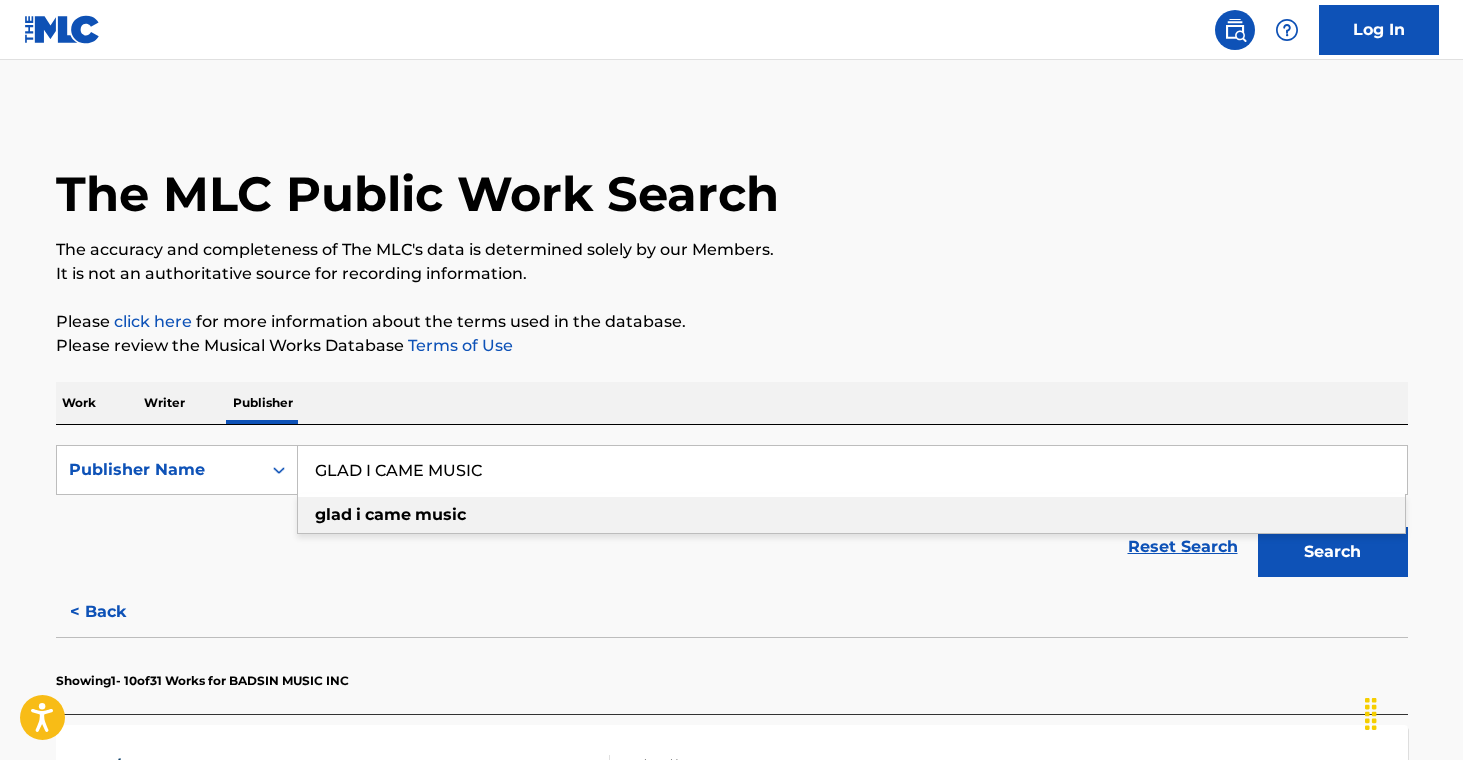 click on "glad   i   came   music" at bounding box center [851, 515] 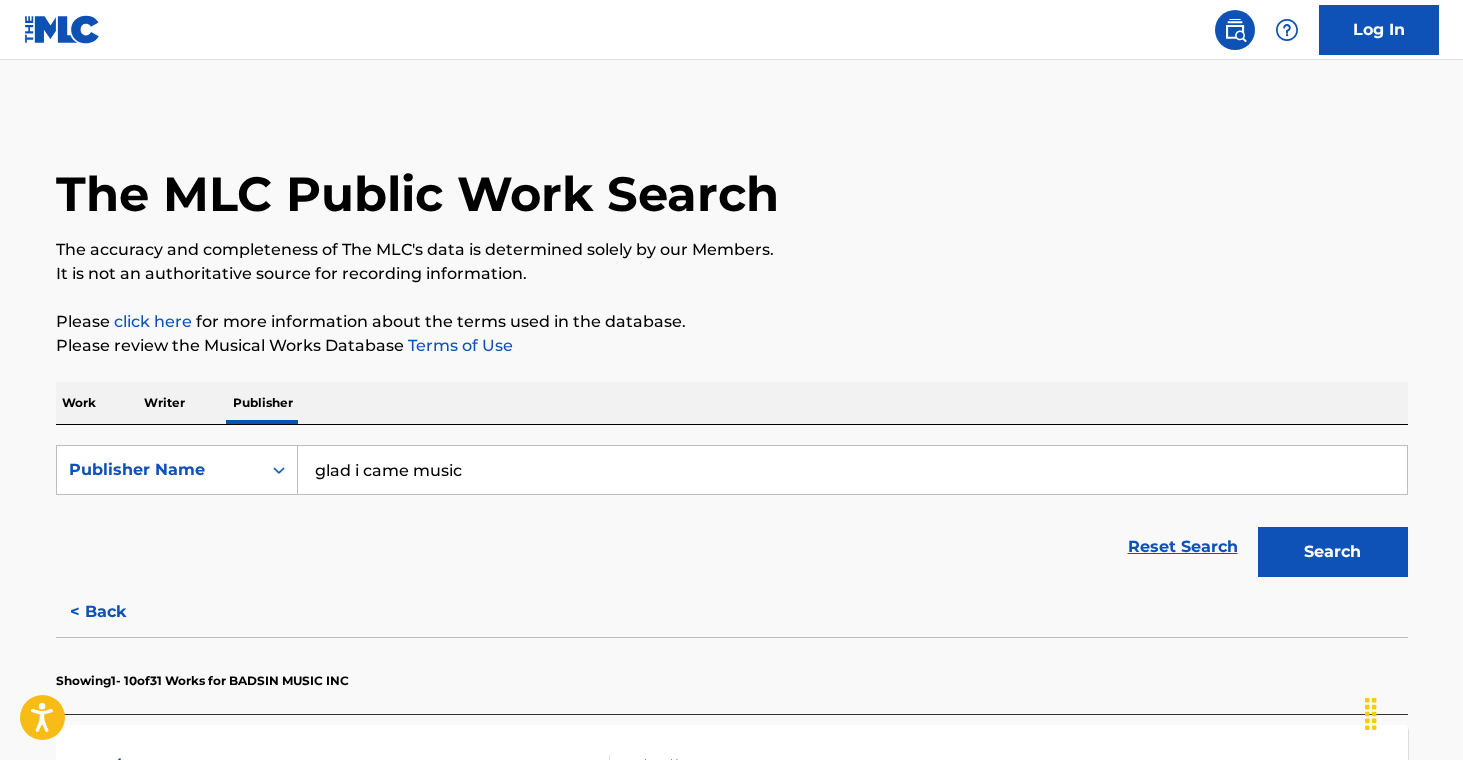 click on "Search" at bounding box center (1333, 552) 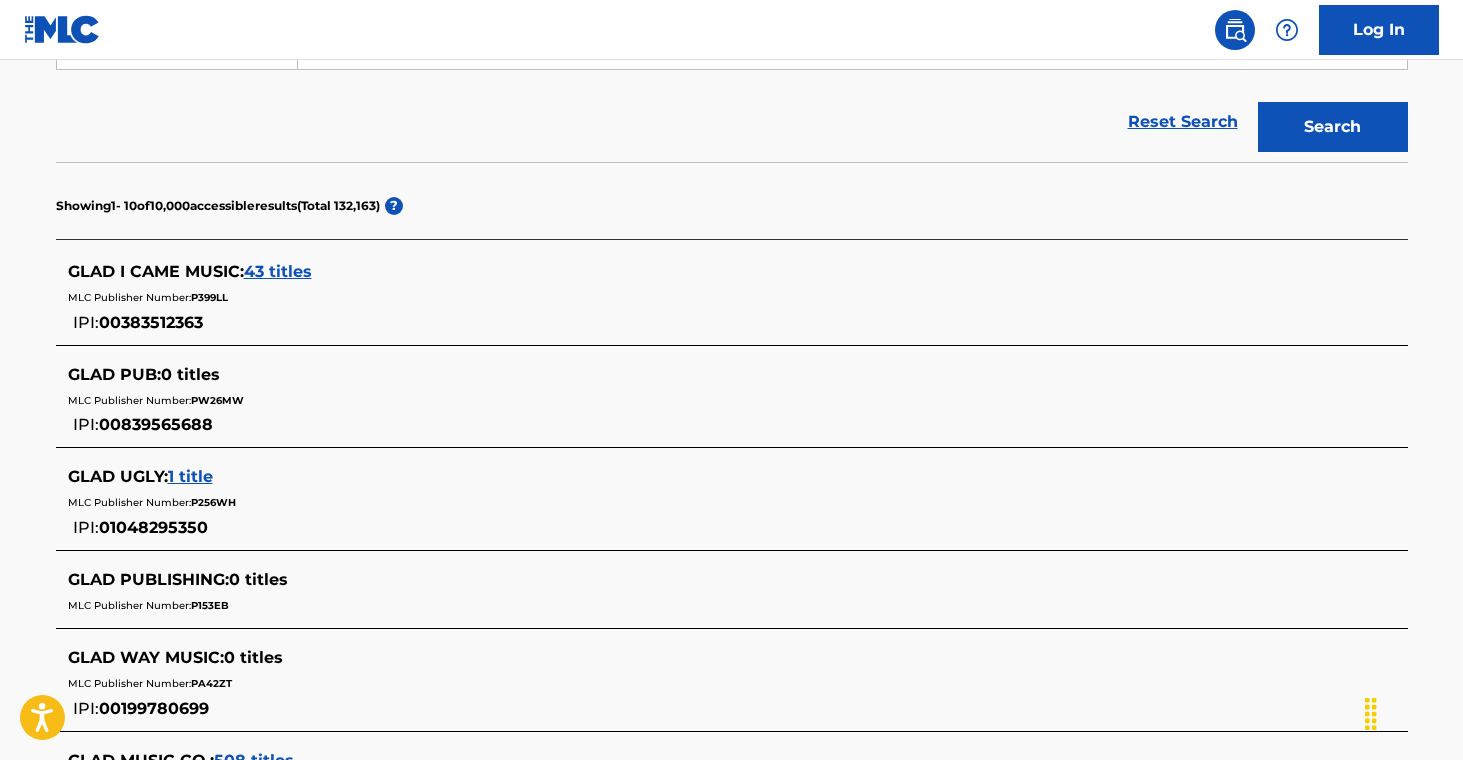 scroll, scrollTop: 471, scrollLeft: 0, axis: vertical 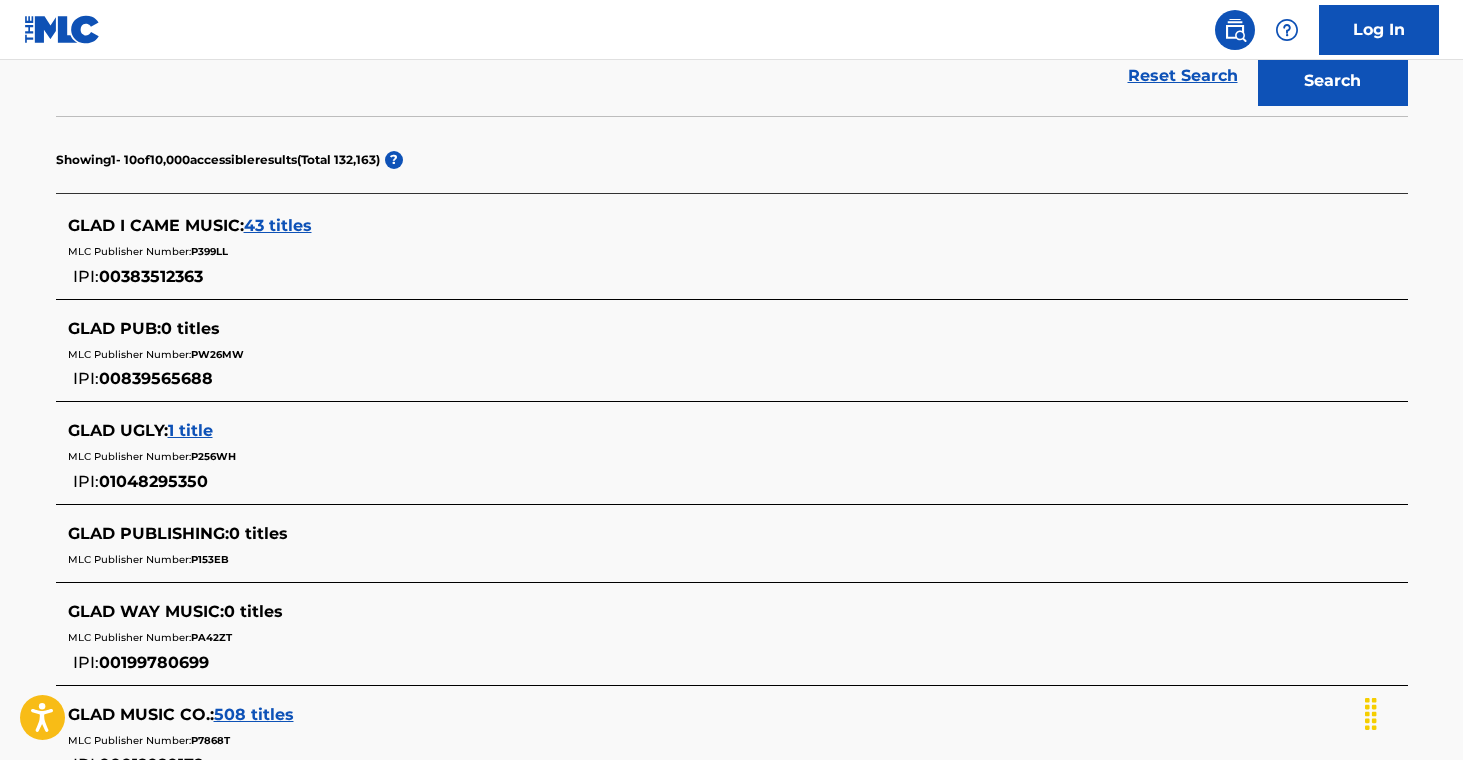 click on "43 titles" at bounding box center (278, 225) 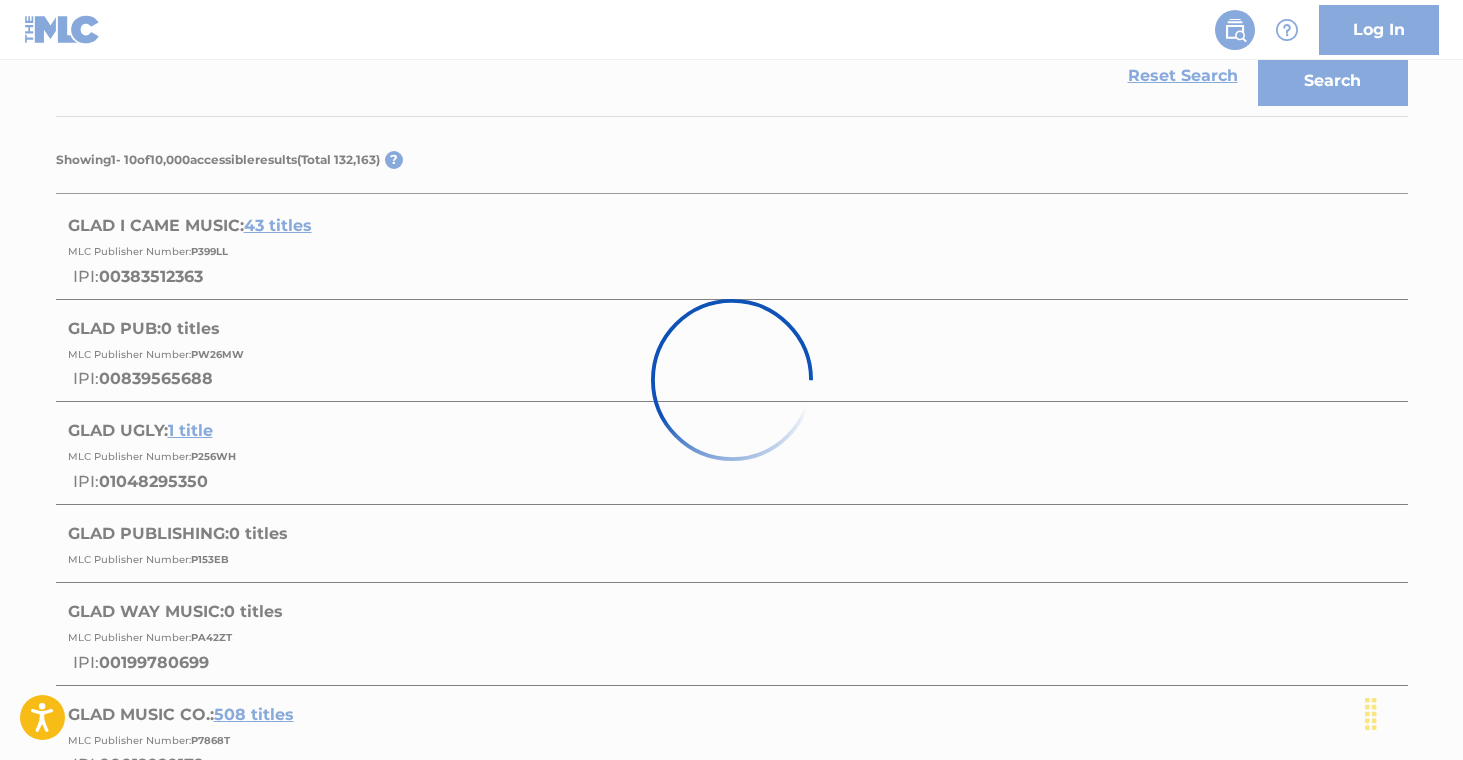 scroll, scrollTop: 475, scrollLeft: 0, axis: vertical 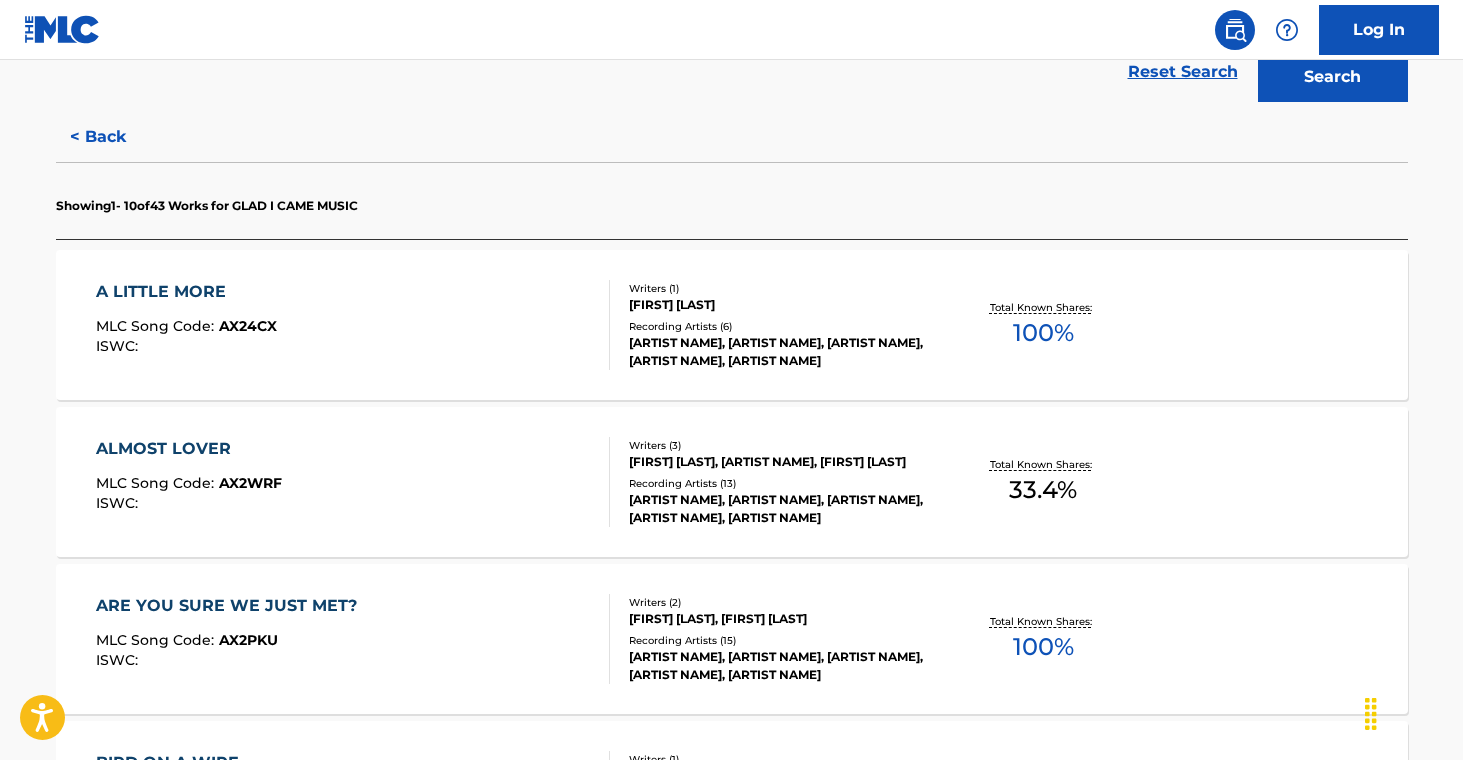 click on "[ARTIST NAME], [ARTIST NAME], [ARTIST NAME], [ARTIST NAME], [ARTIST NAME]" at bounding box center (780, 352) 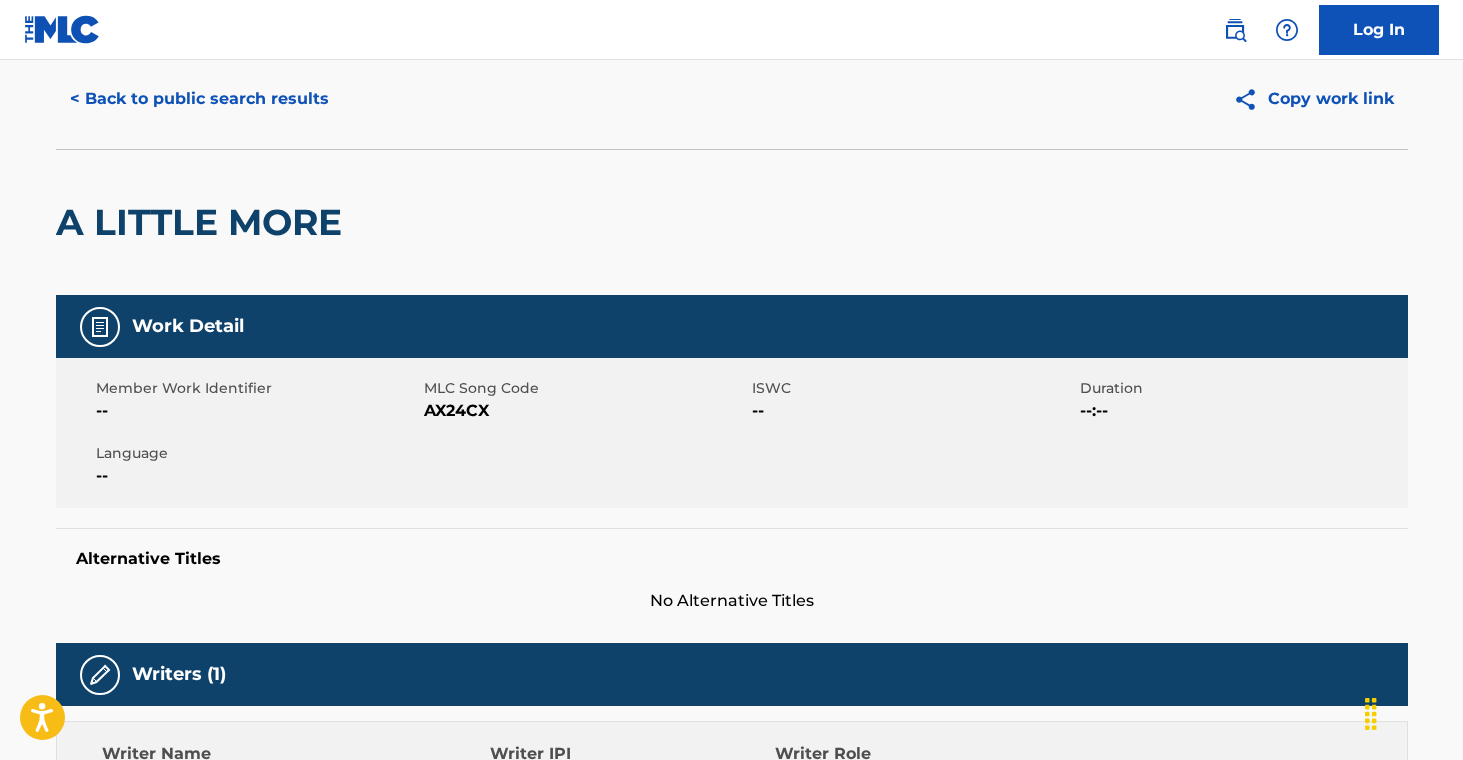scroll, scrollTop: 0, scrollLeft: 0, axis: both 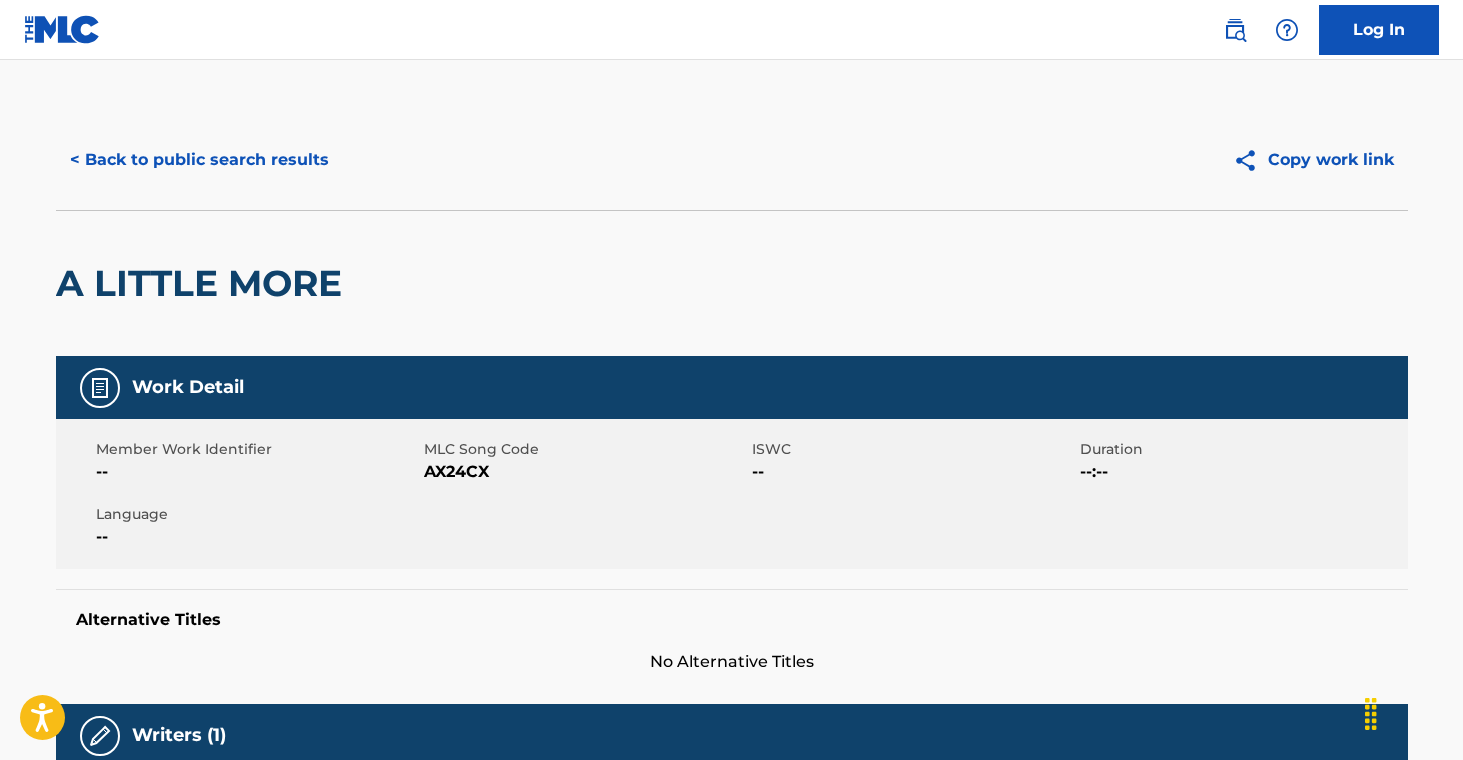click on "< Back to public search results" at bounding box center (199, 160) 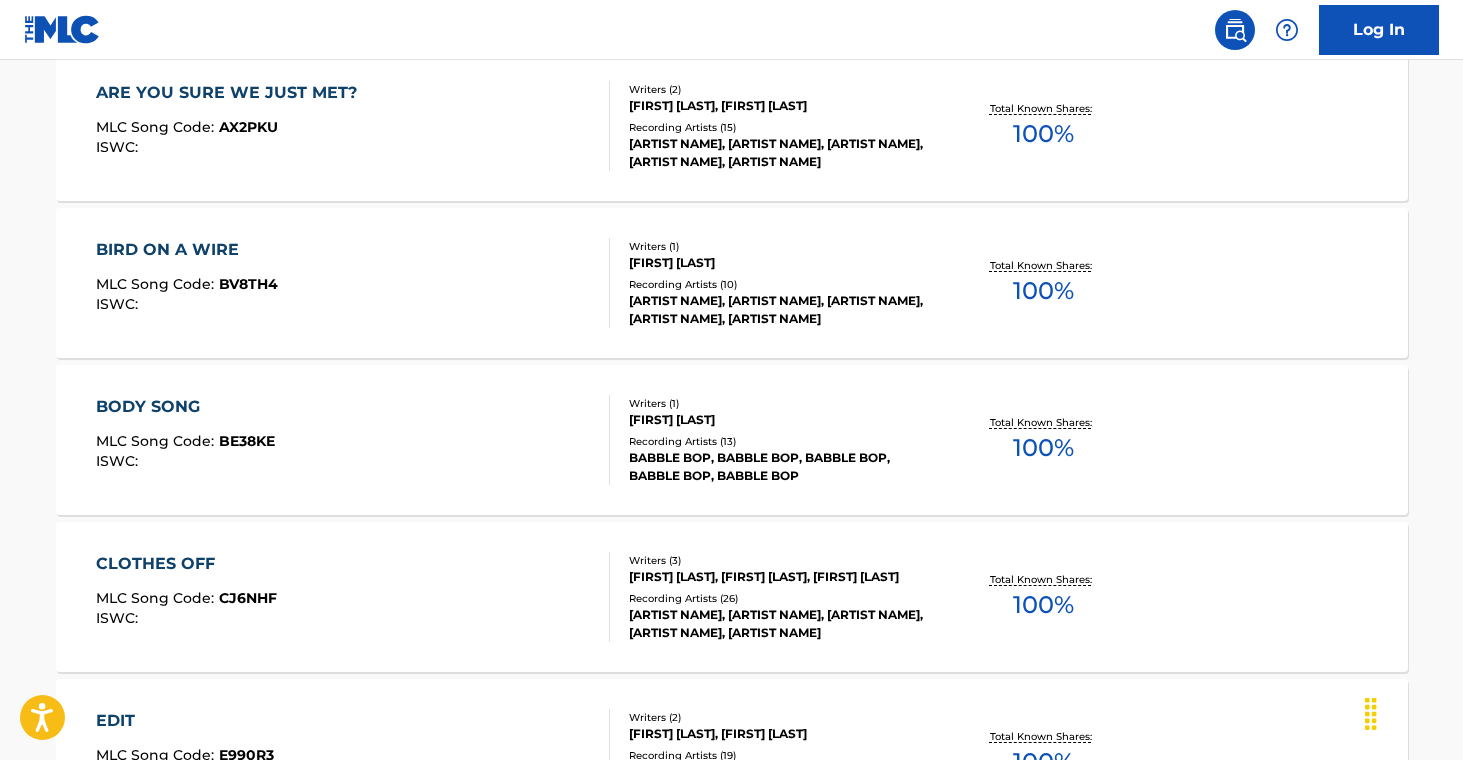 scroll, scrollTop: 1769, scrollLeft: 0, axis: vertical 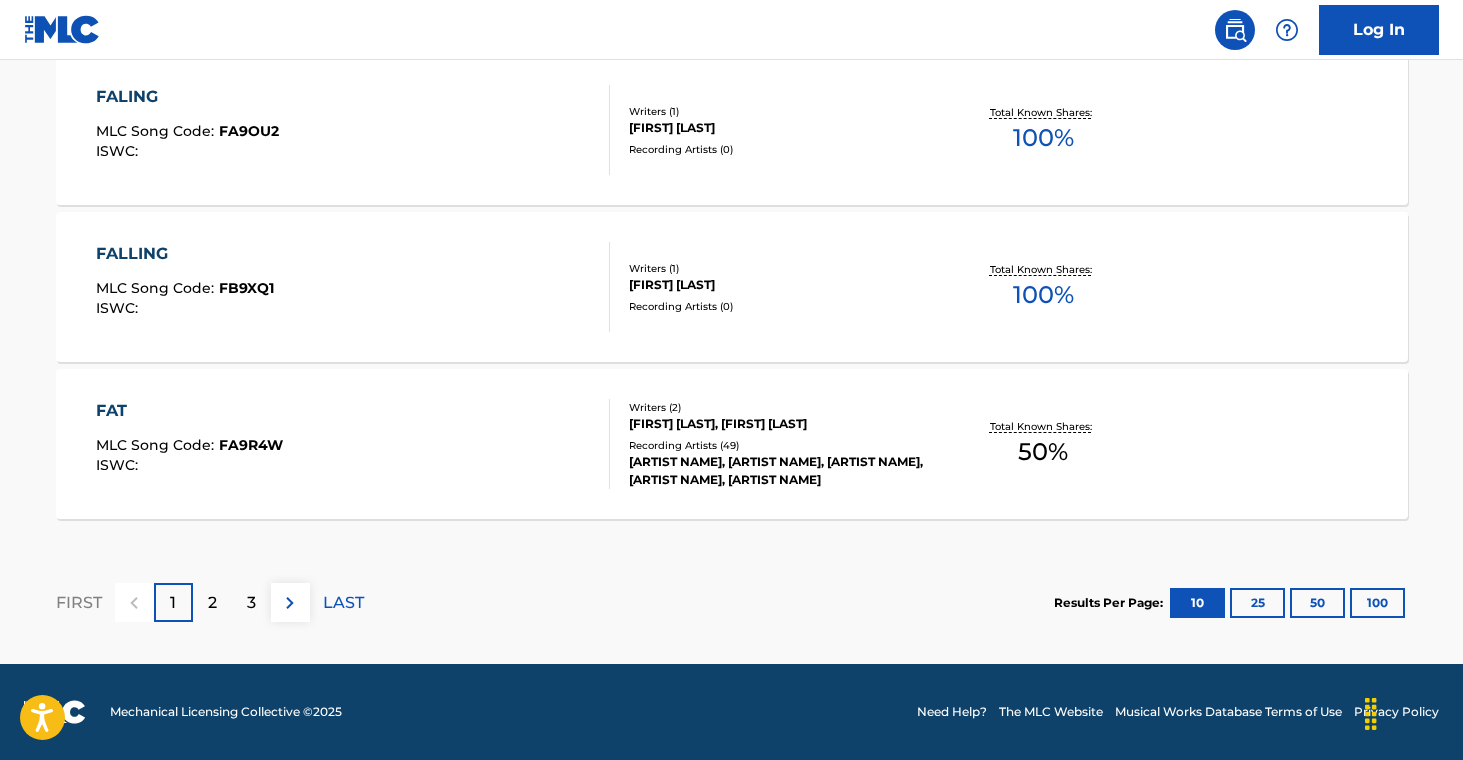 click on "50" at bounding box center (1317, 603) 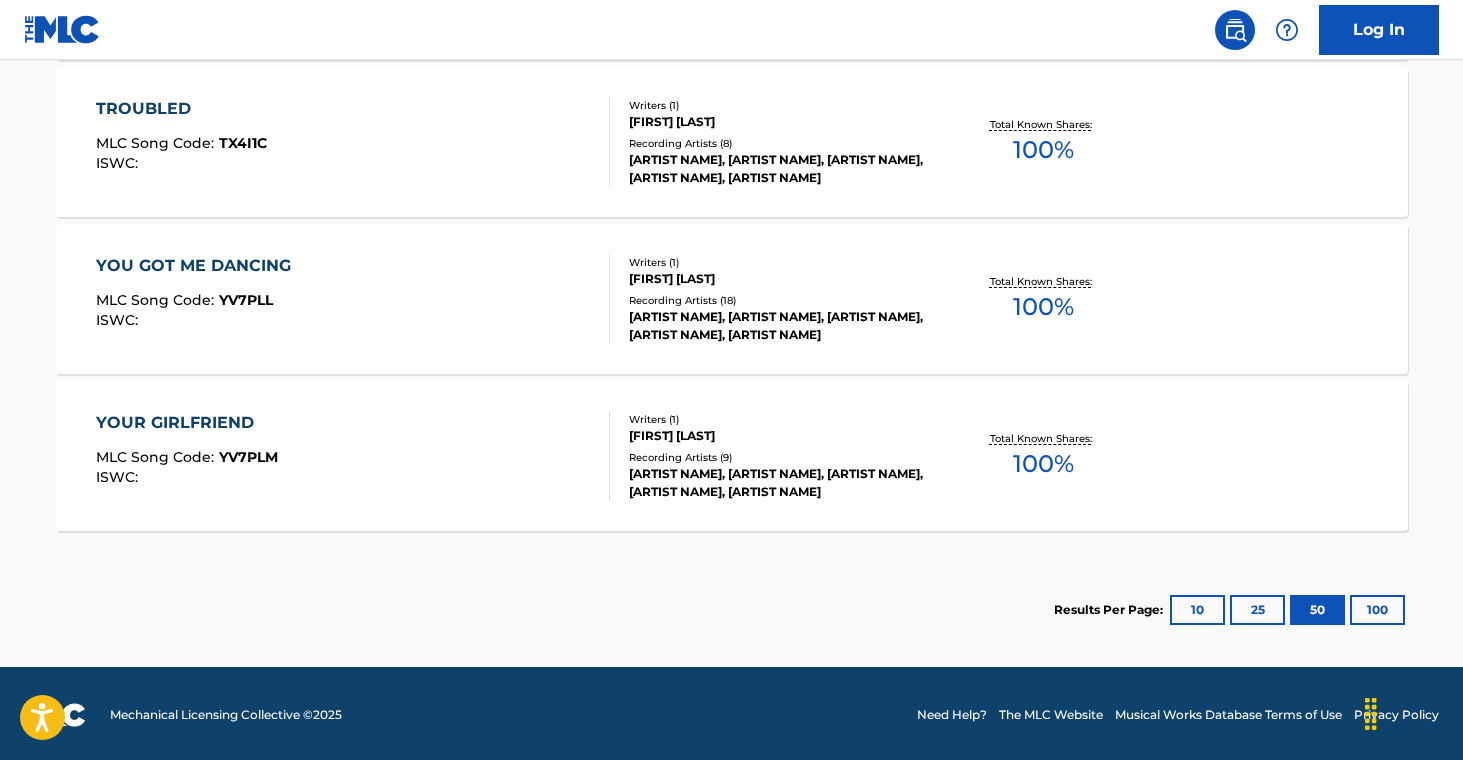 scroll, scrollTop: 6941, scrollLeft: 0, axis: vertical 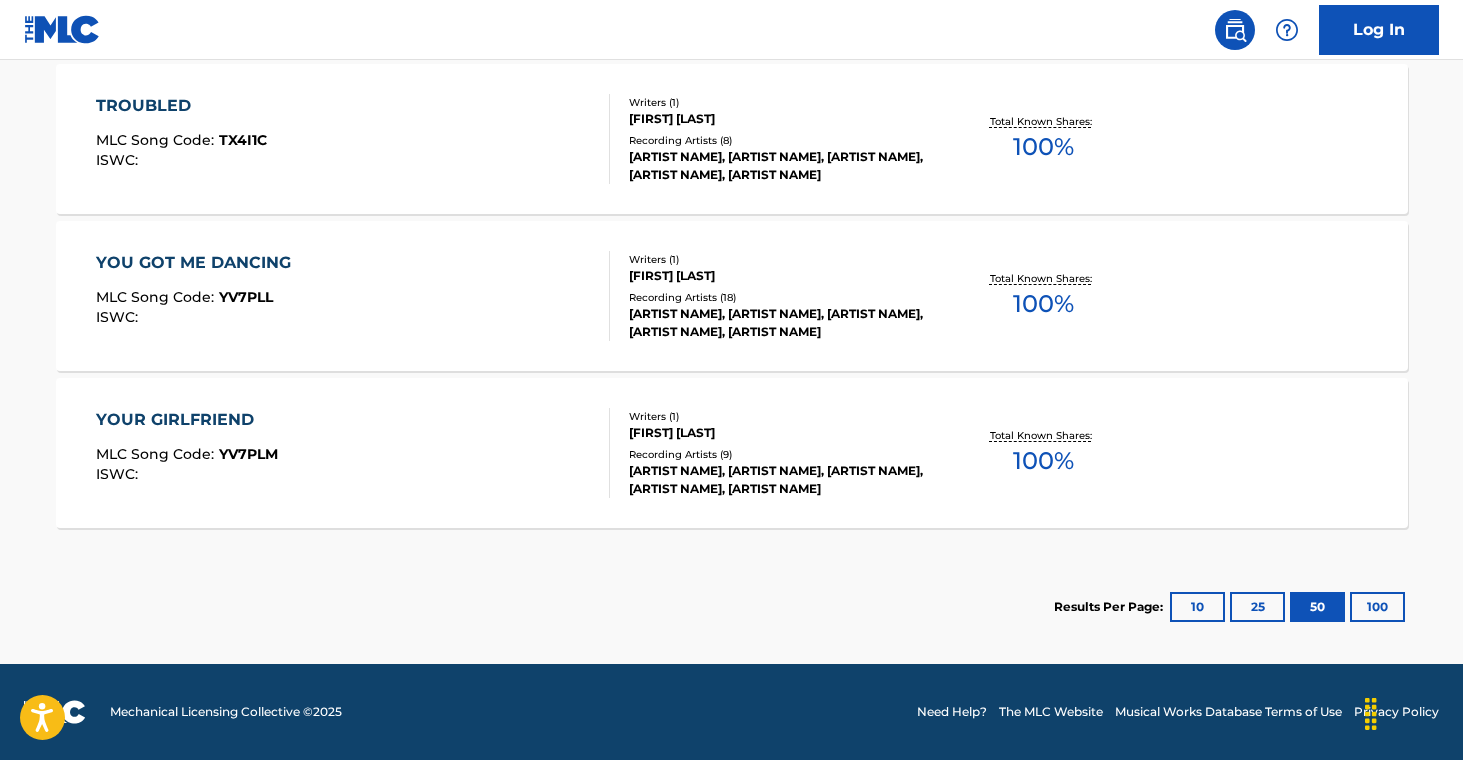 click on "YOUR GIRLFRIEND MLC Song Code : [SONG CODE] ISWC : Writers ( 1 ) [WRITER NAME] Recording Artists ( 9 ) [ARTIST NAME], [ARTIST NAME], [ARTIST NAME], [ARTIST NAME], [ARTIST NAME] Total Known Shares: 100 %" at bounding box center (732, 453) 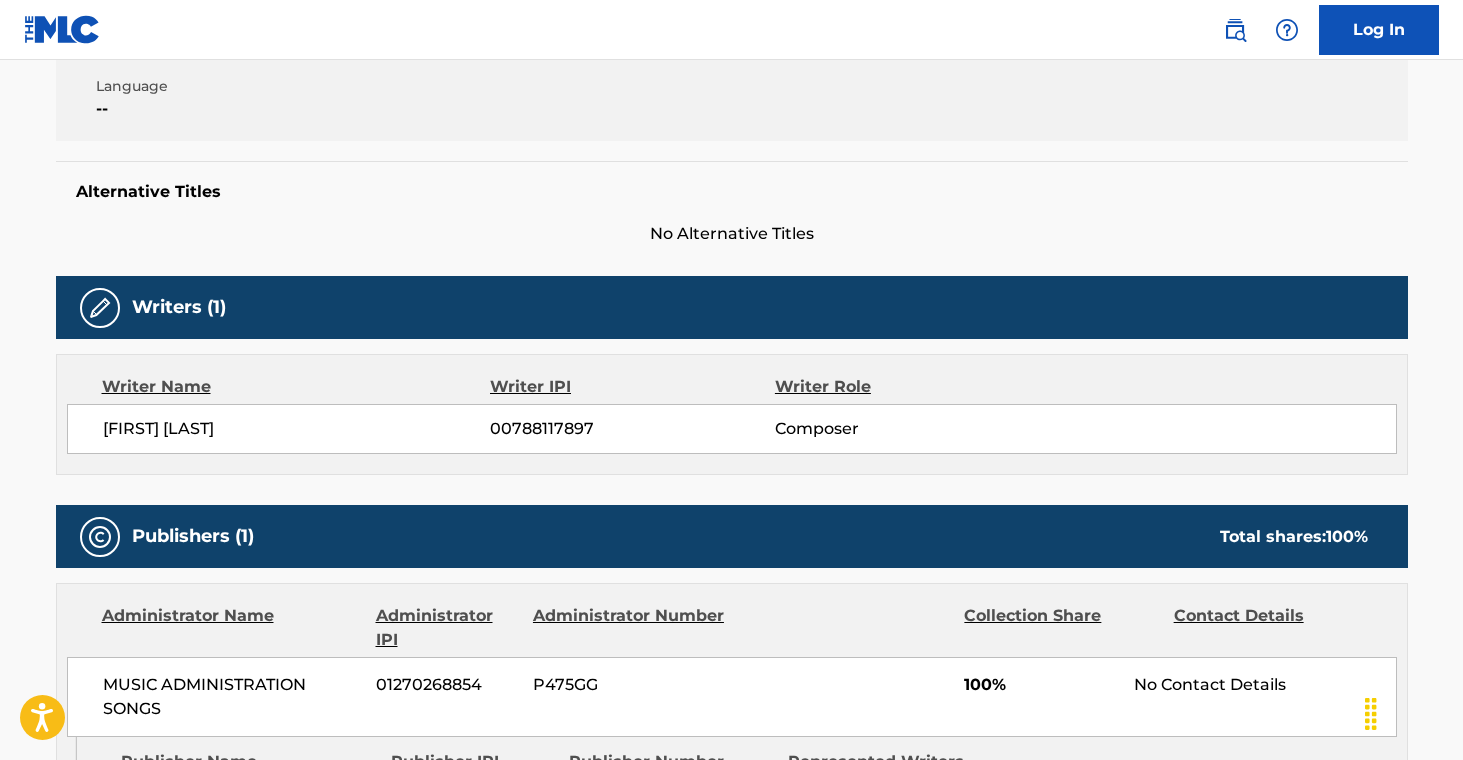scroll, scrollTop: 0, scrollLeft: 0, axis: both 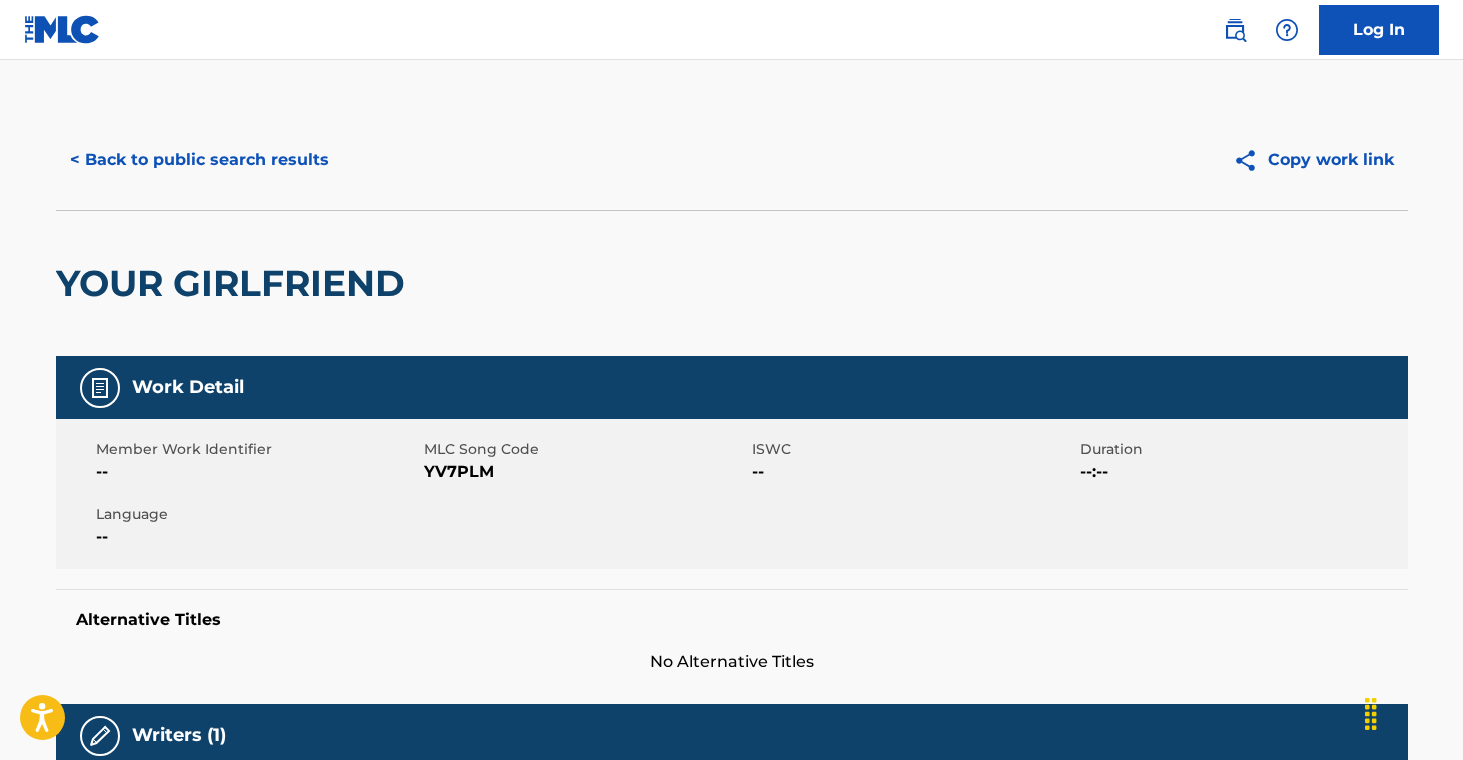 click on "< Back to public search results" at bounding box center [199, 160] 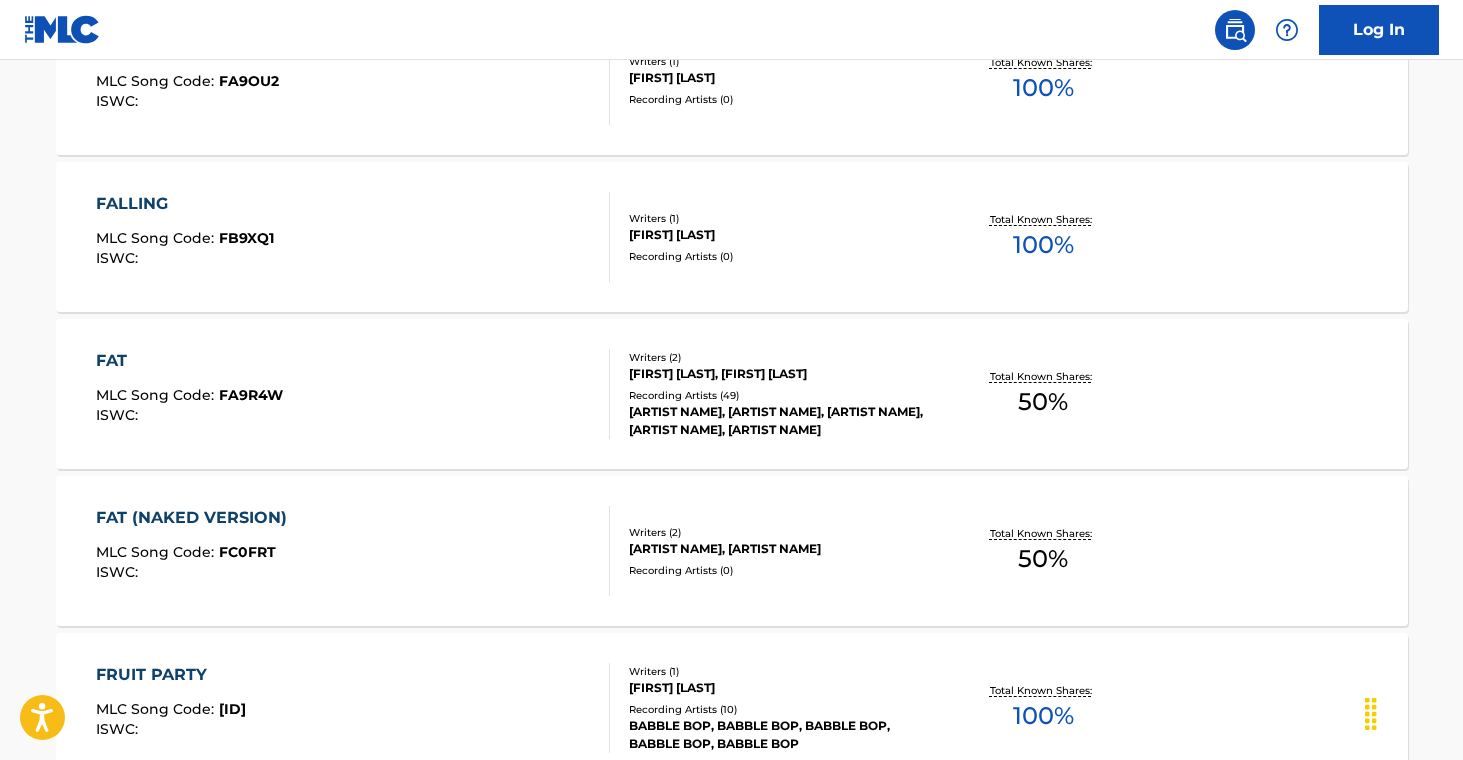 scroll, scrollTop: 3228, scrollLeft: 0, axis: vertical 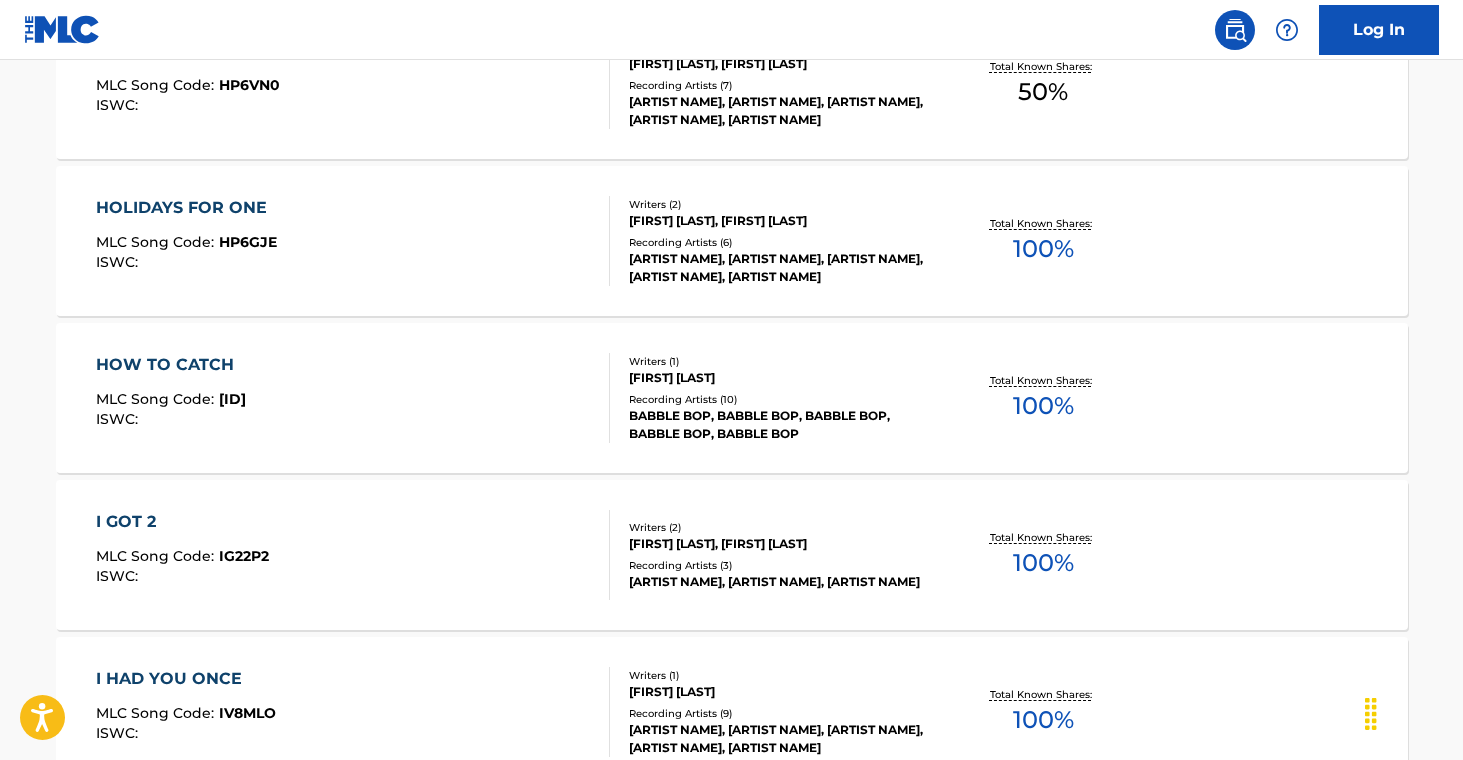click on "[FIRST] [LAST], [FIRST] [LAST]" at bounding box center (780, 544) 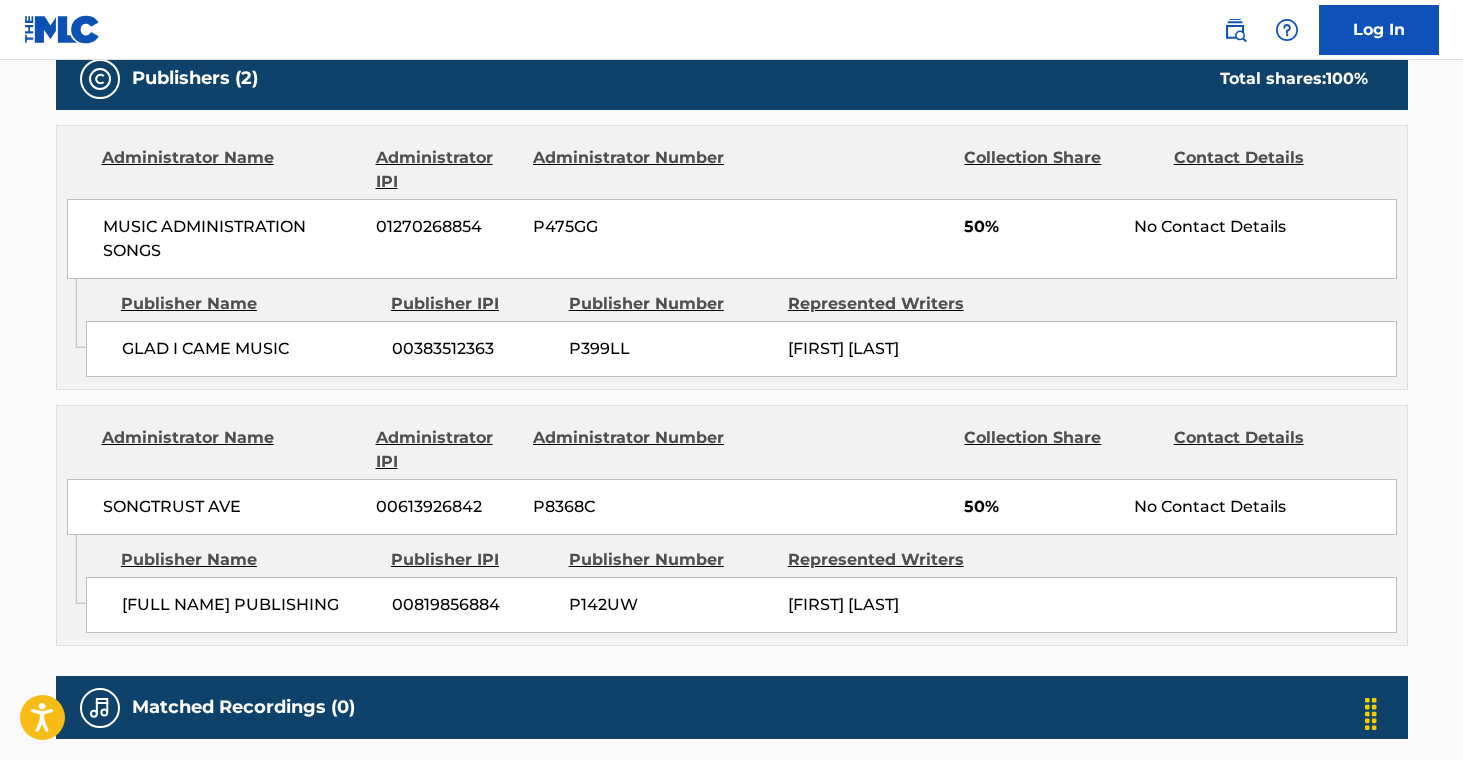 scroll, scrollTop: 0, scrollLeft: 0, axis: both 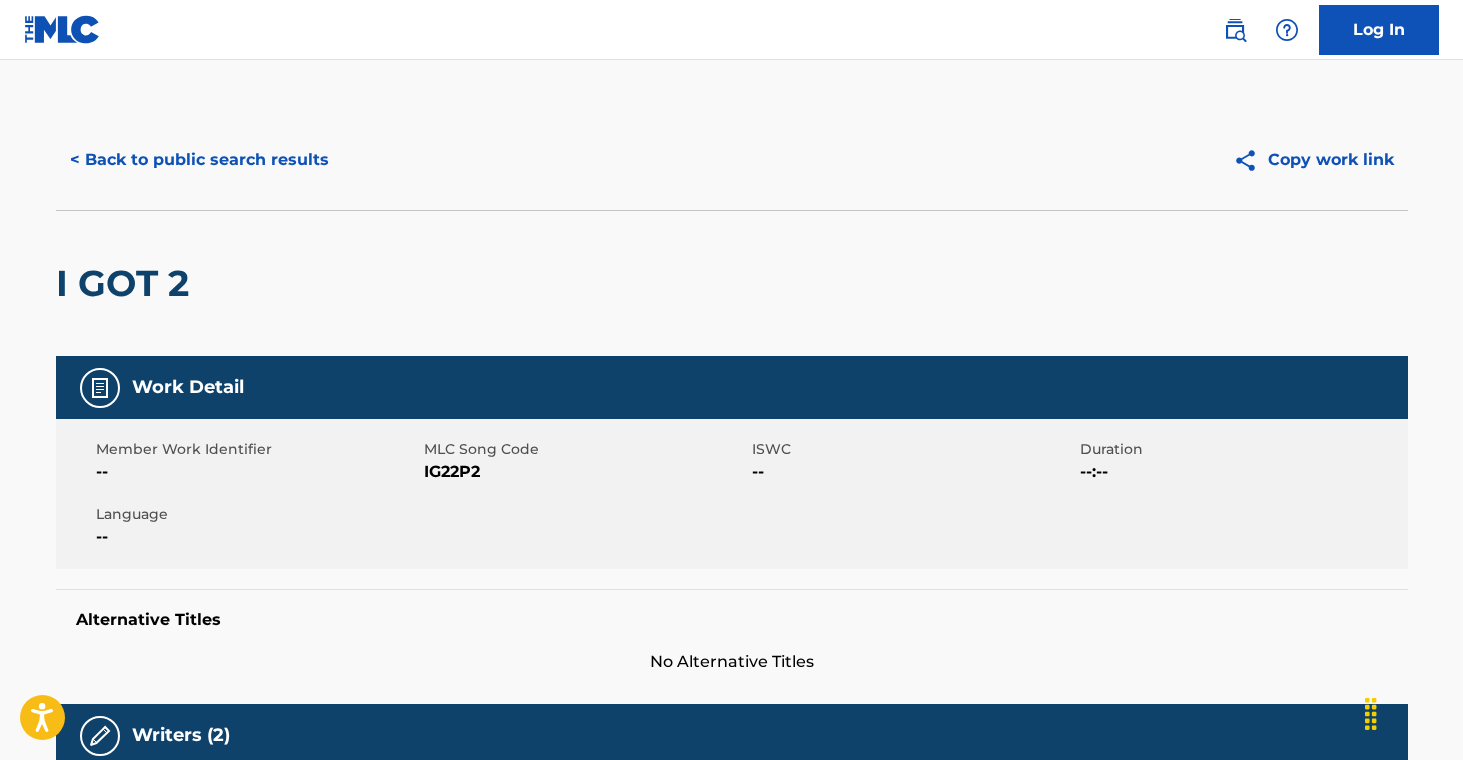 click on "< Back to public search results" at bounding box center (199, 160) 